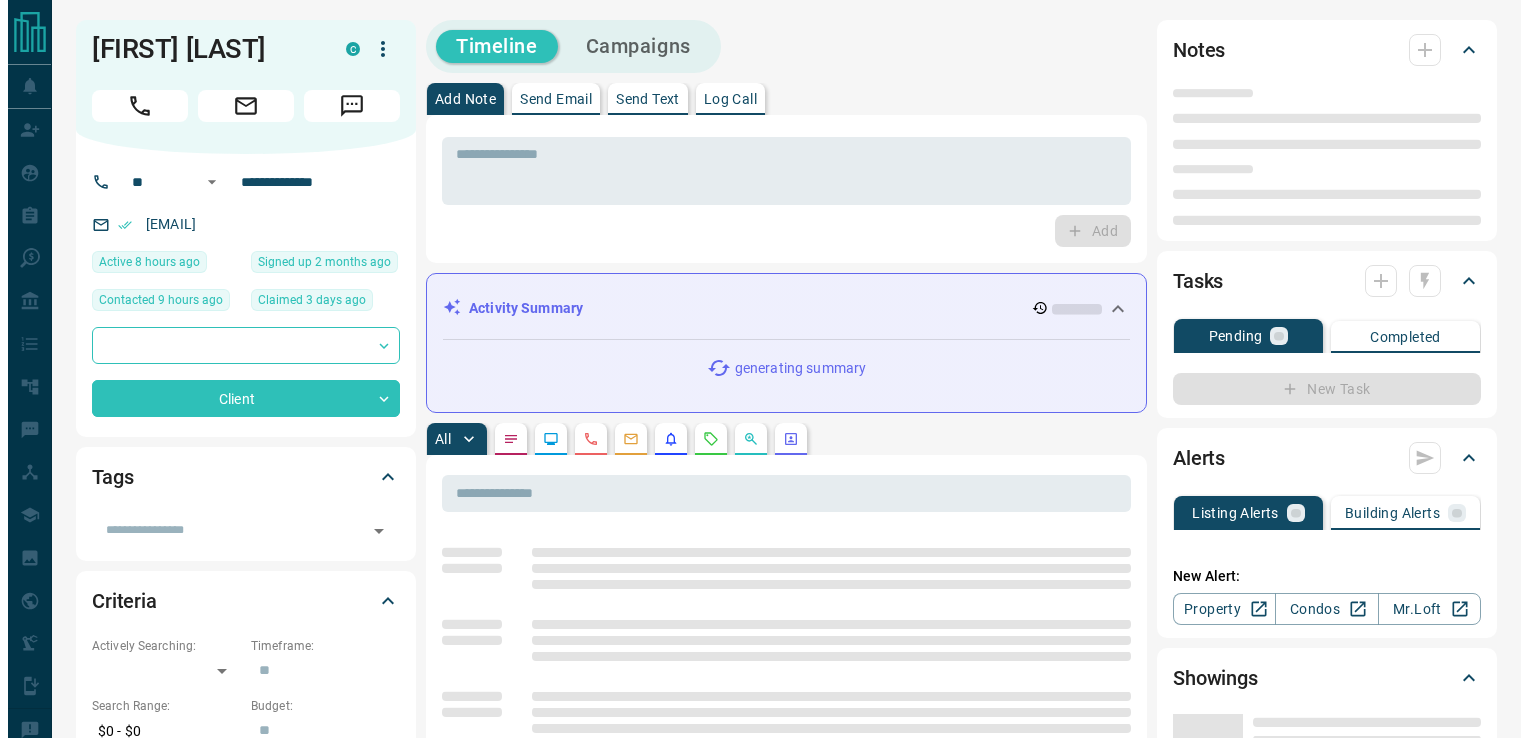 scroll, scrollTop: 0, scrollLeft: 0, axis: both 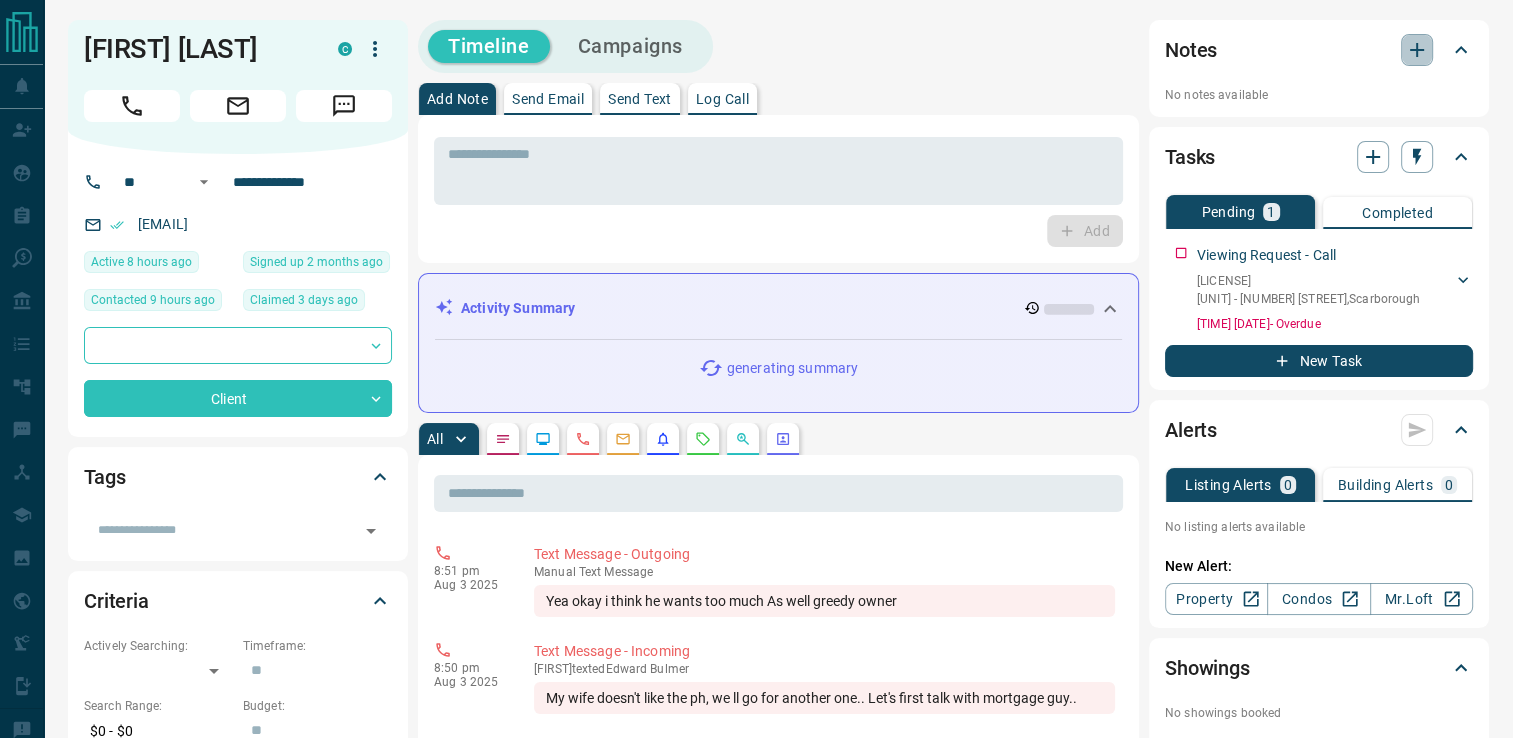 click 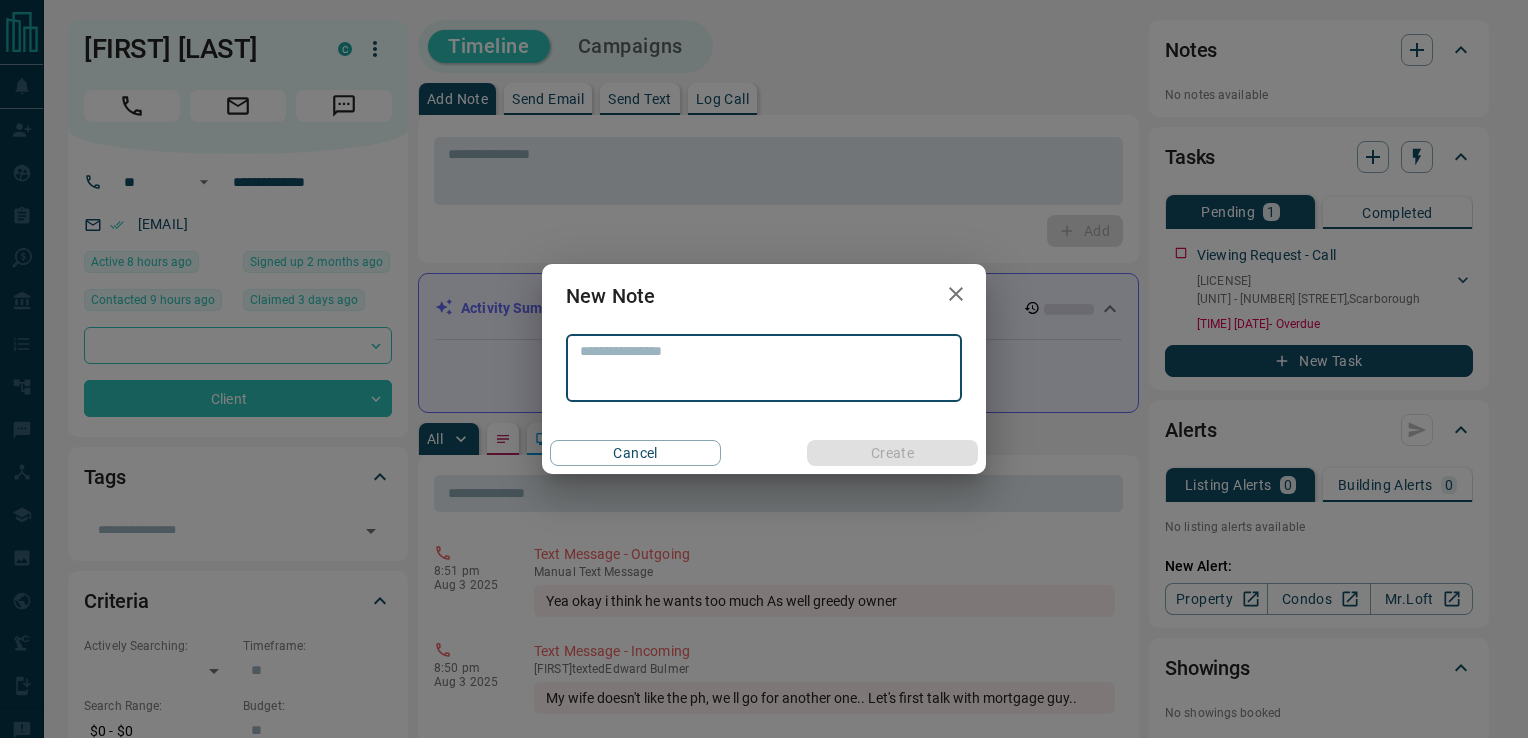 drag, startPoint x: 953, startPoint y: 295, endPoint x: 984, endPoint y: 269, distance: 40.459858 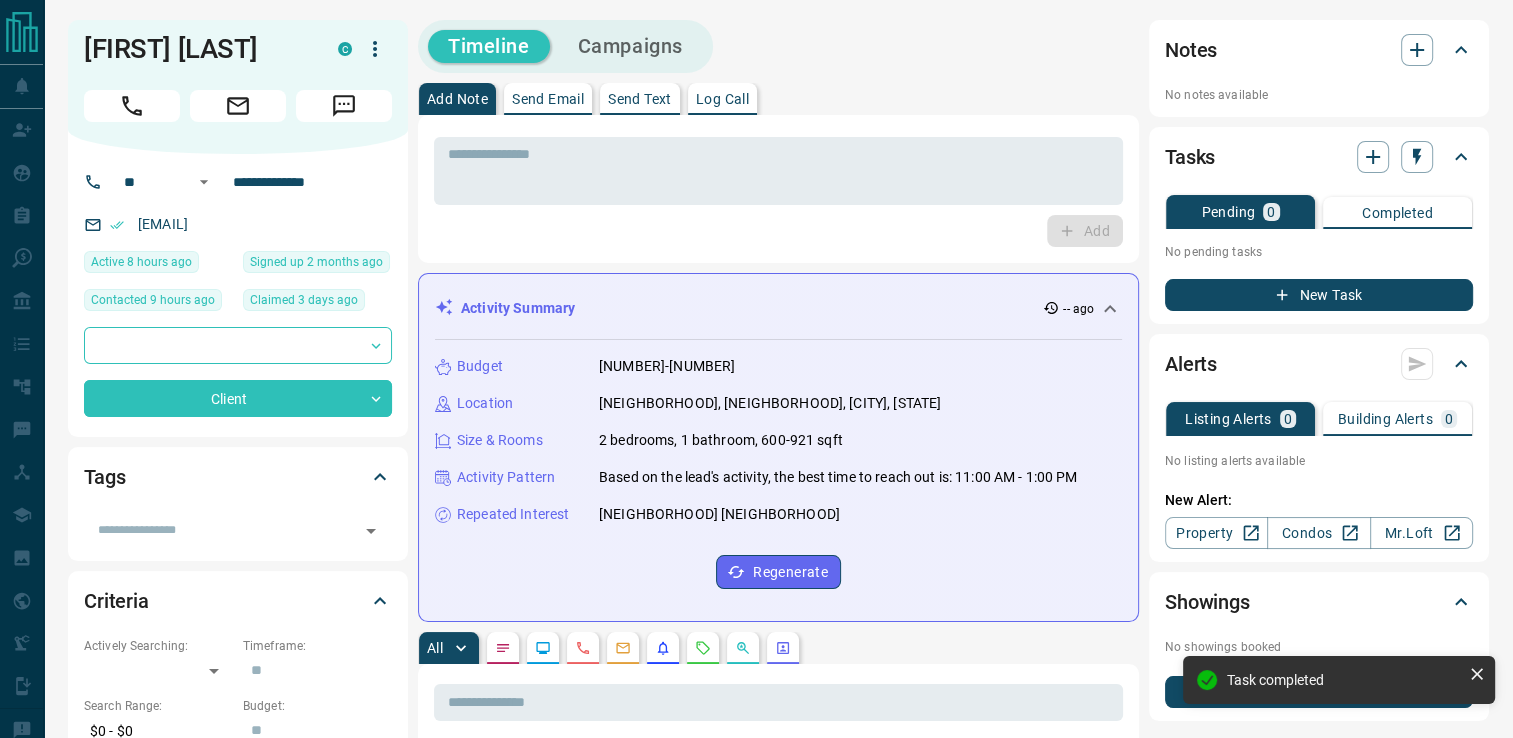 click on "Send Text" at bounding box center [640, 99] 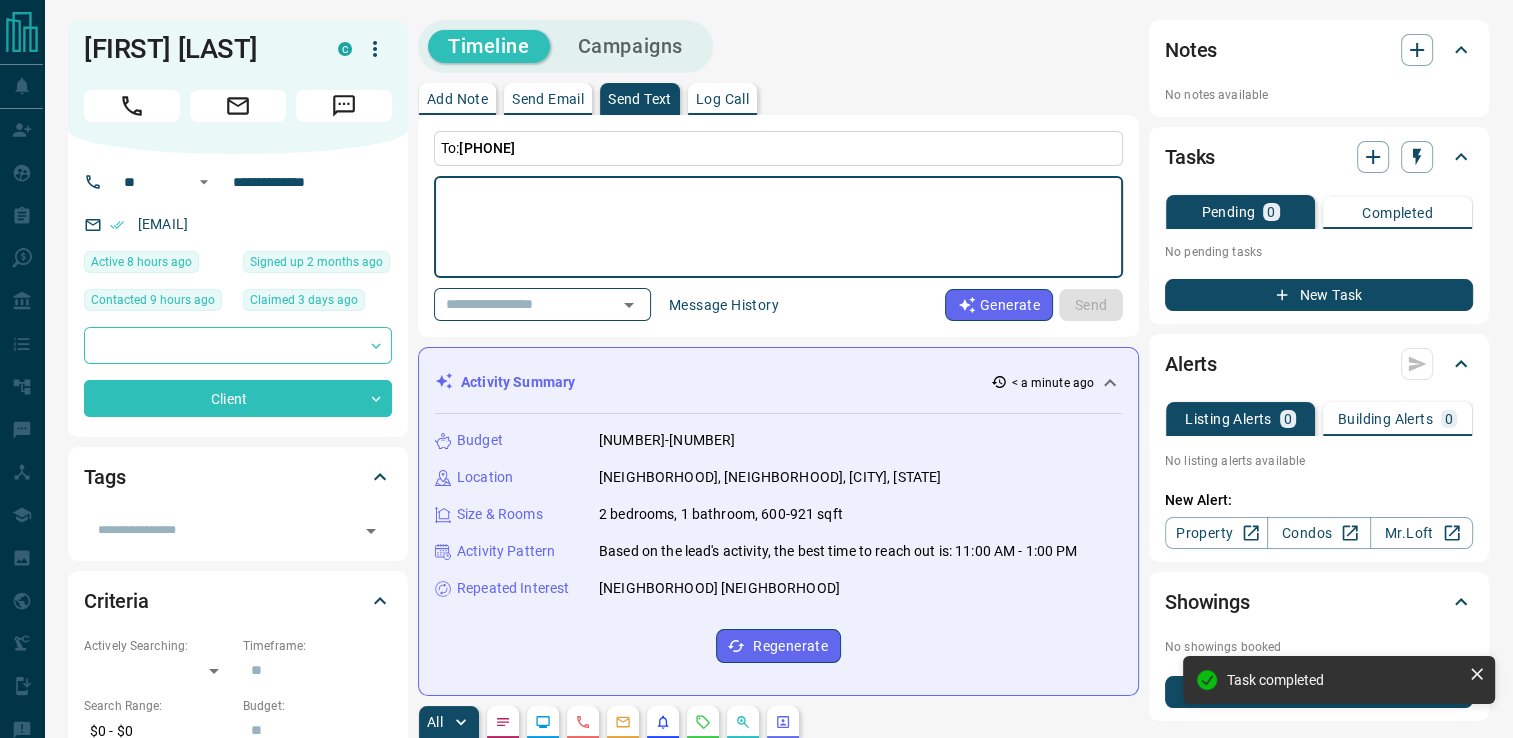click at bounding box center (778, 227) 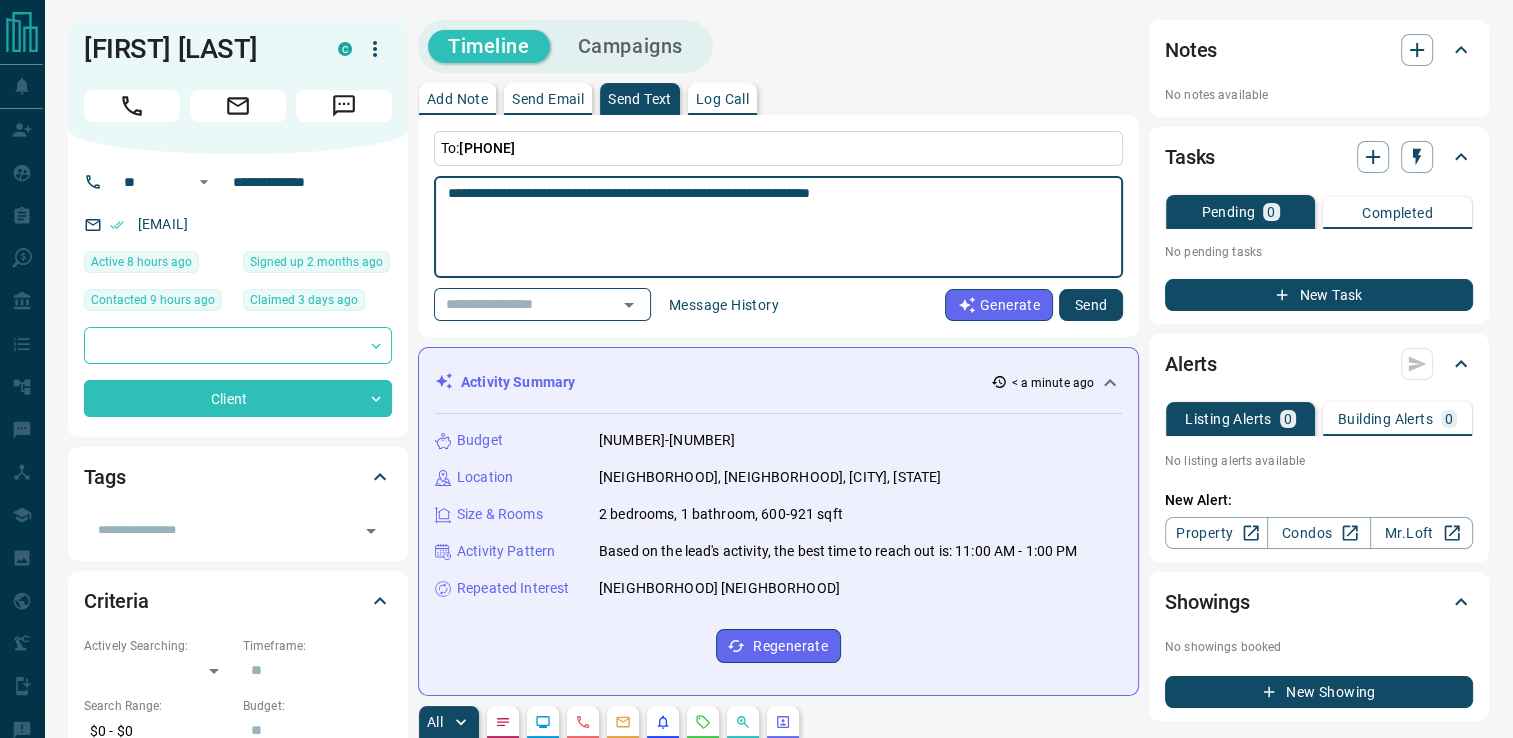 type on "**********" 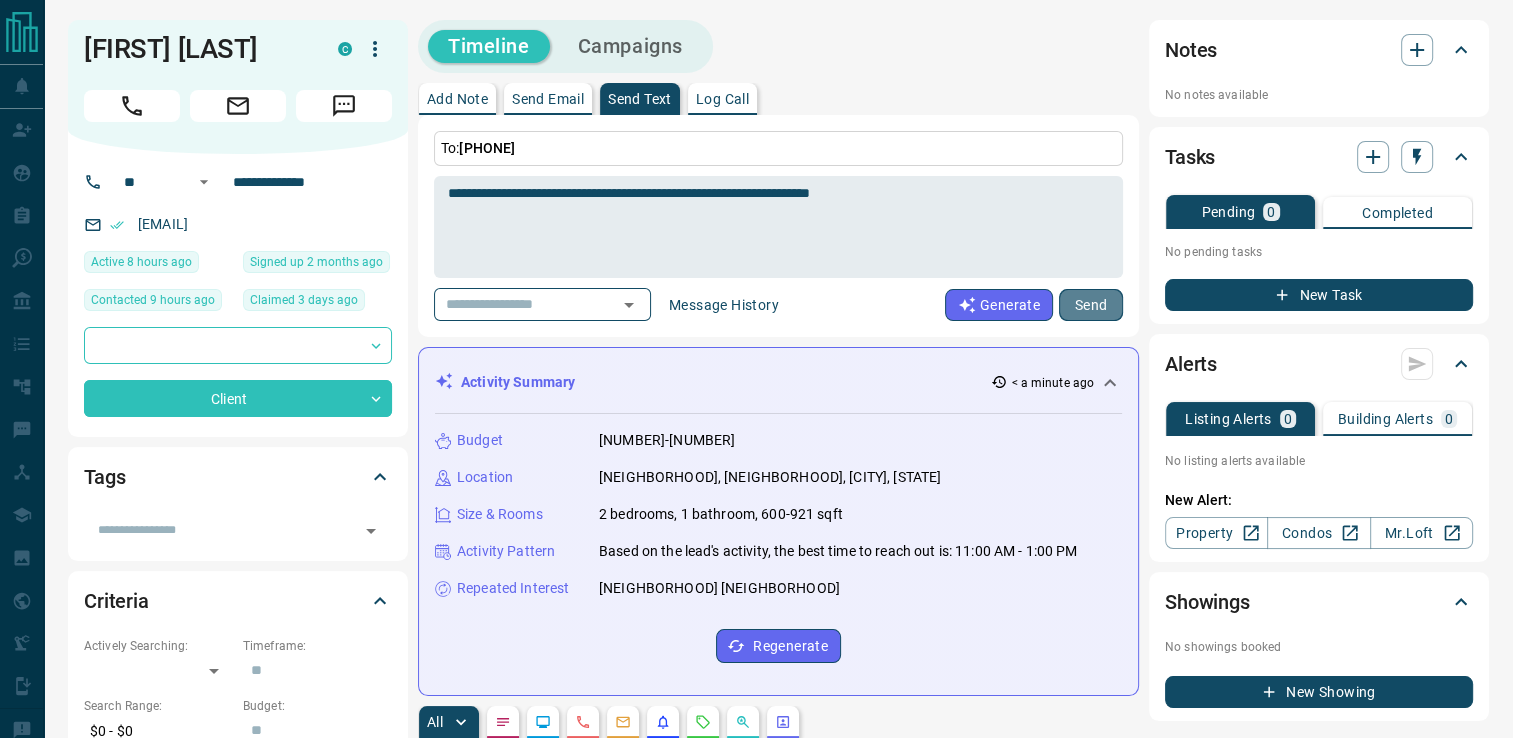 click on "Send" at bounding box center [1091, 305] 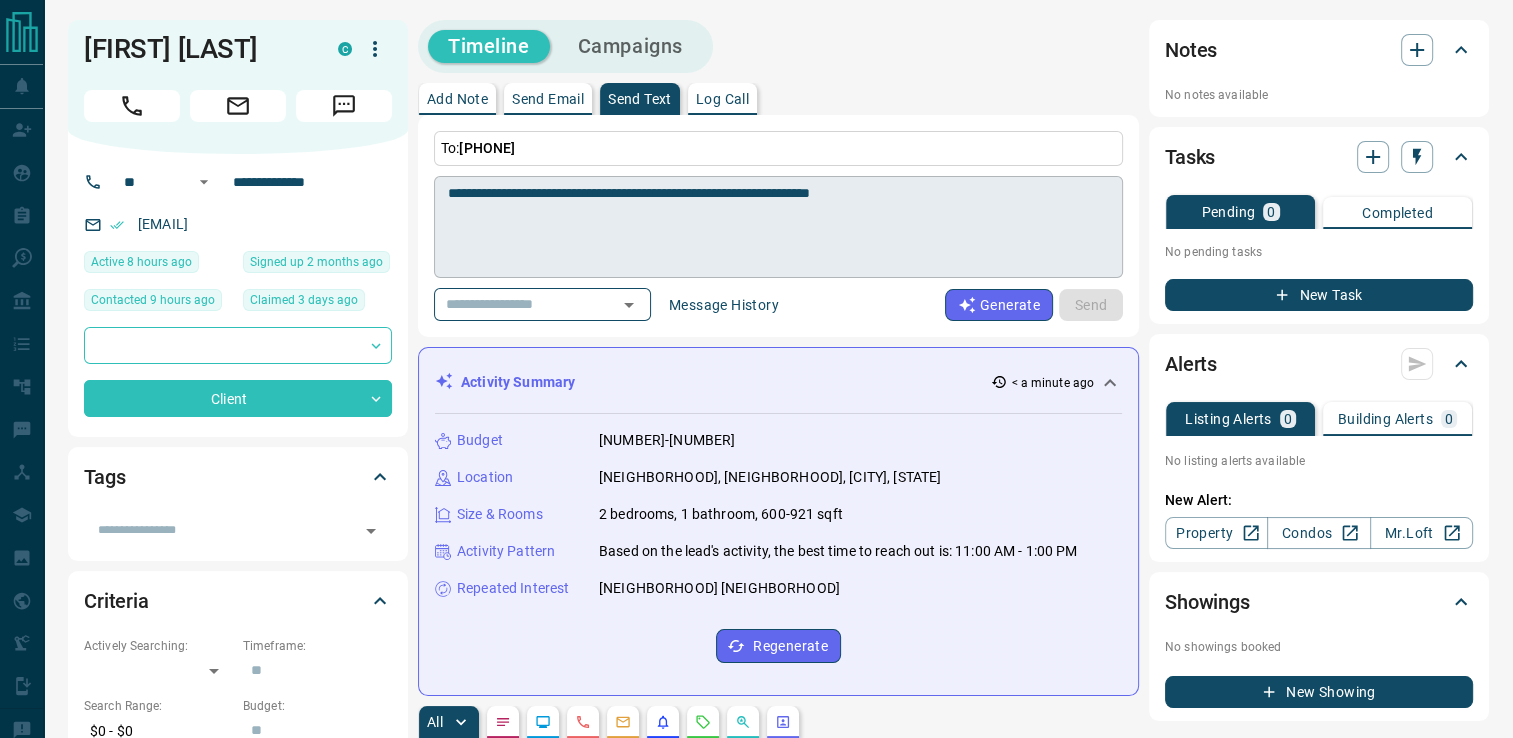 type 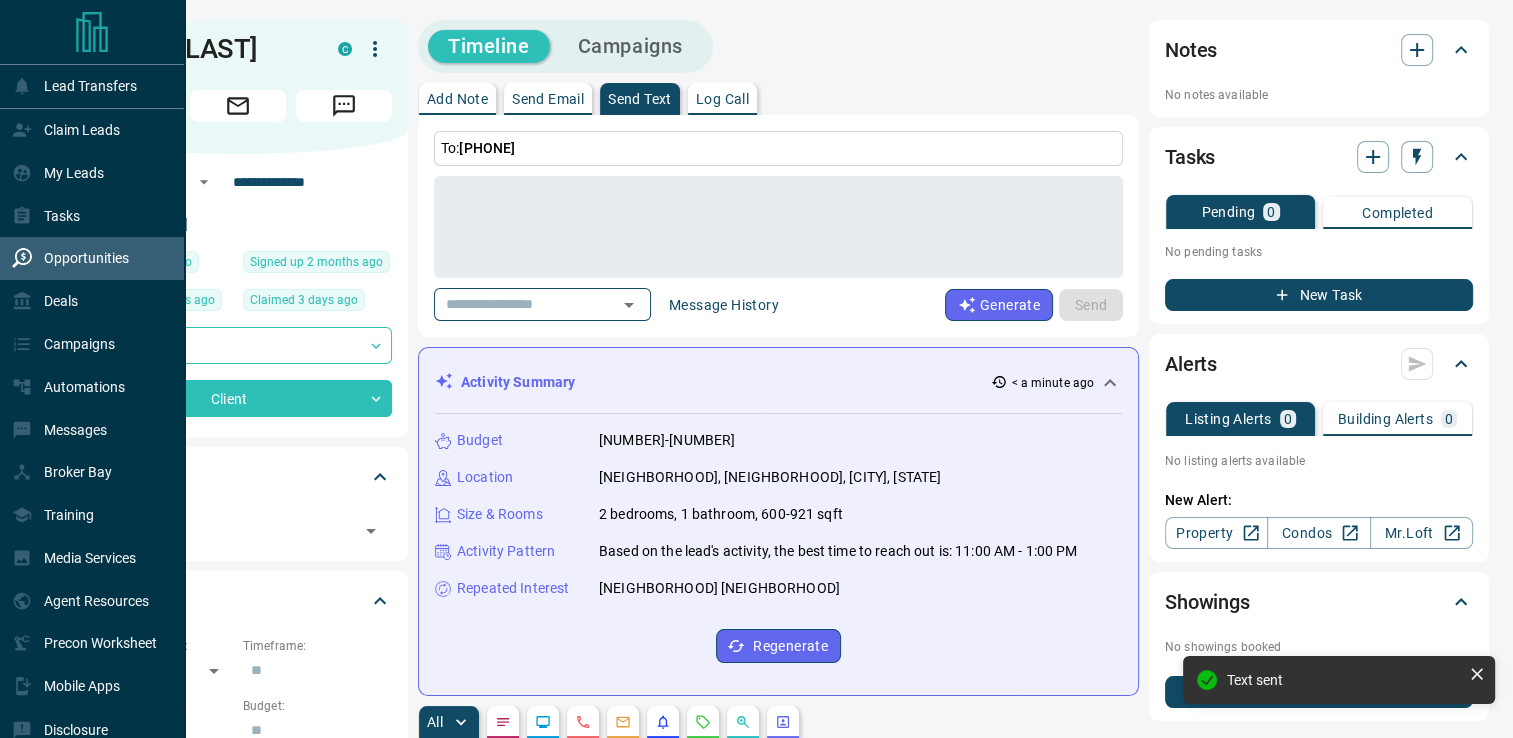 click on "Opportunities" at bounding box center (86, 258) 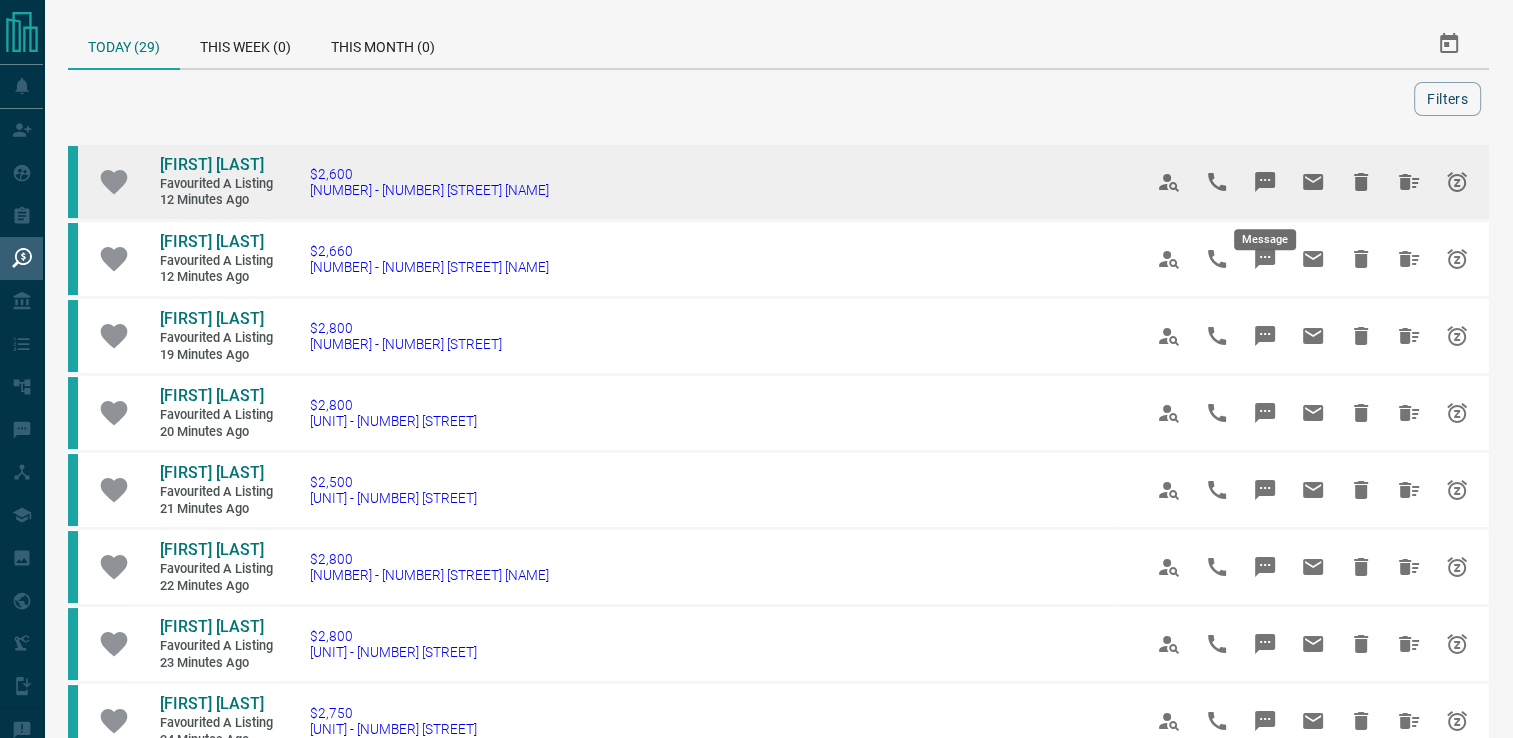 click 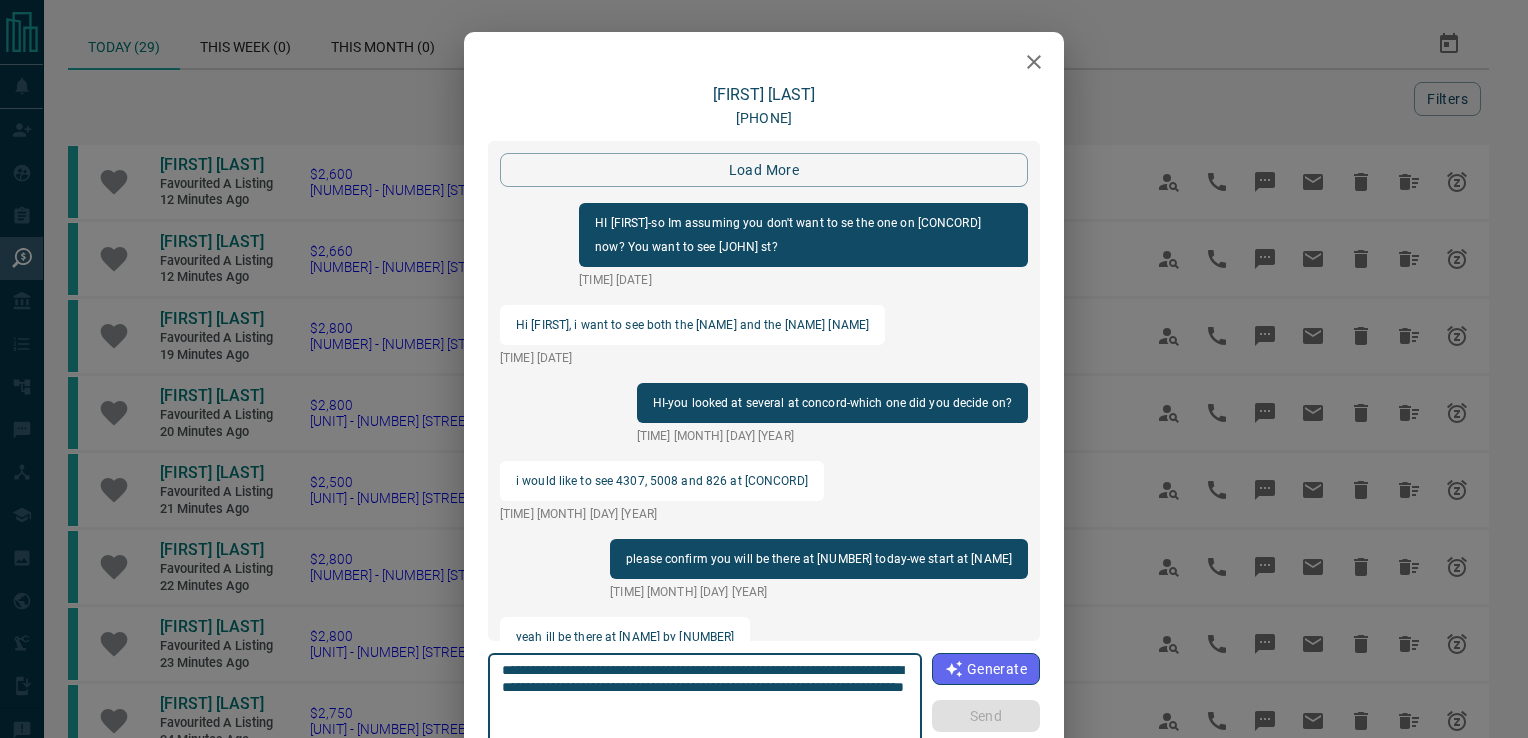 scroll, scrollTop: 2233, scrollLeft: 0, axis: vertical 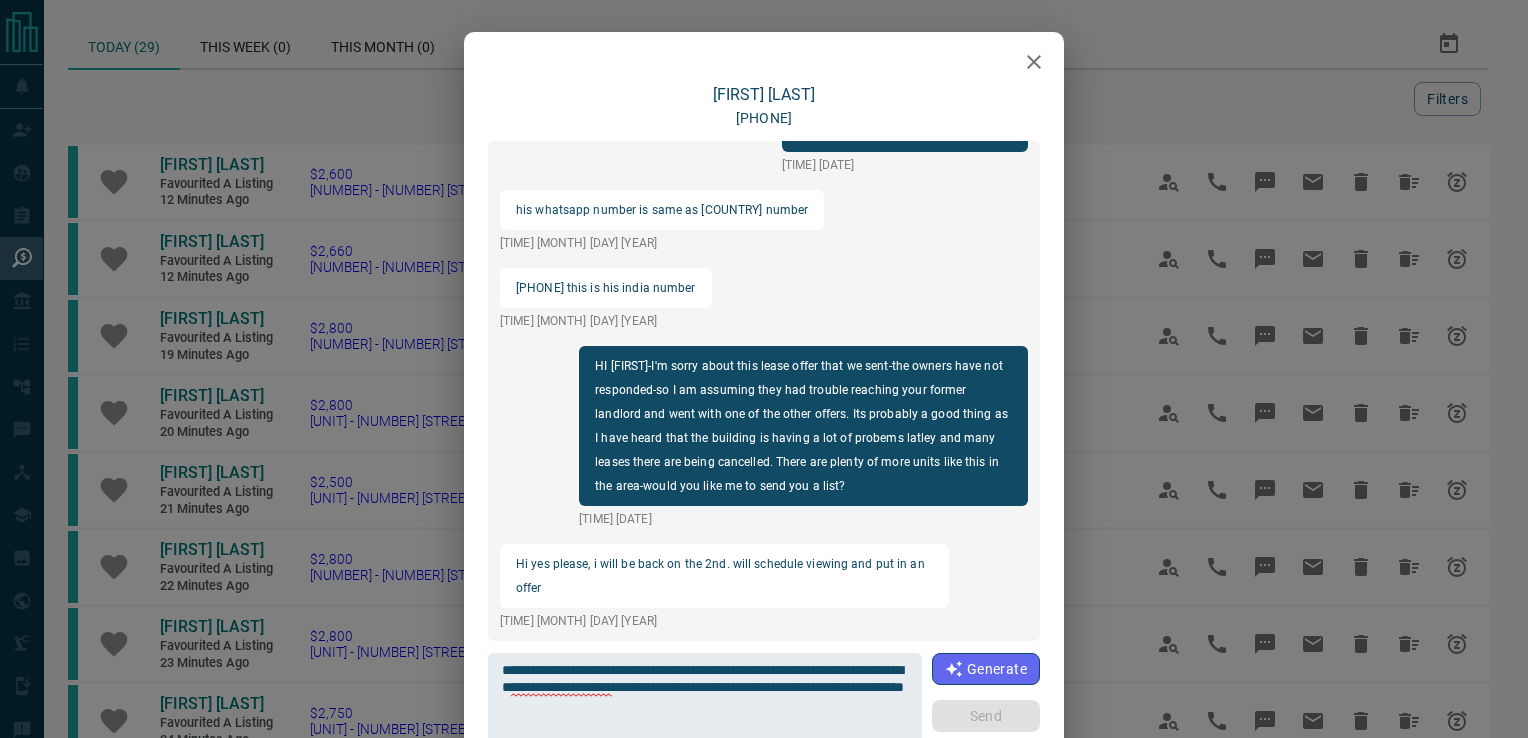 drag, startPoint x: 724, startPoint y: 636, endPoint x: 712, endPoint y: 643, distance: 13.892444 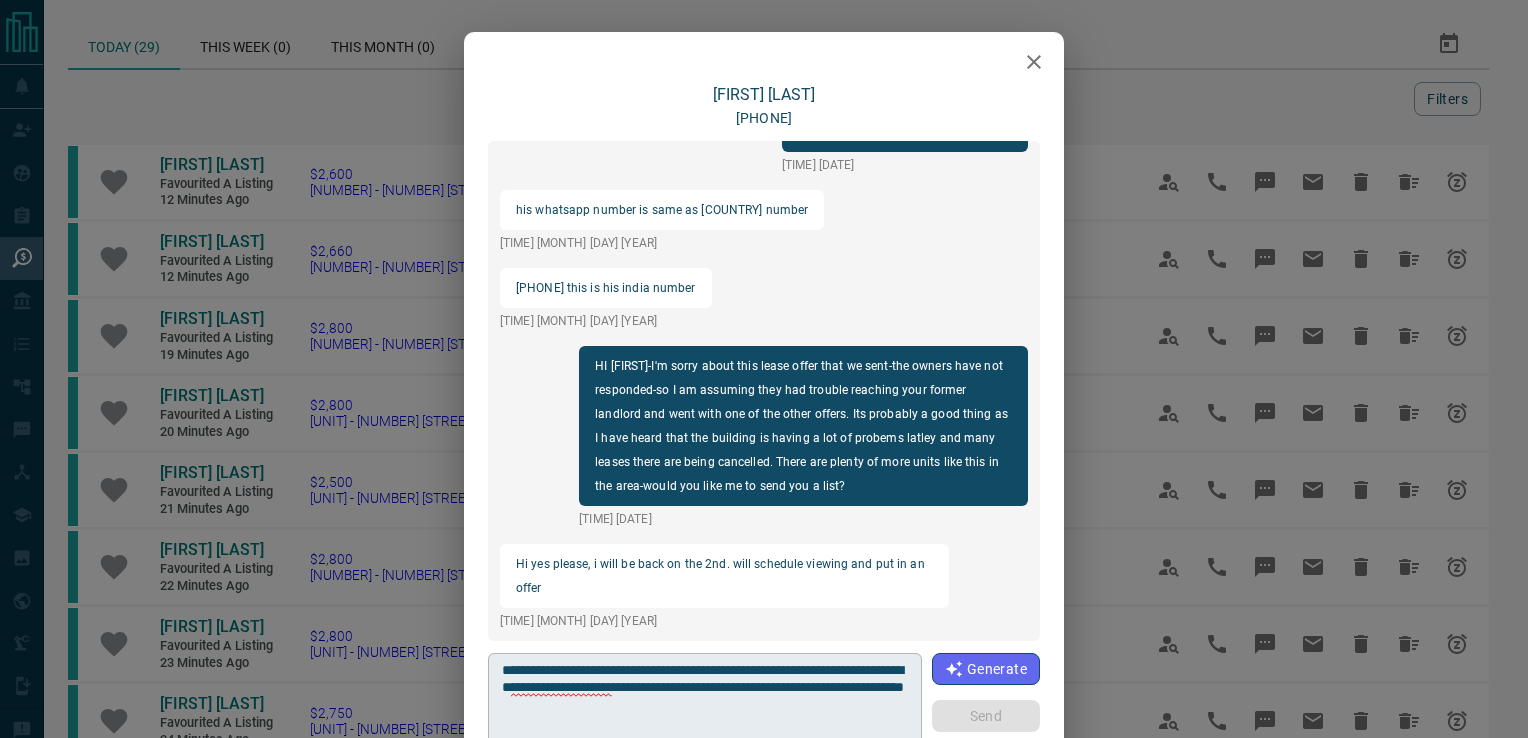 click on "**********" at bounding box center (705, 704) 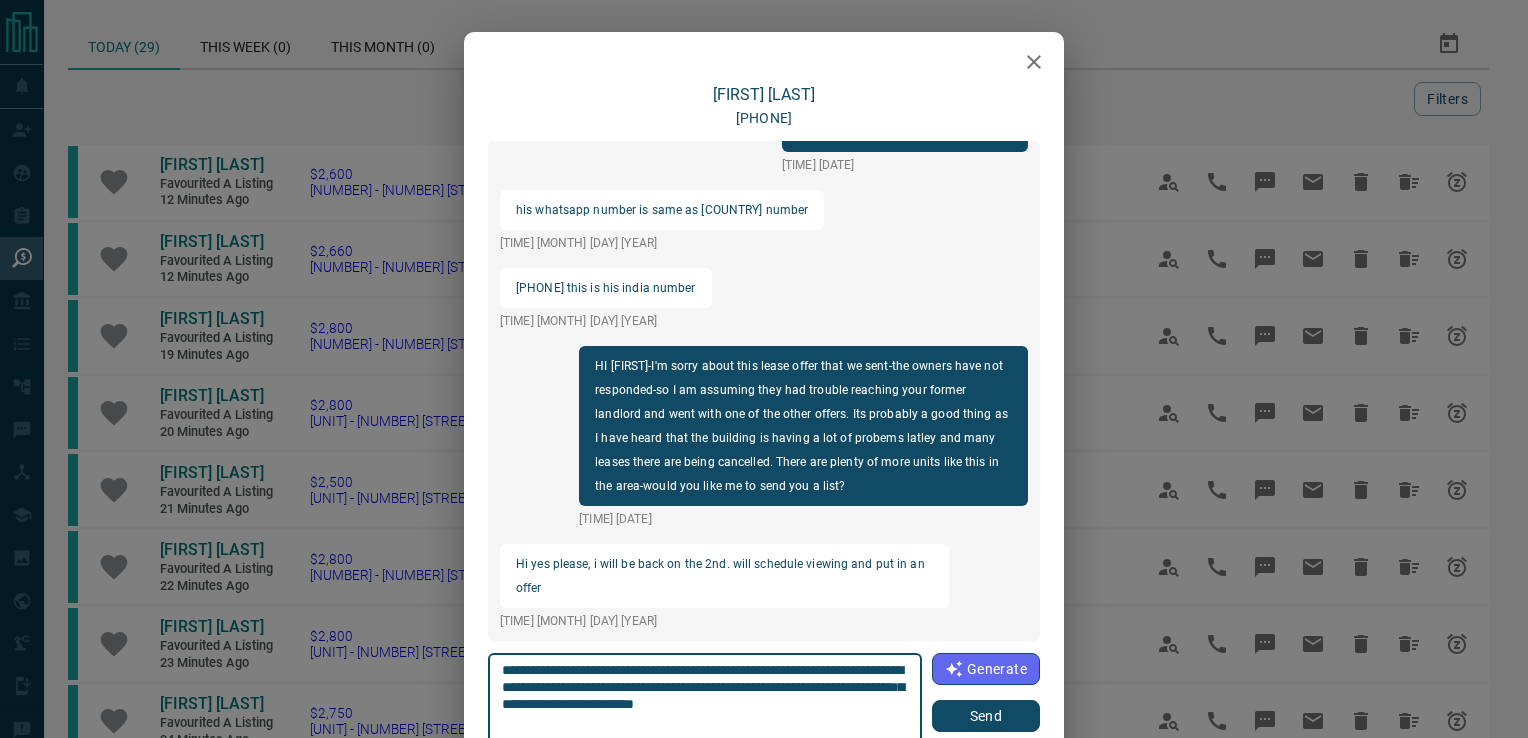 type on "**********" 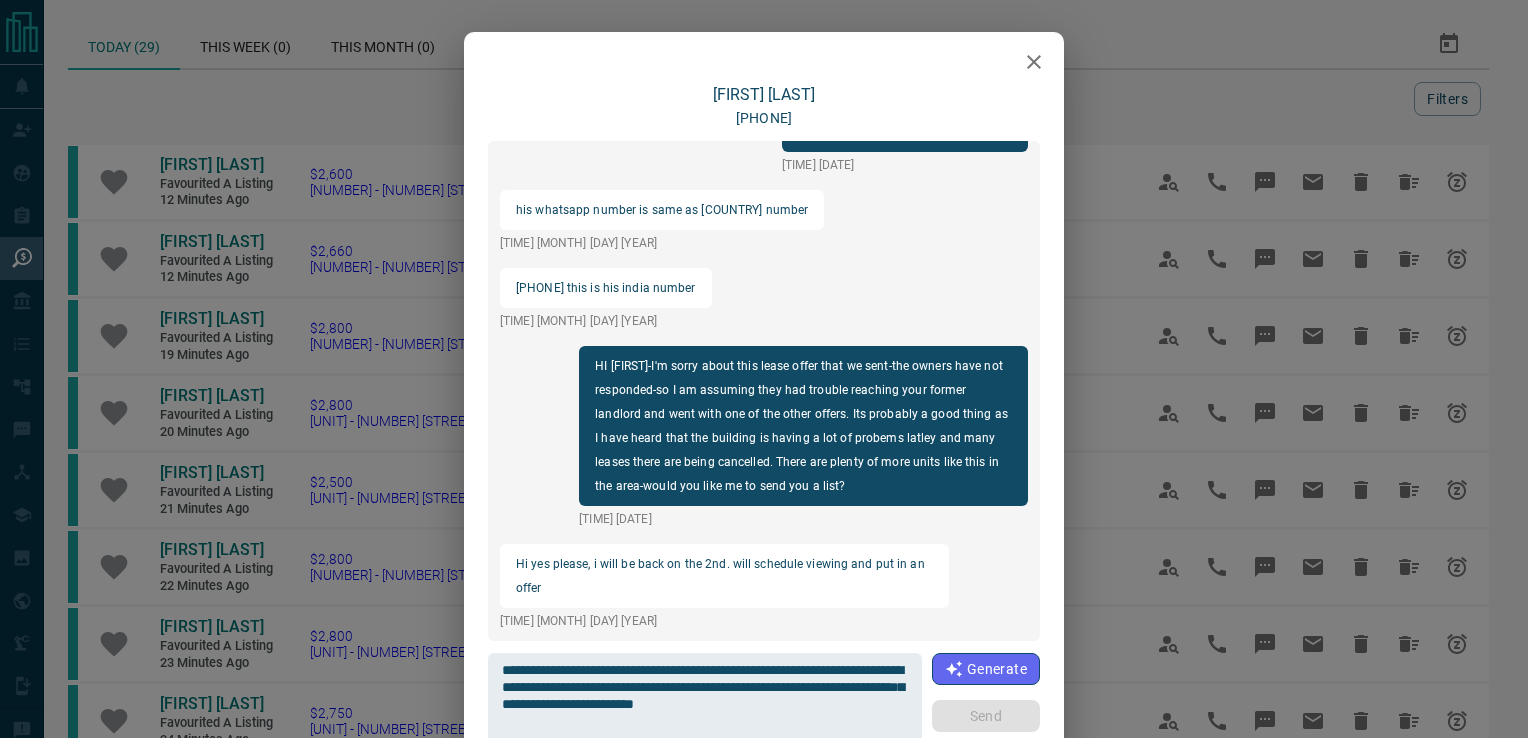 type 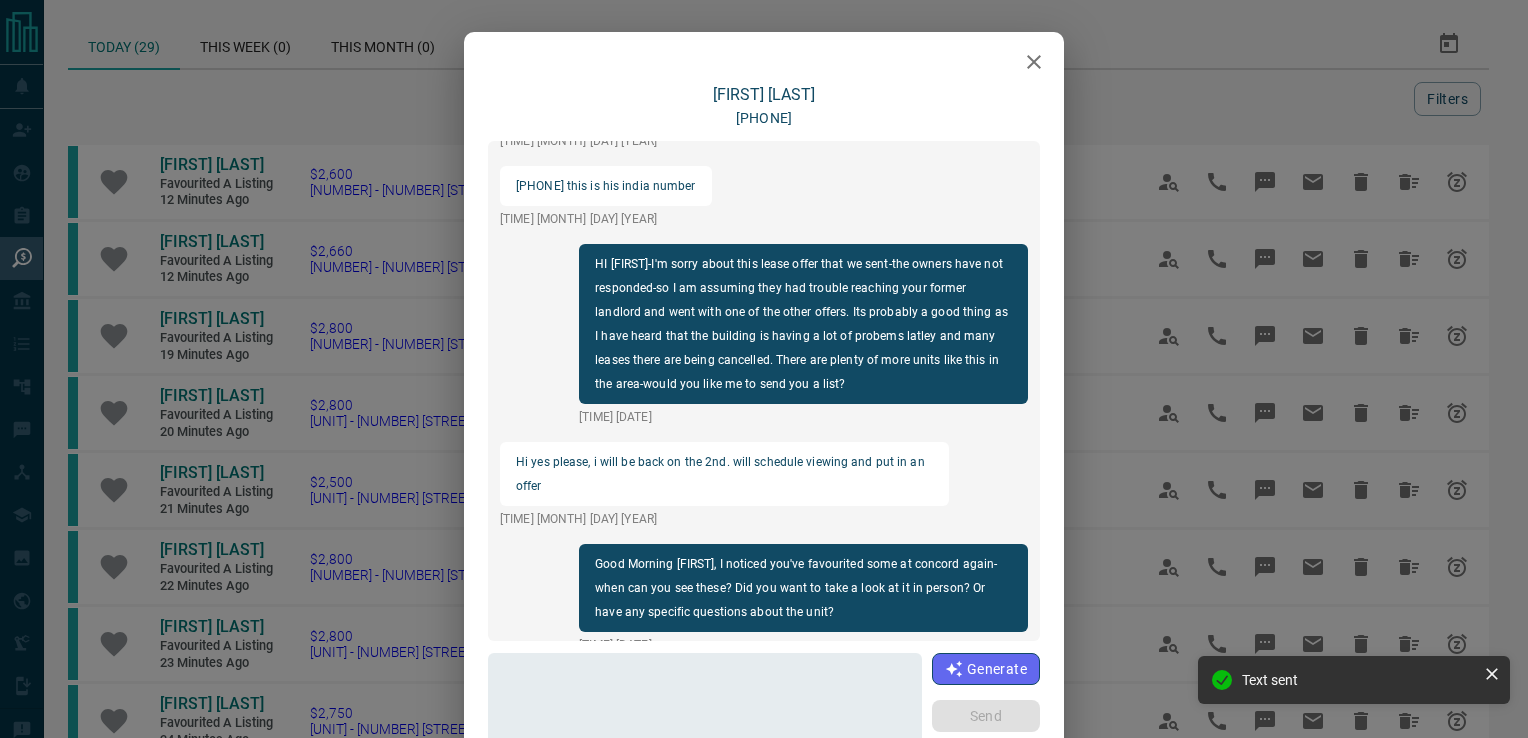 scroll, scrollTop: 2257, scrollLeft: 0, axis: vertical 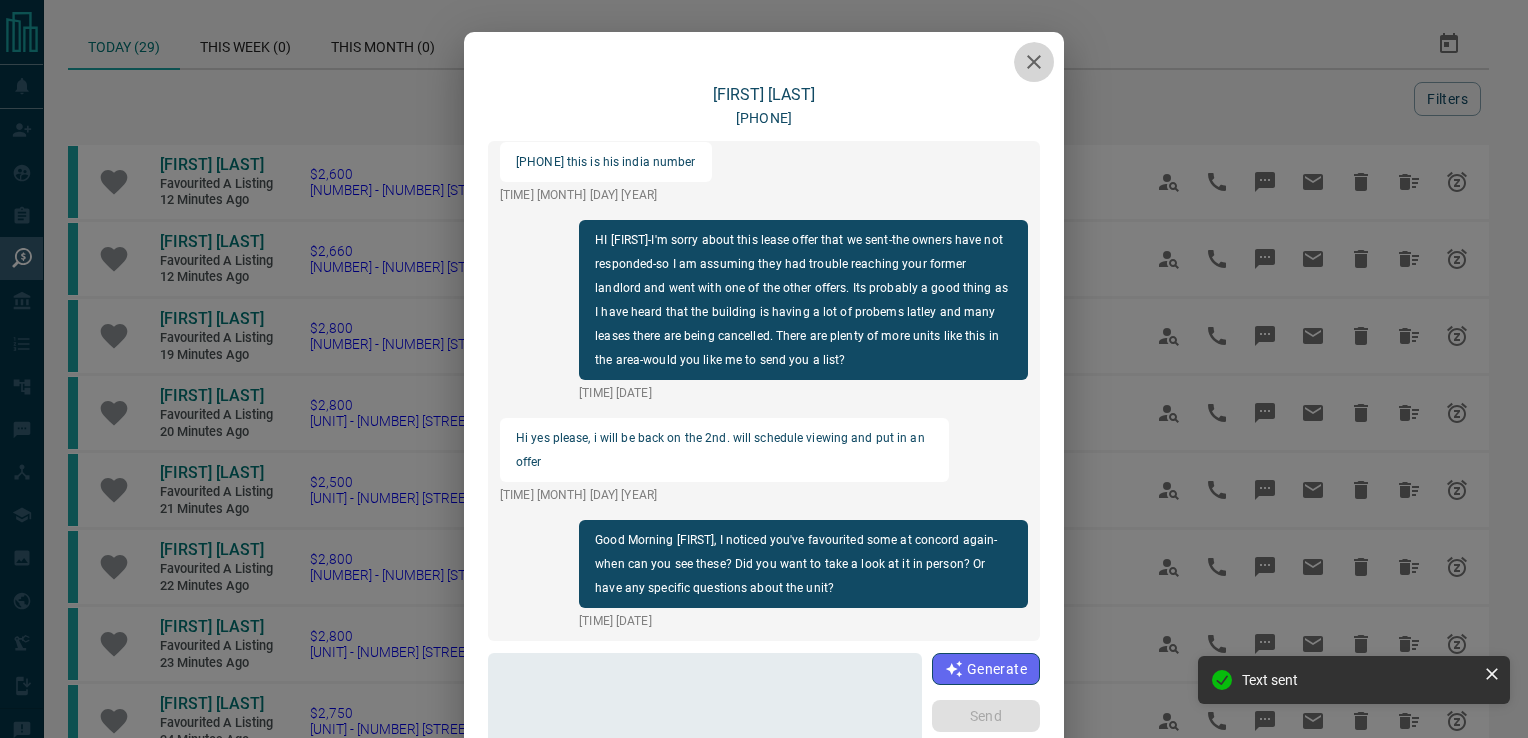 click 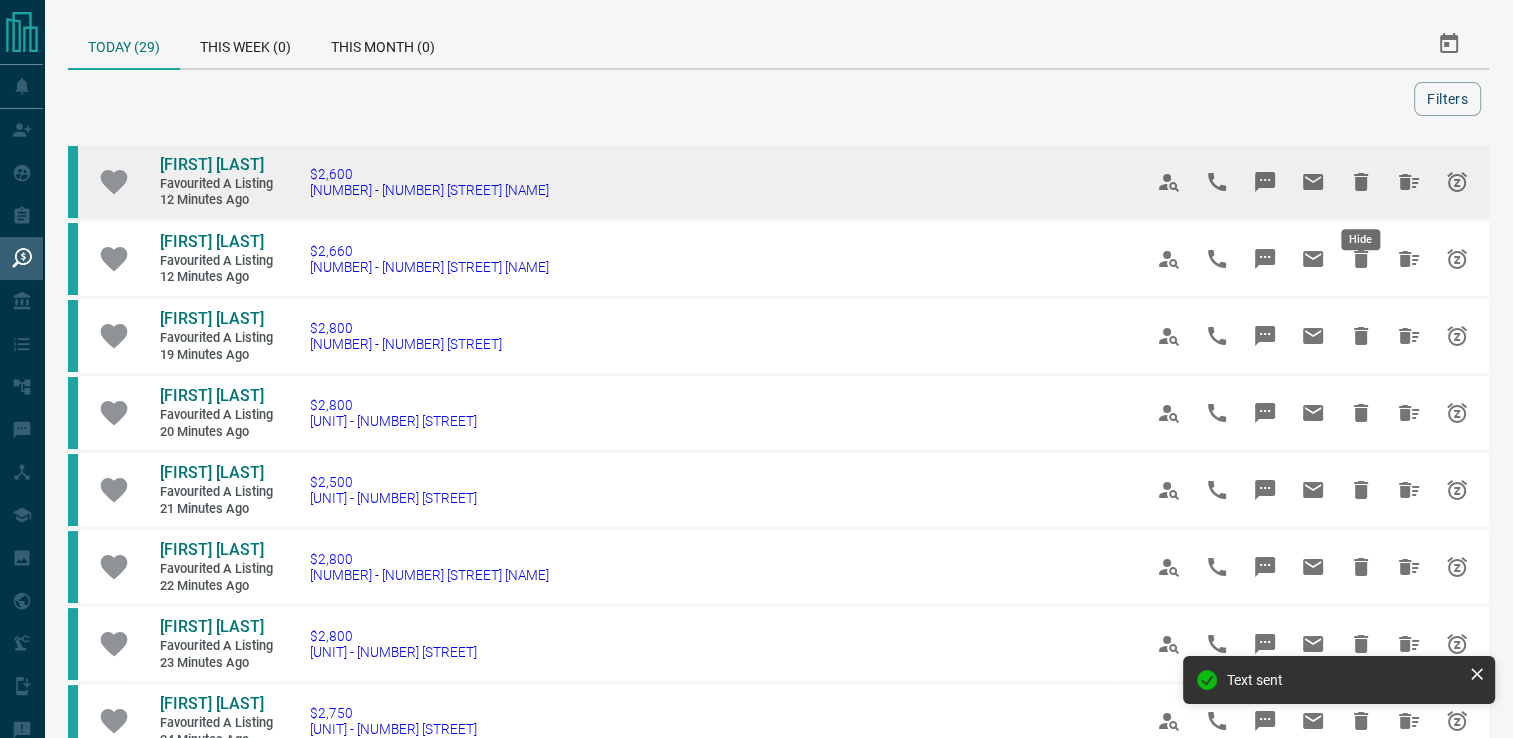 click 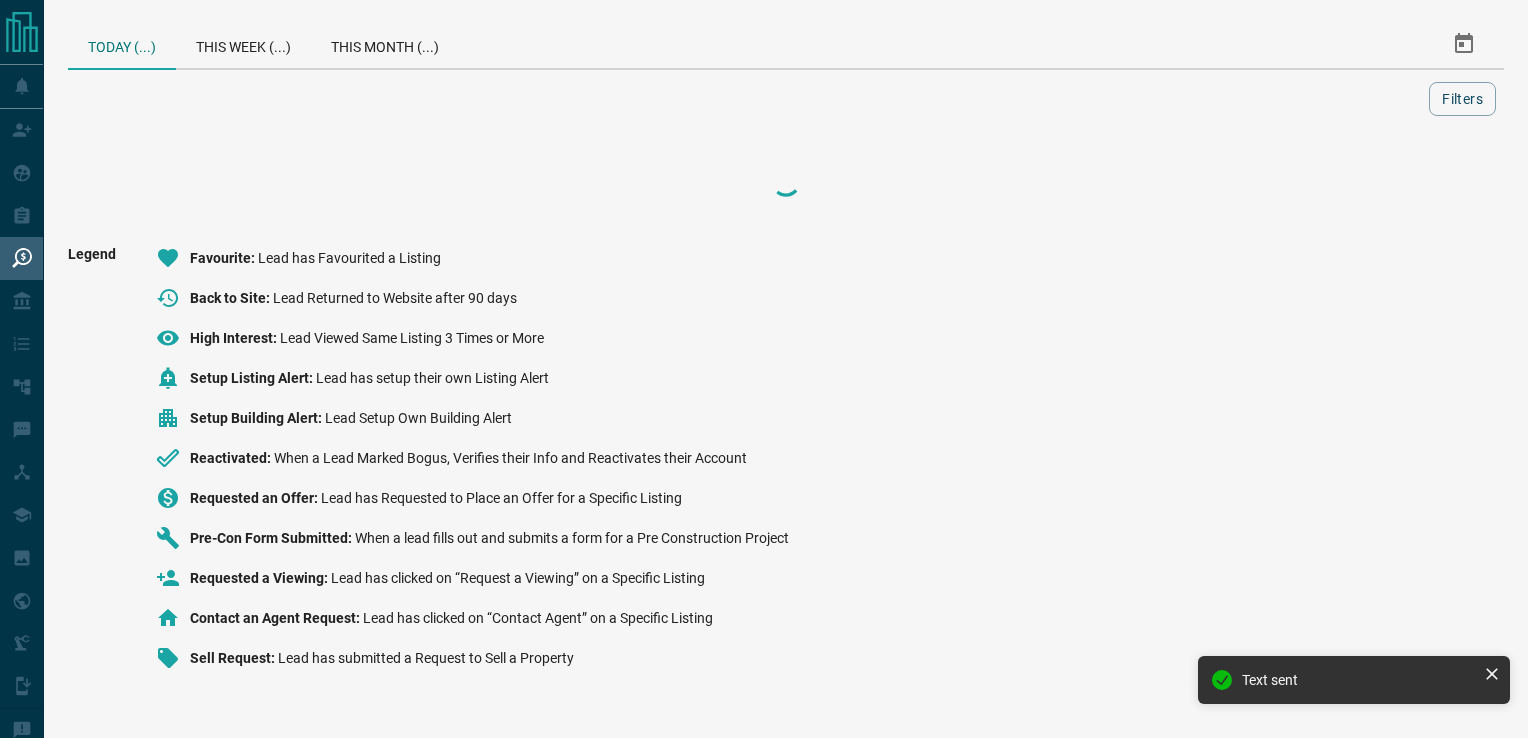 click at bounding box center (786, 182) 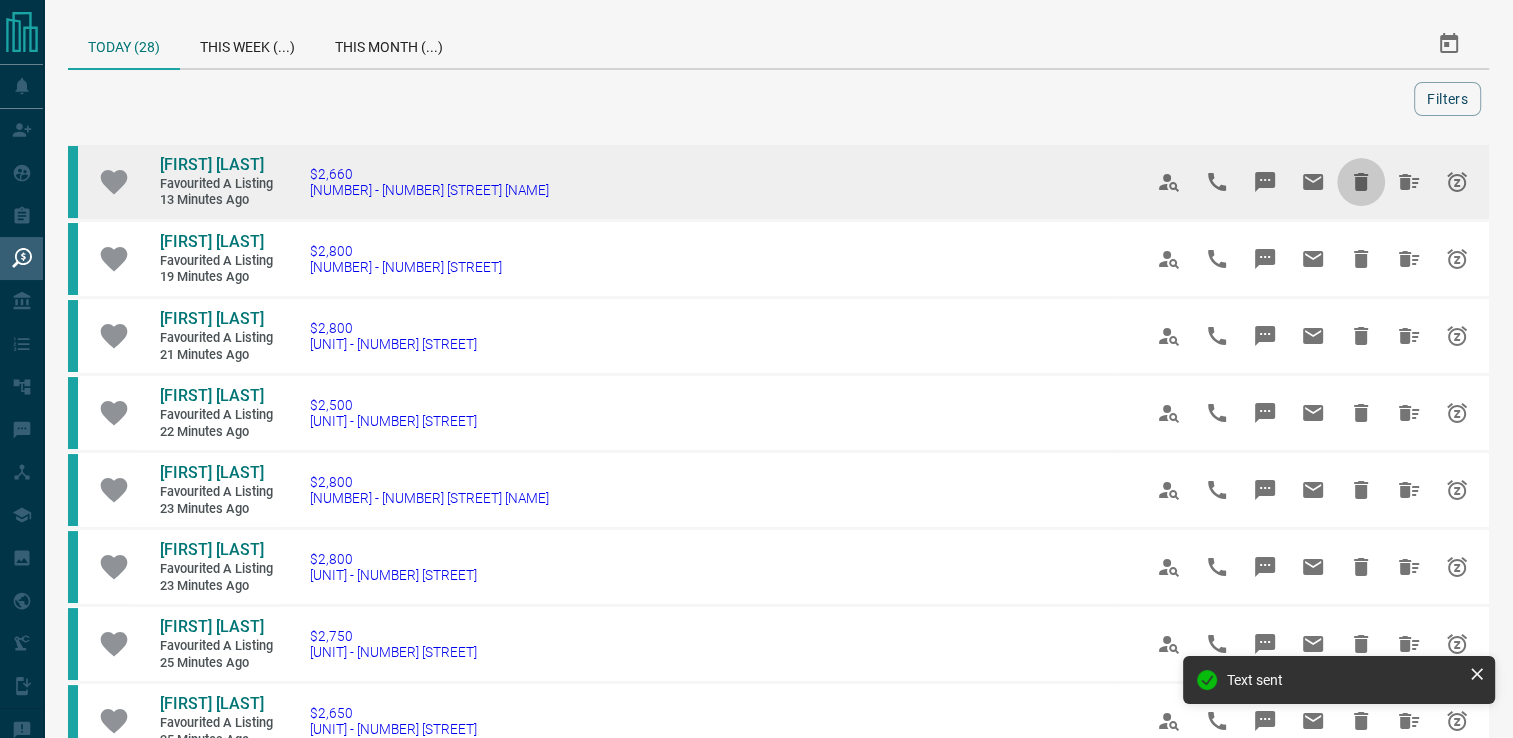 click 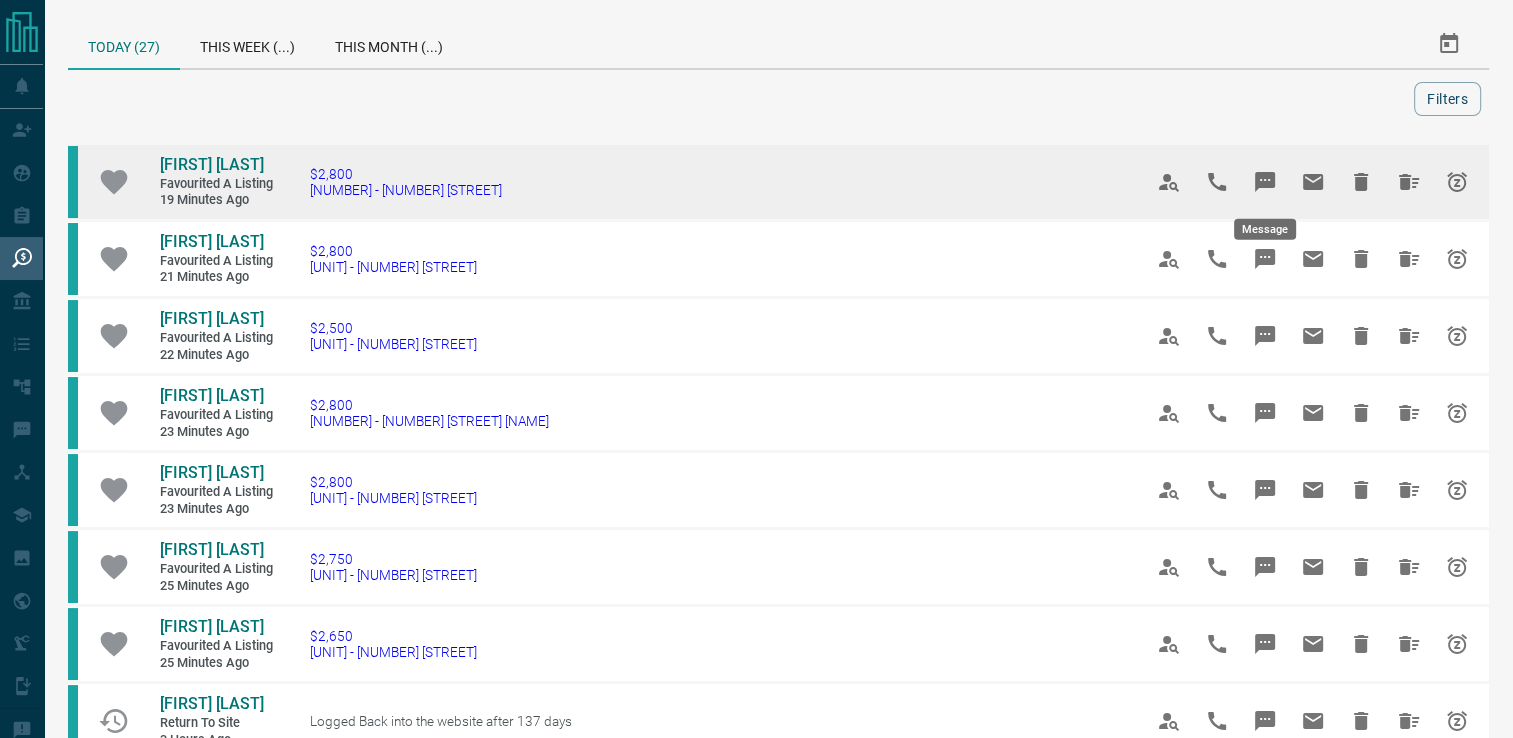 click 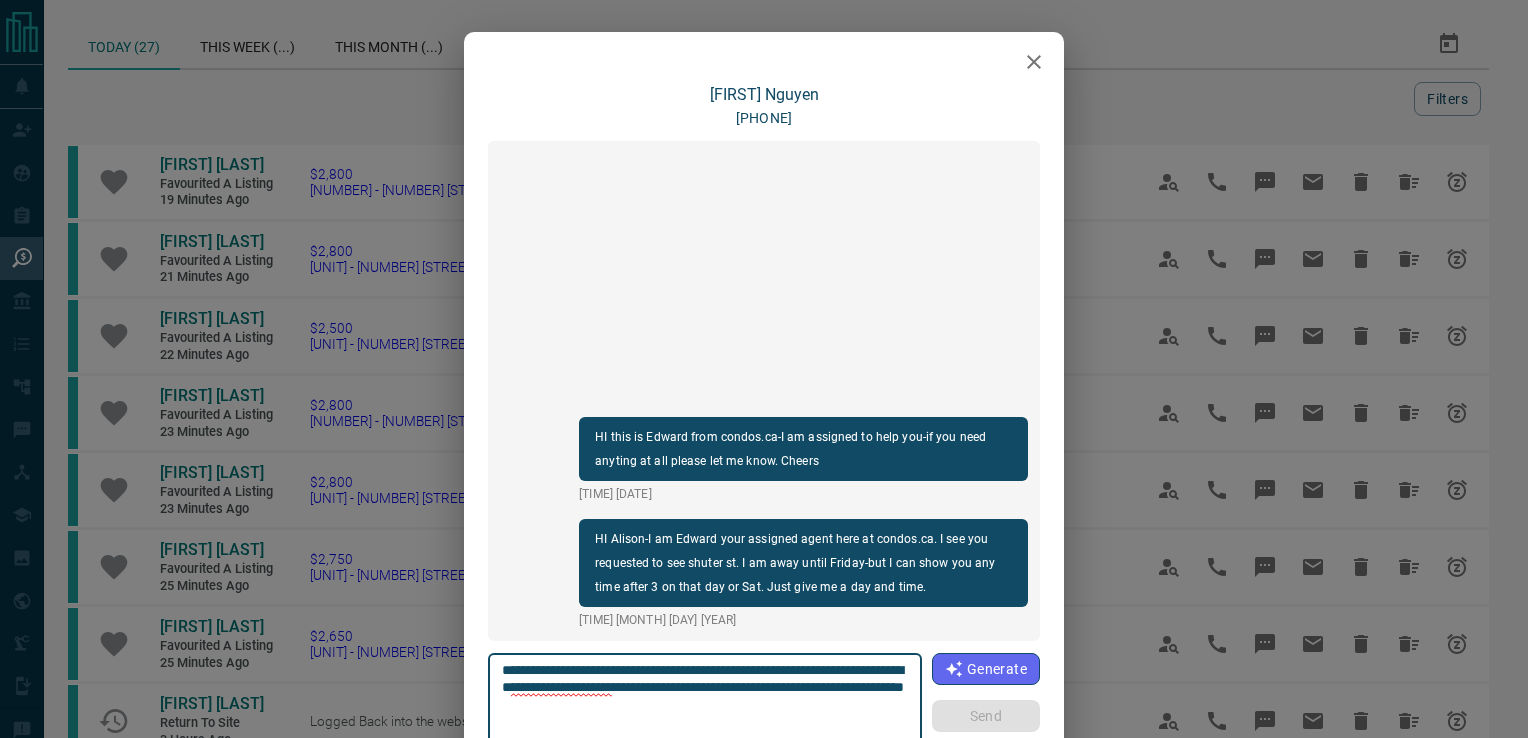 click on "**********" at bounding box center [705, 704] 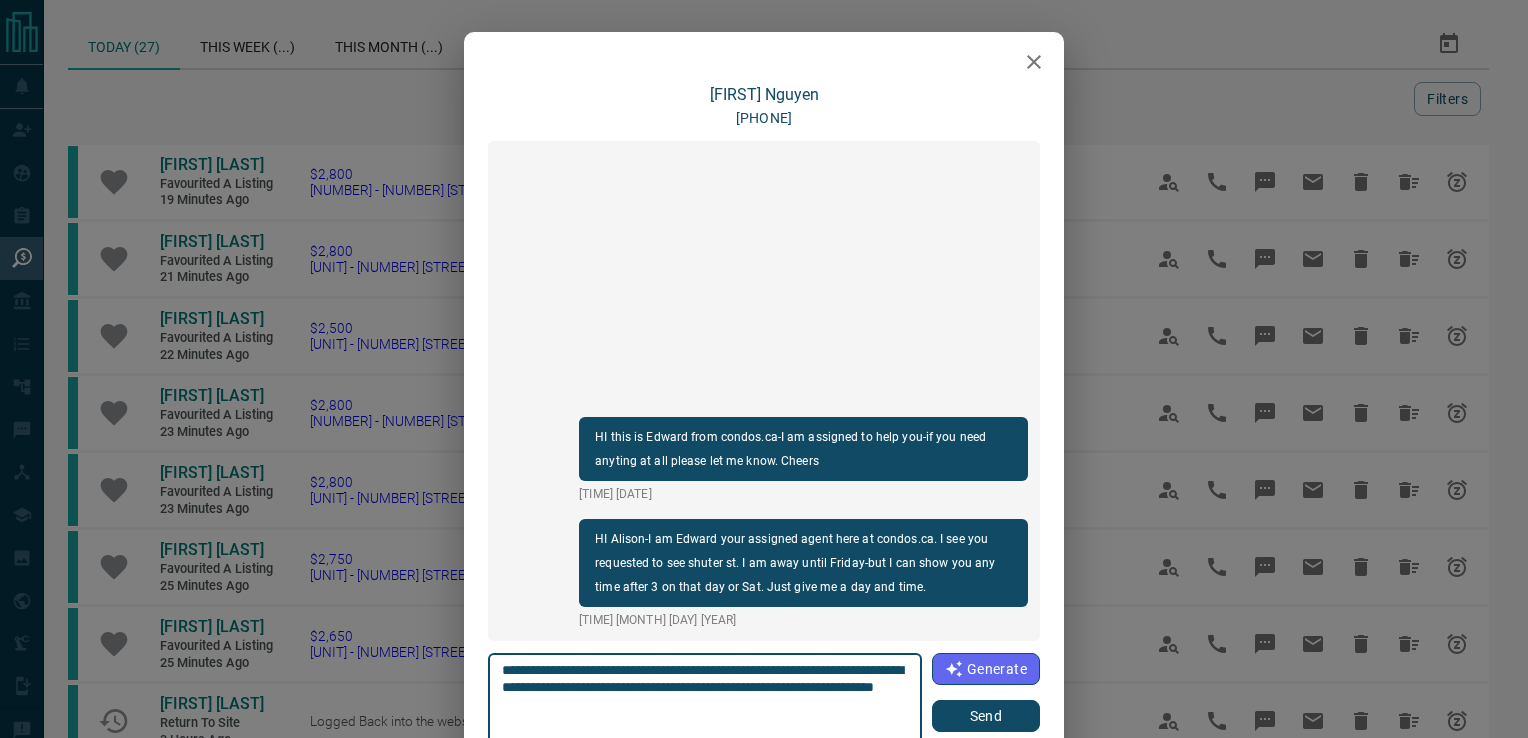 click on "**********" at bounding box center (705, 704) 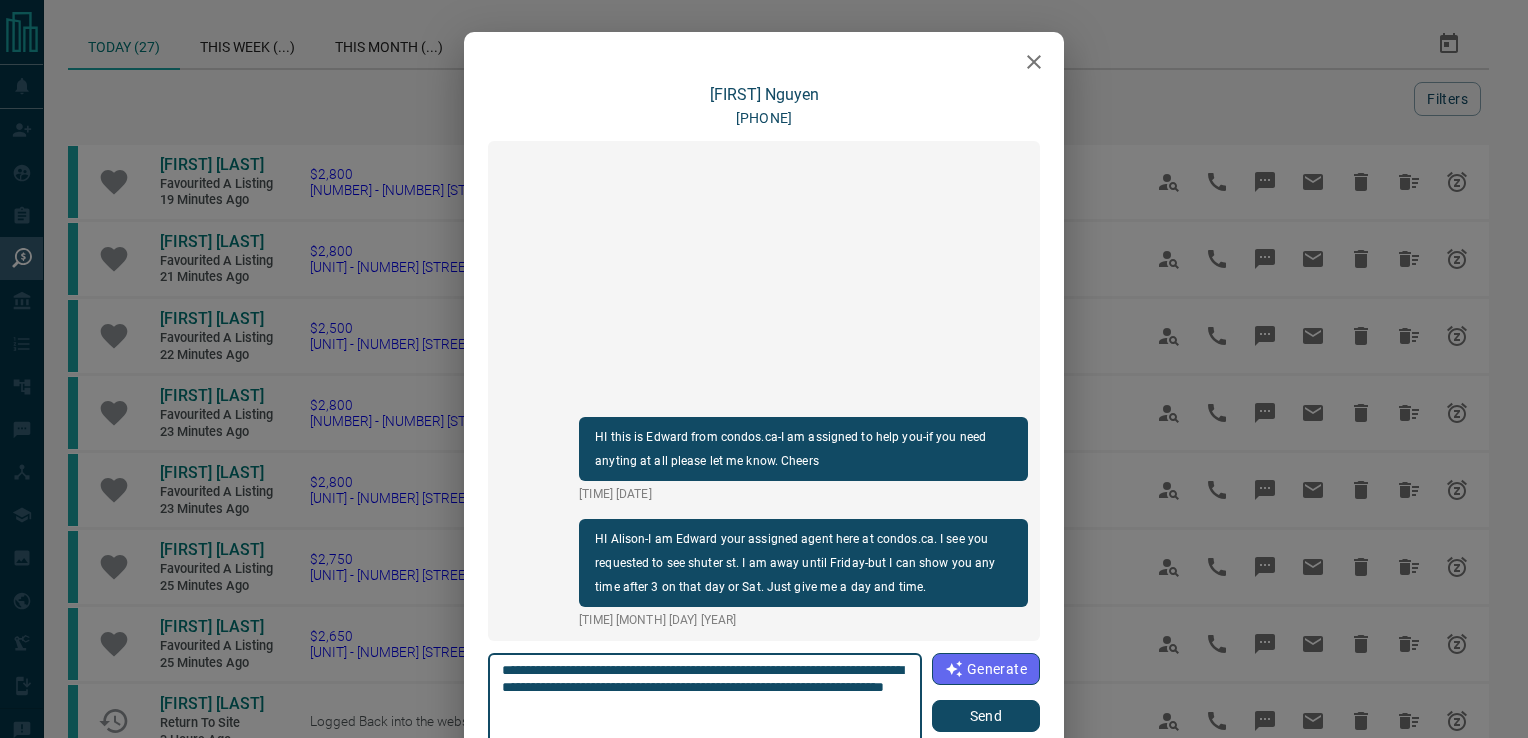 type on "**********" 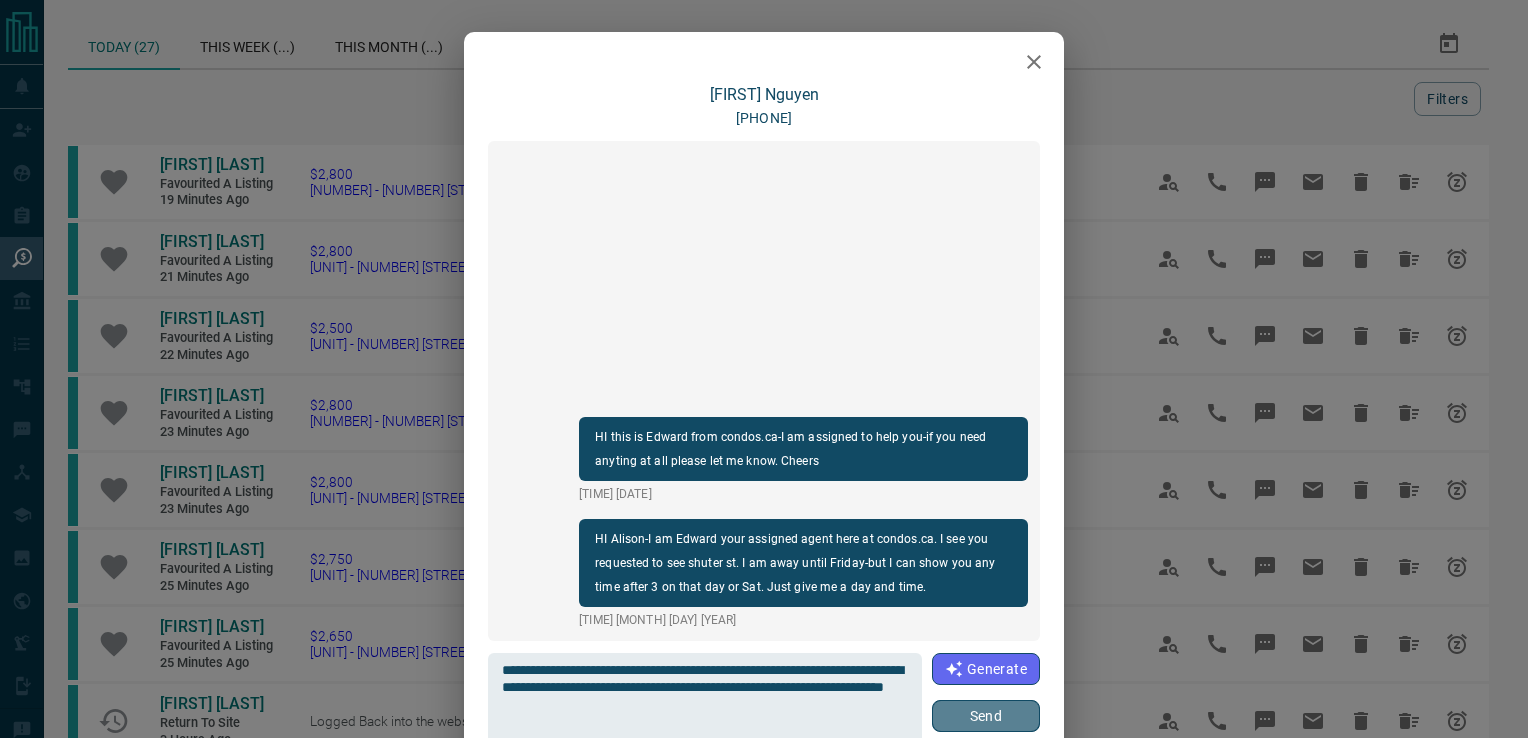 click on "Send" at bounding box center (986, 716) 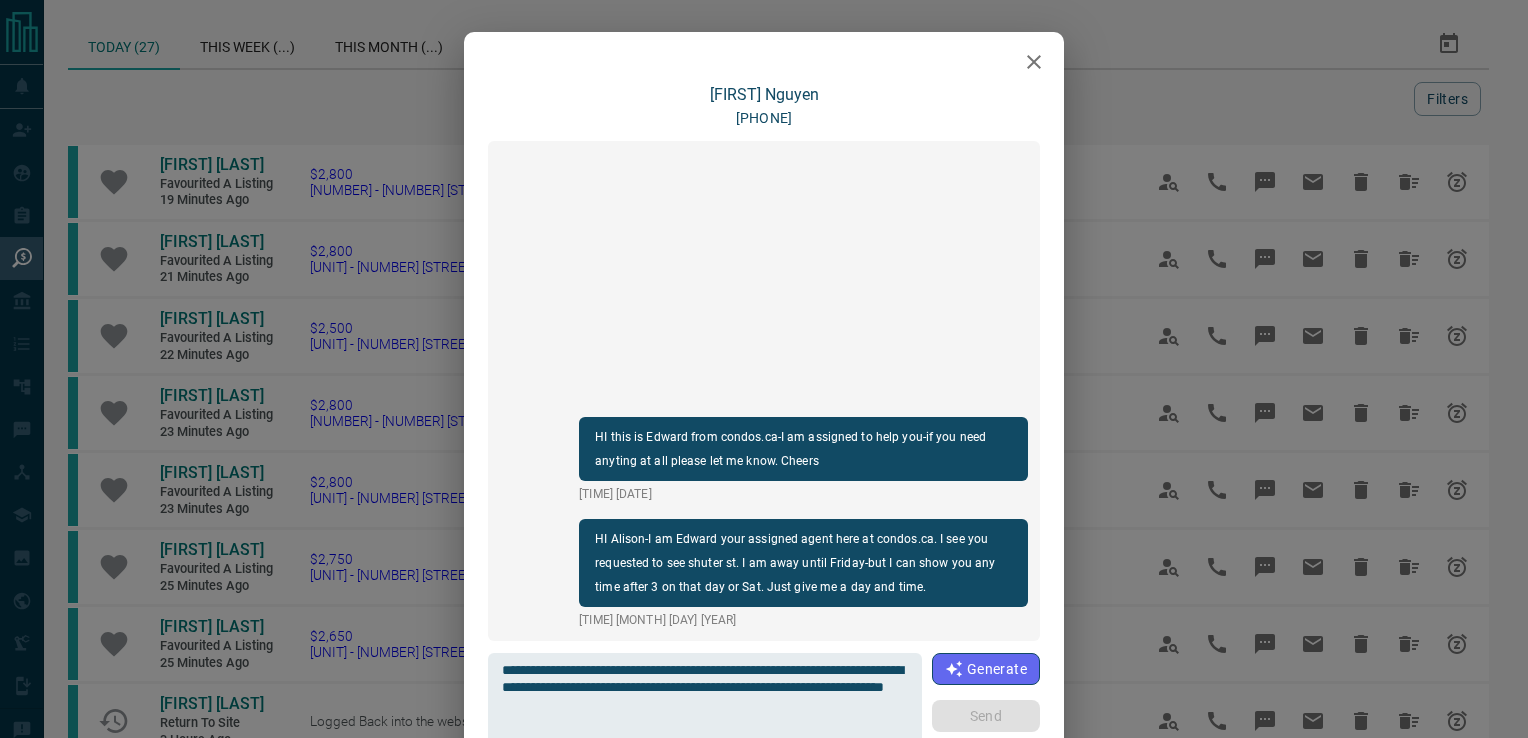 type 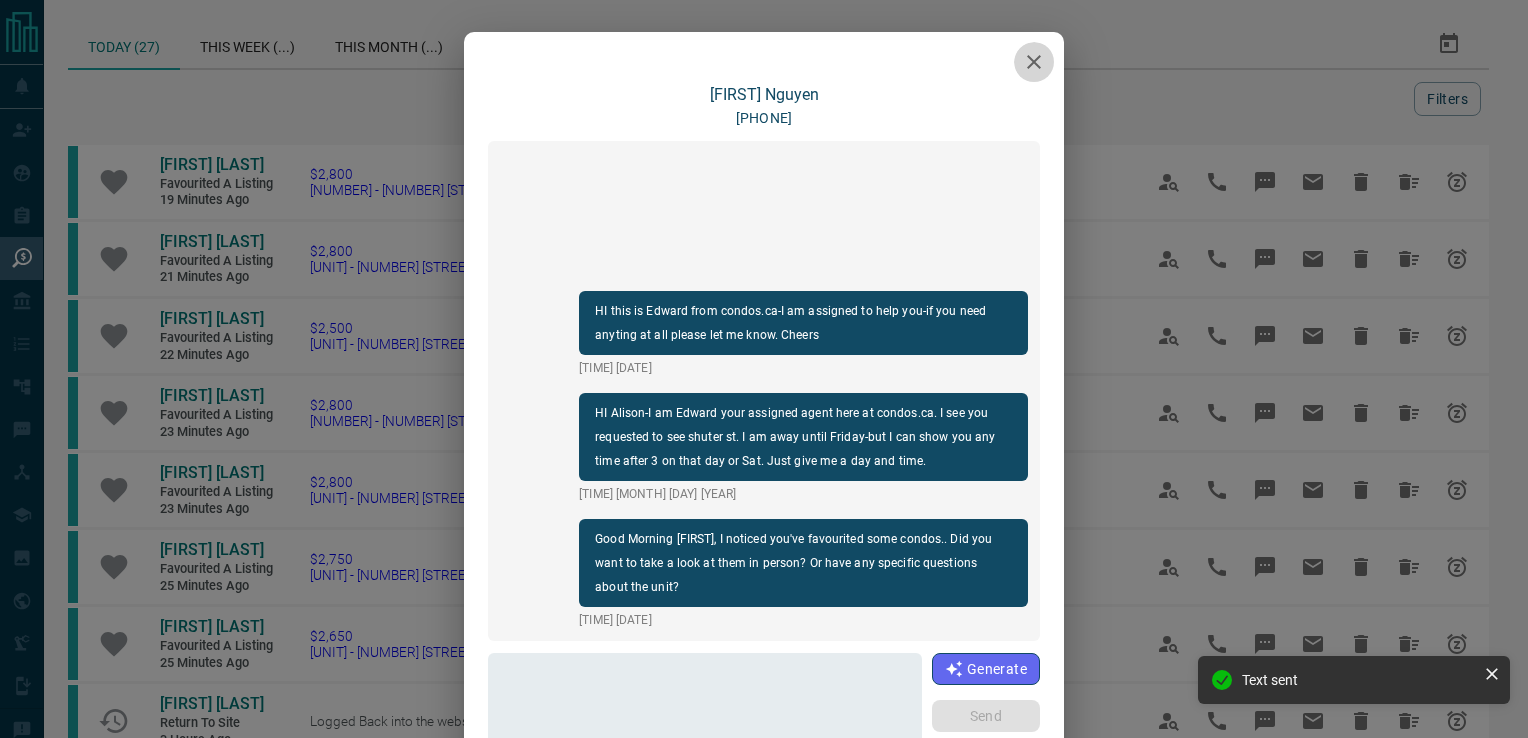click 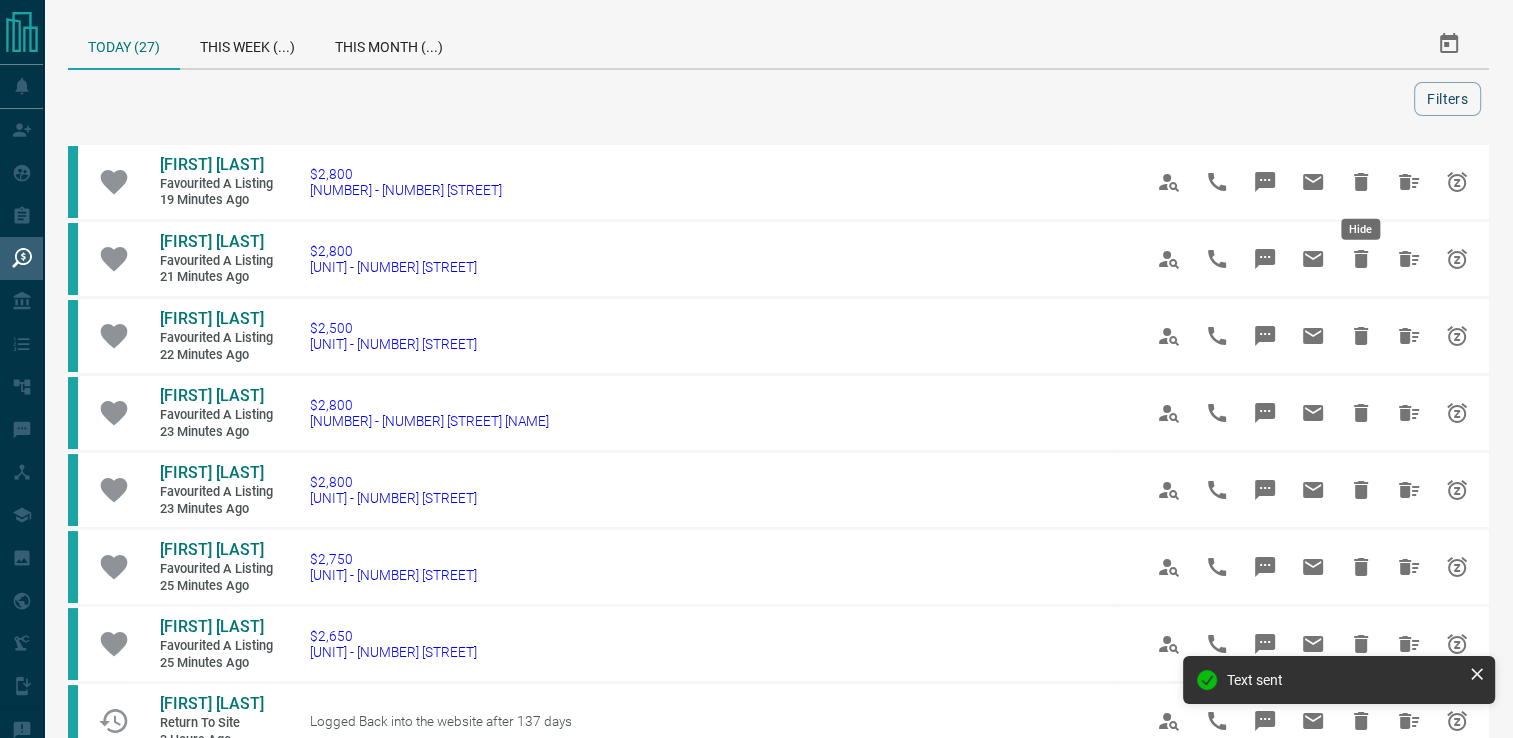 click 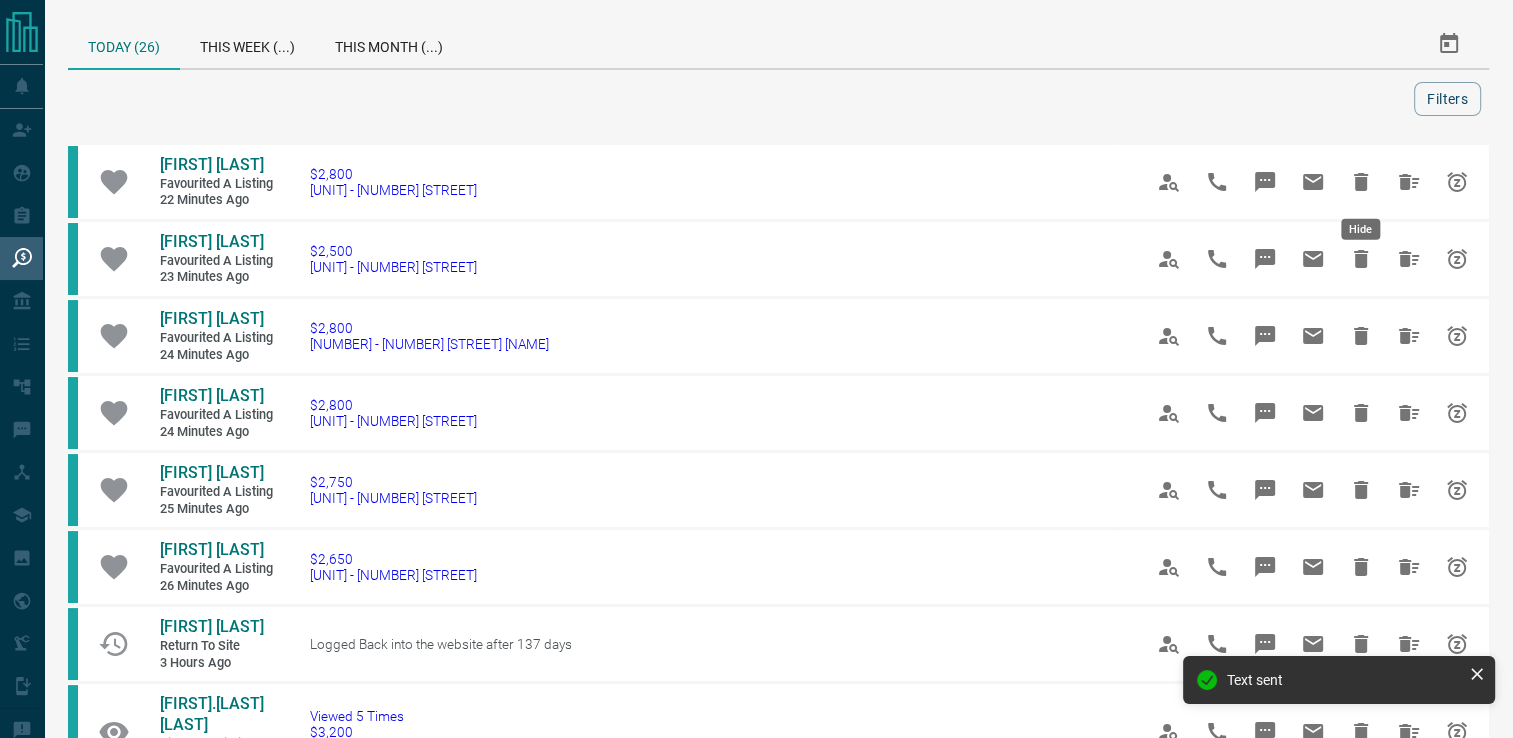 click 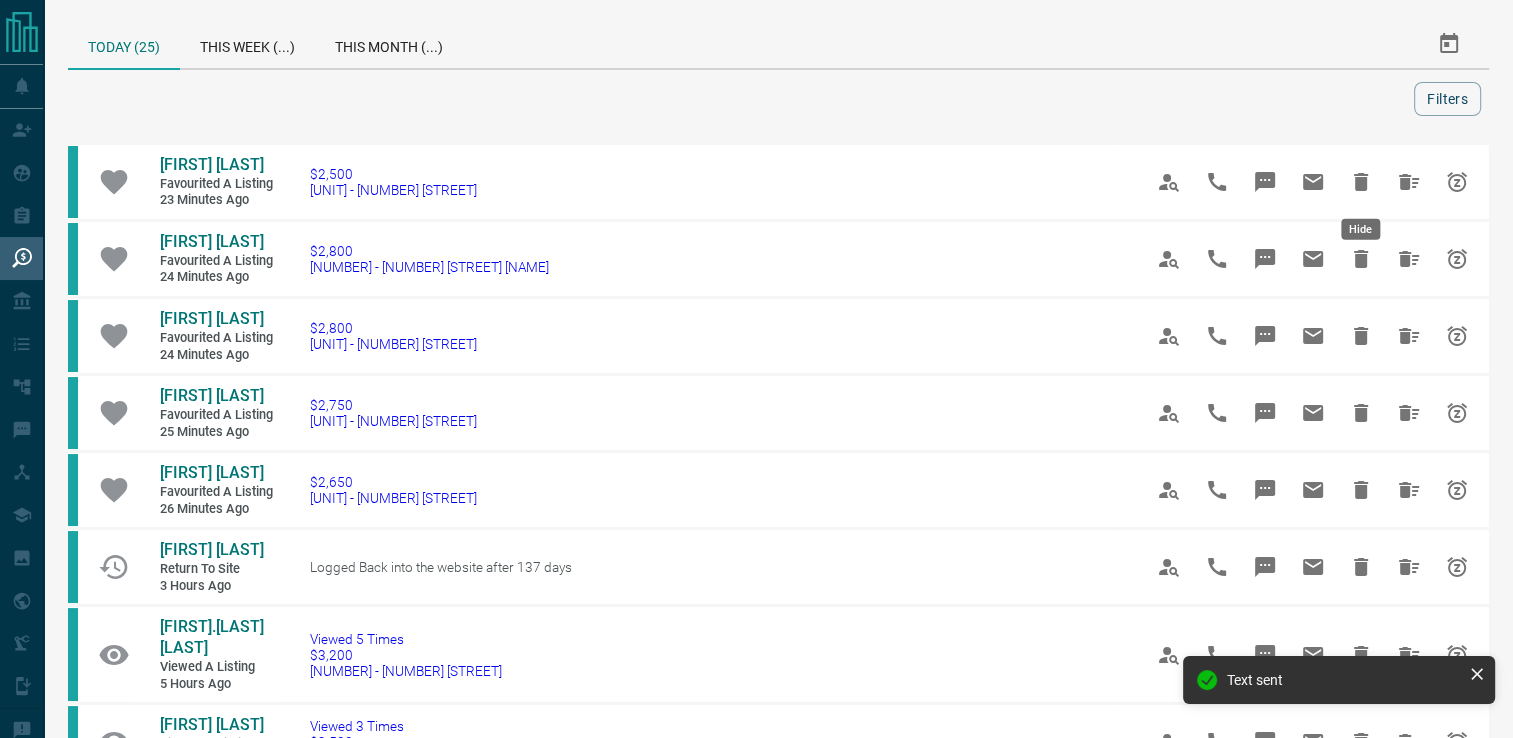 click 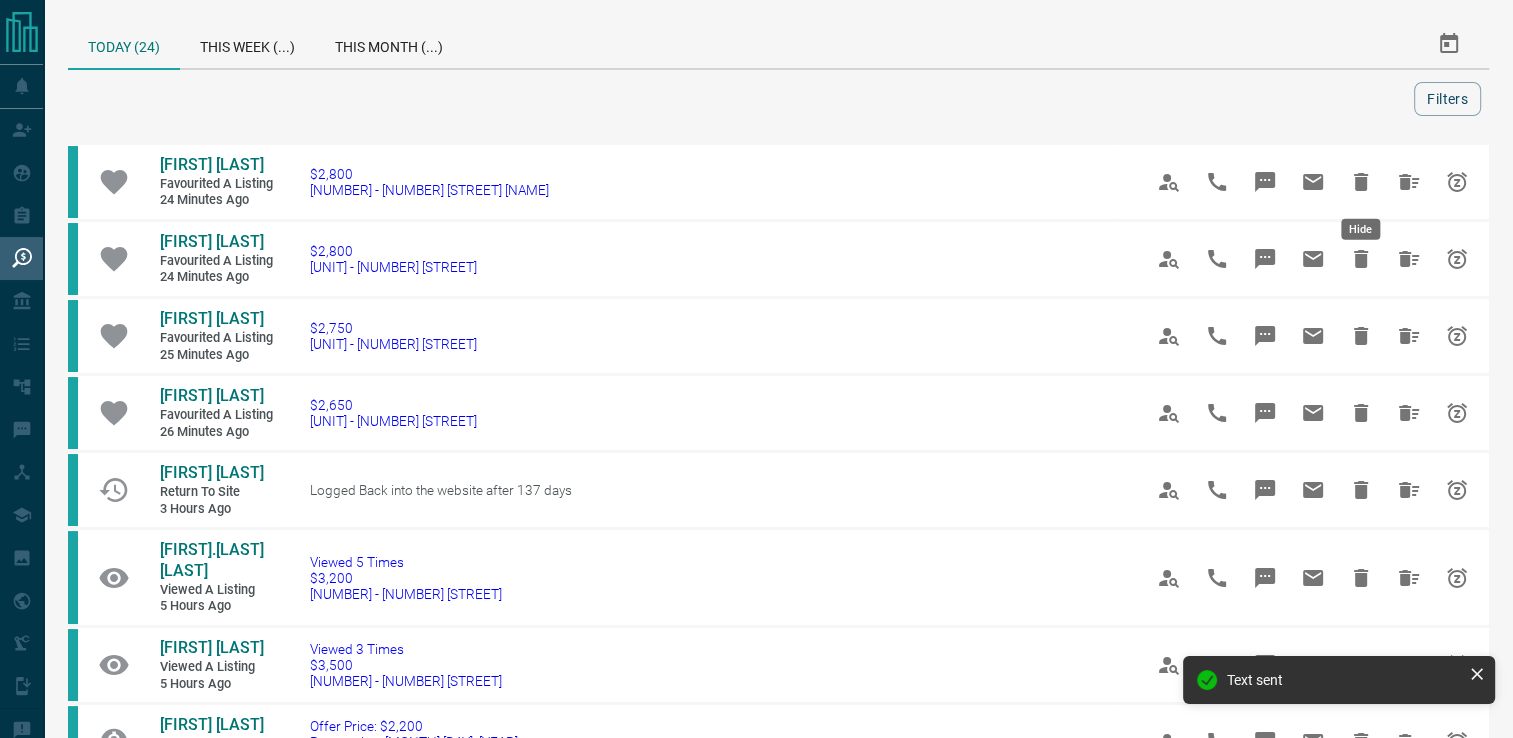 click 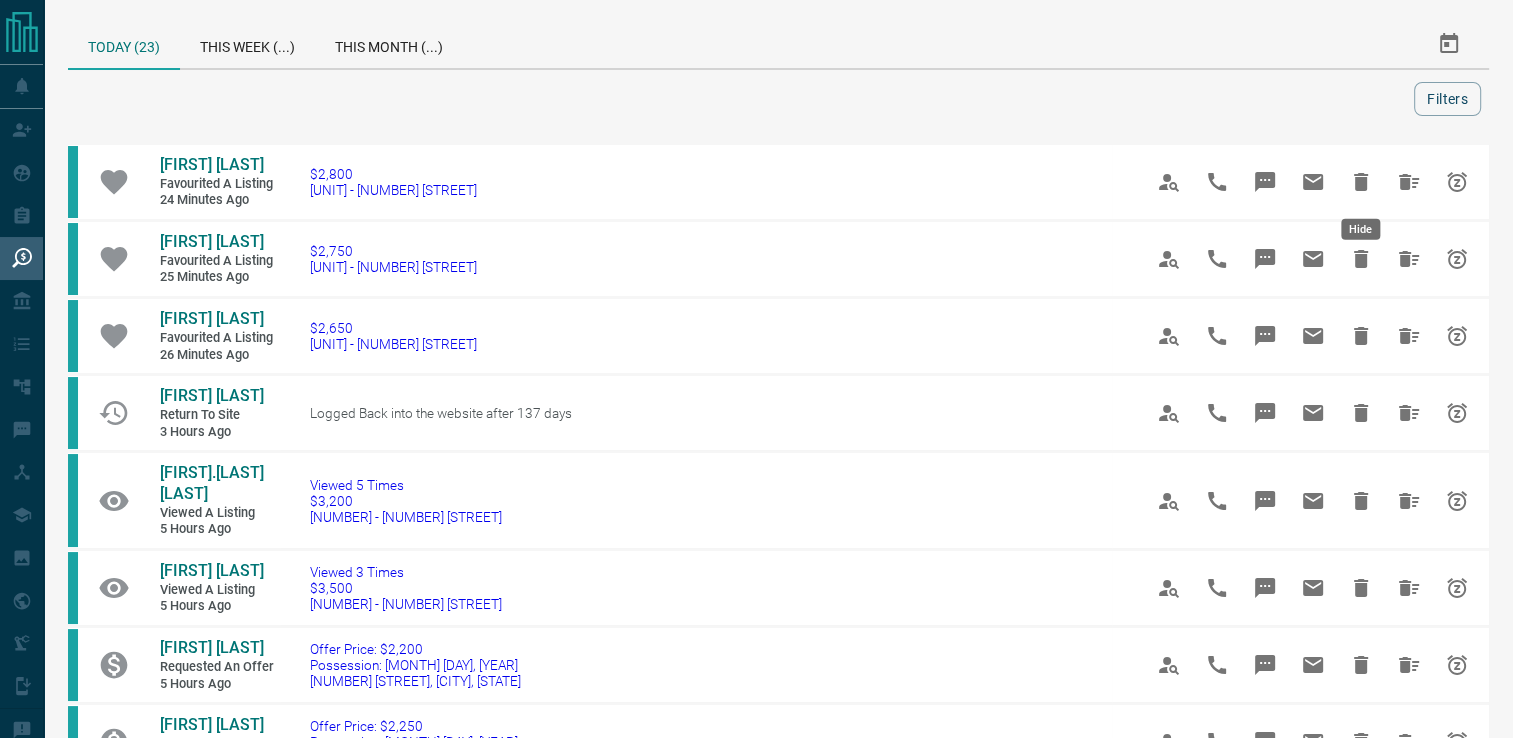 click 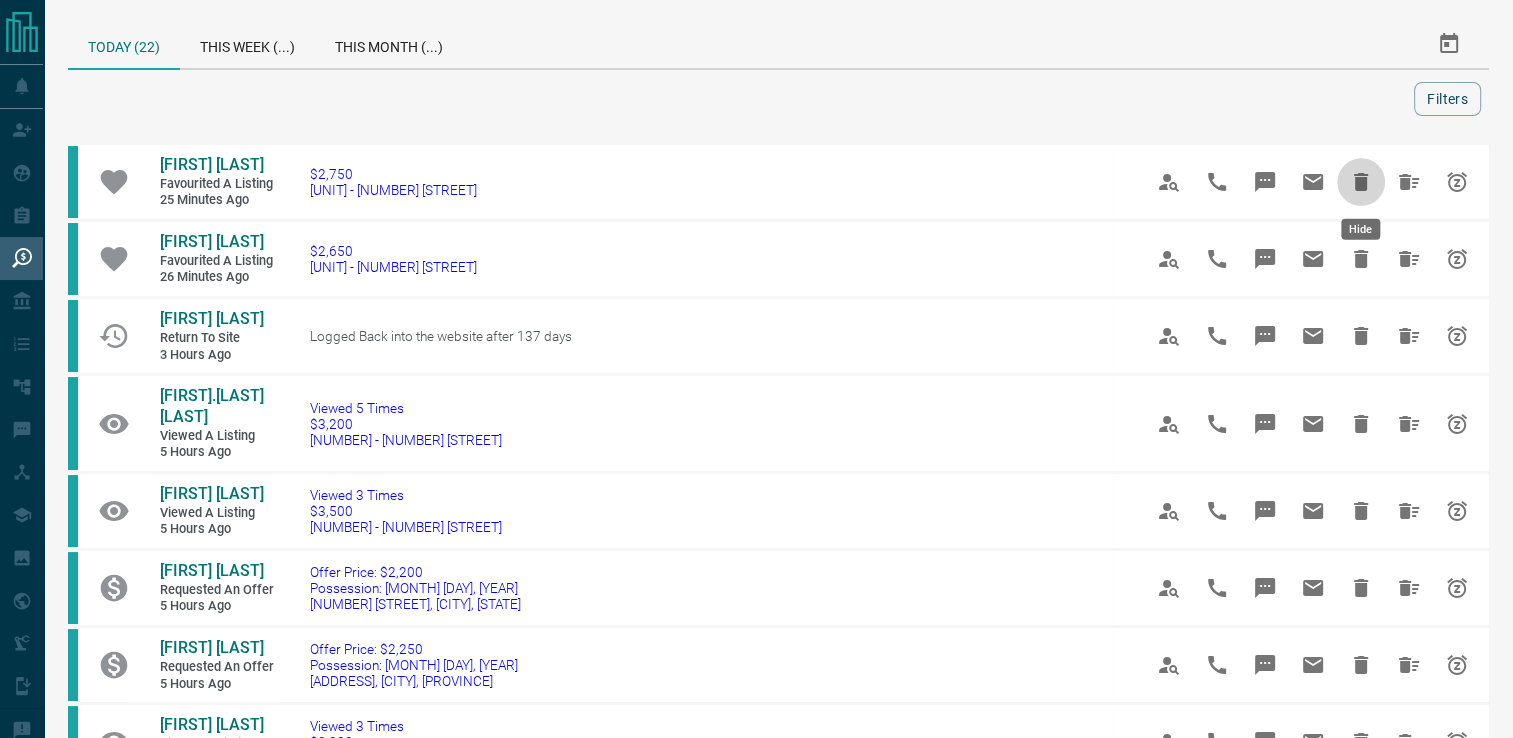 click 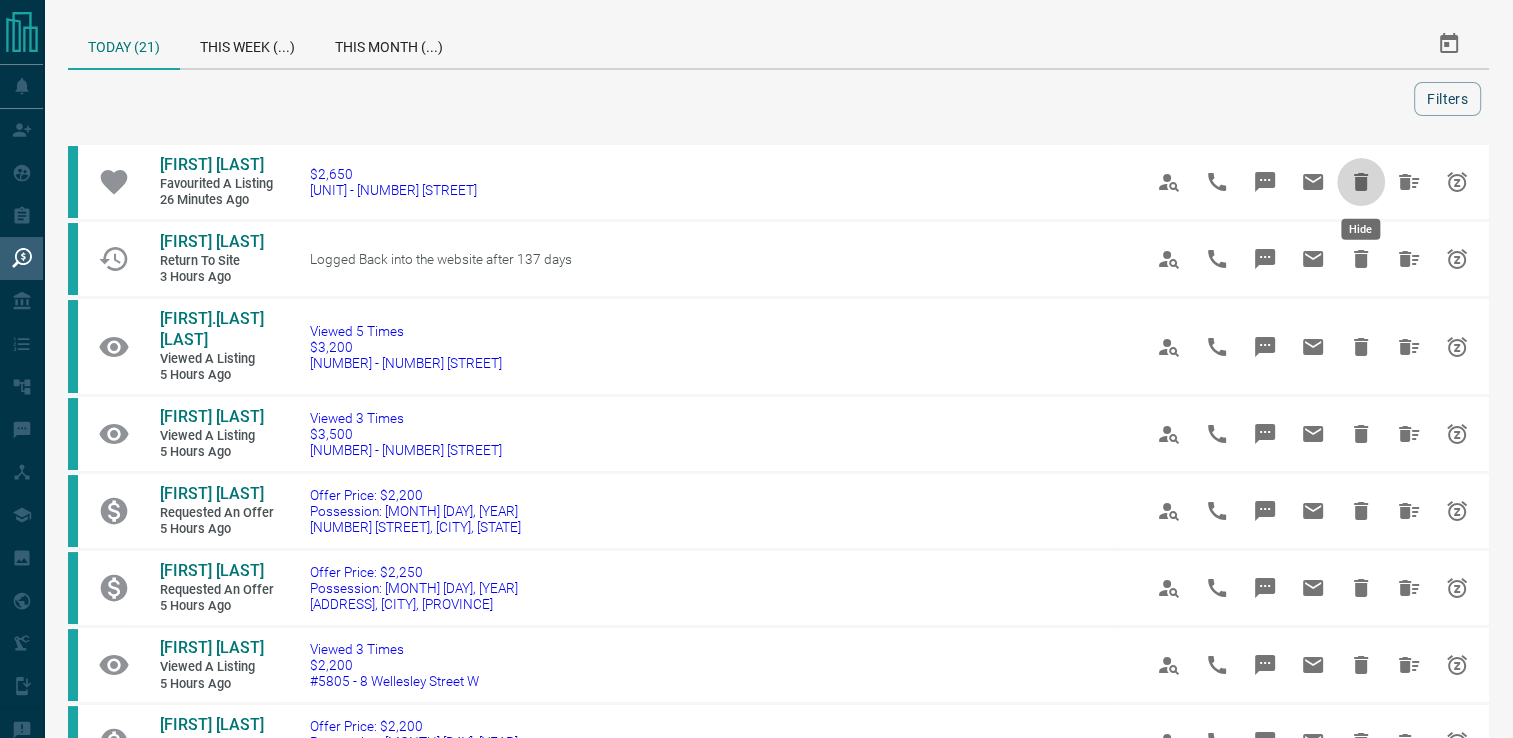 click 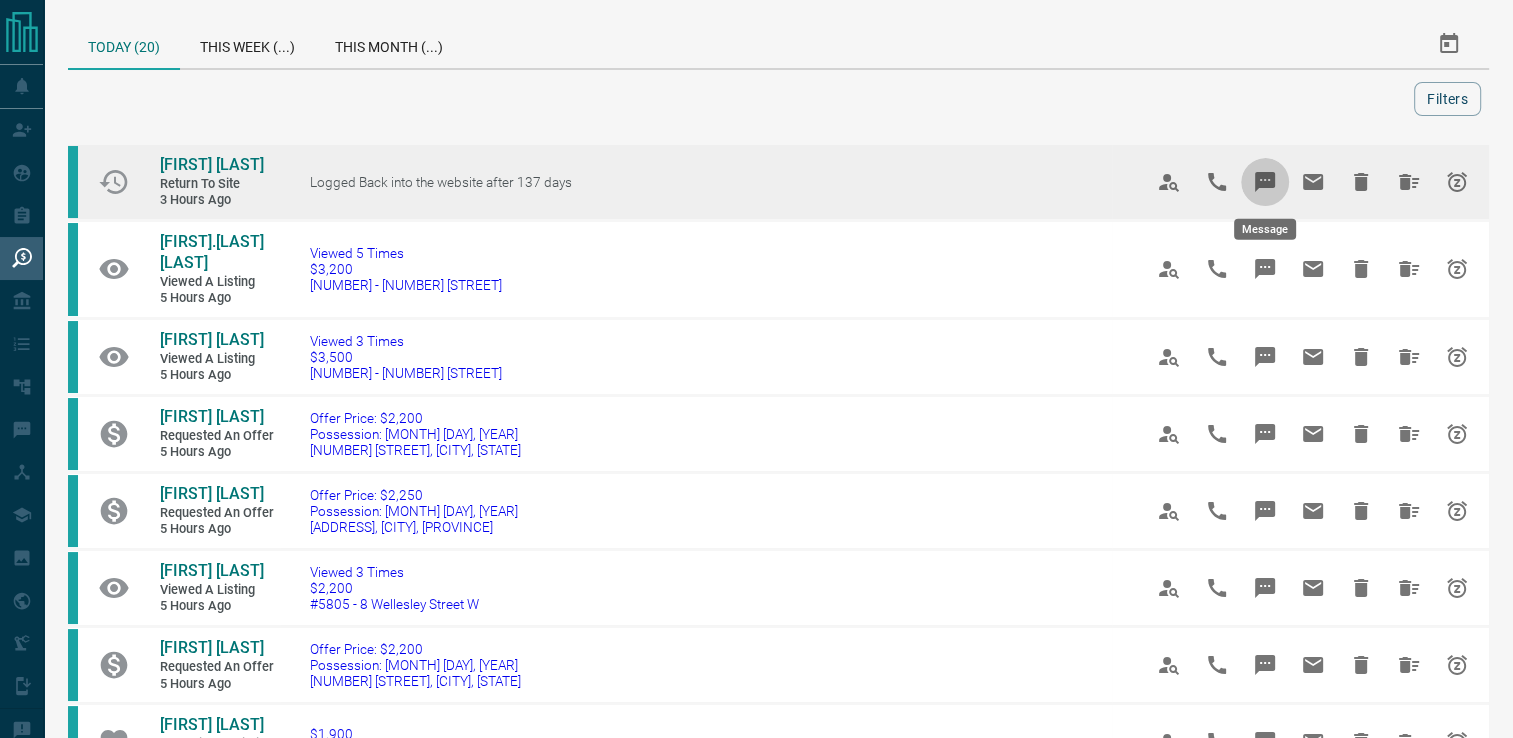 click 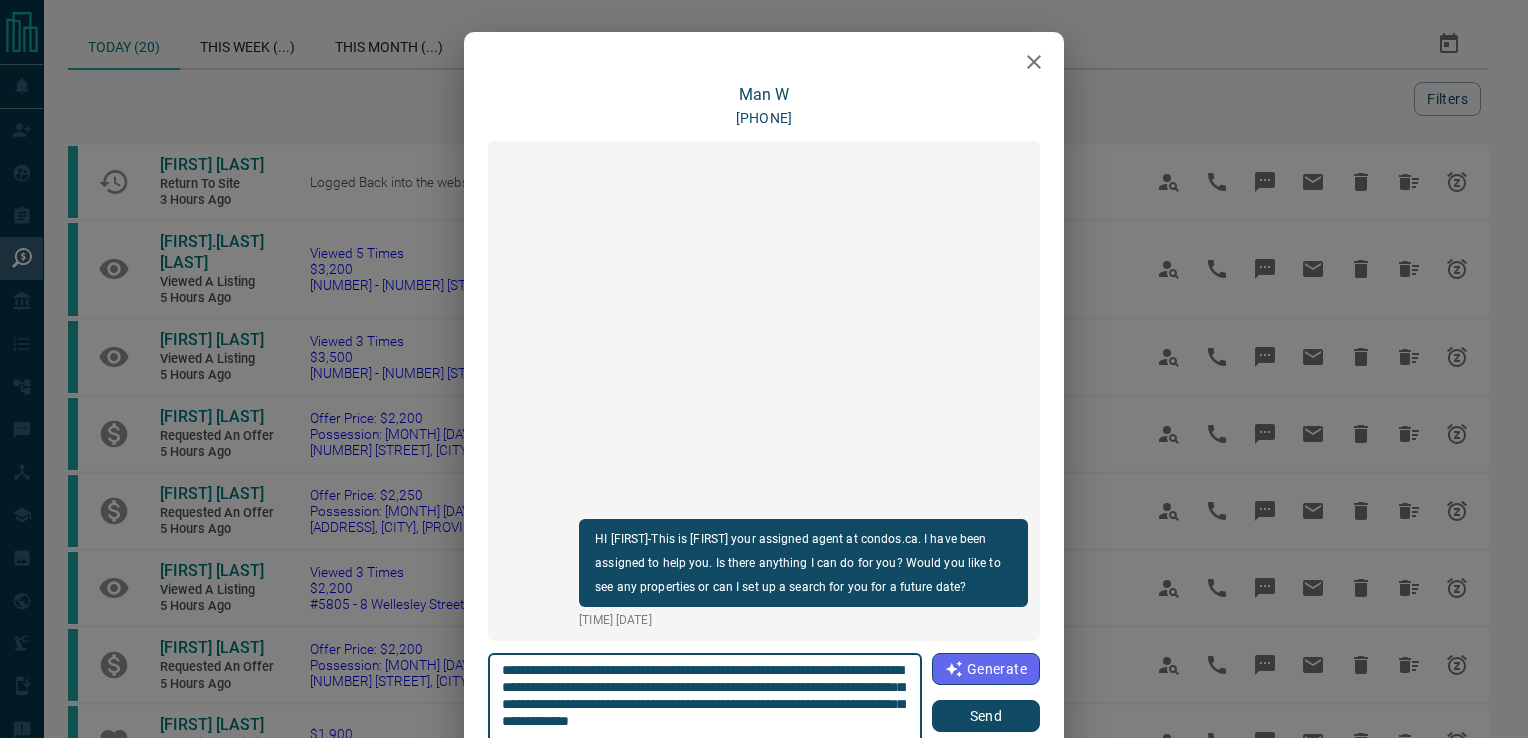click 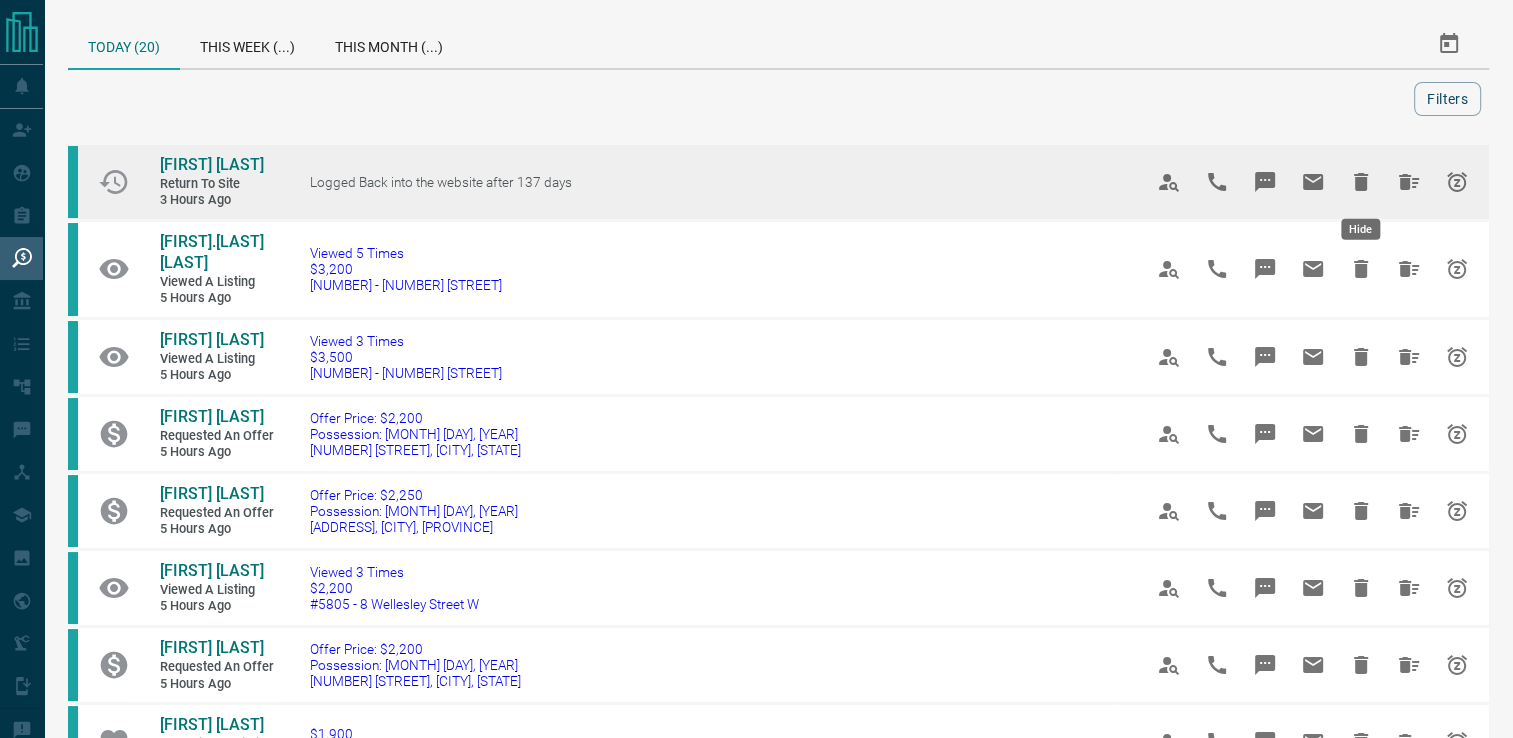 click at bounding box center (1361, 182) 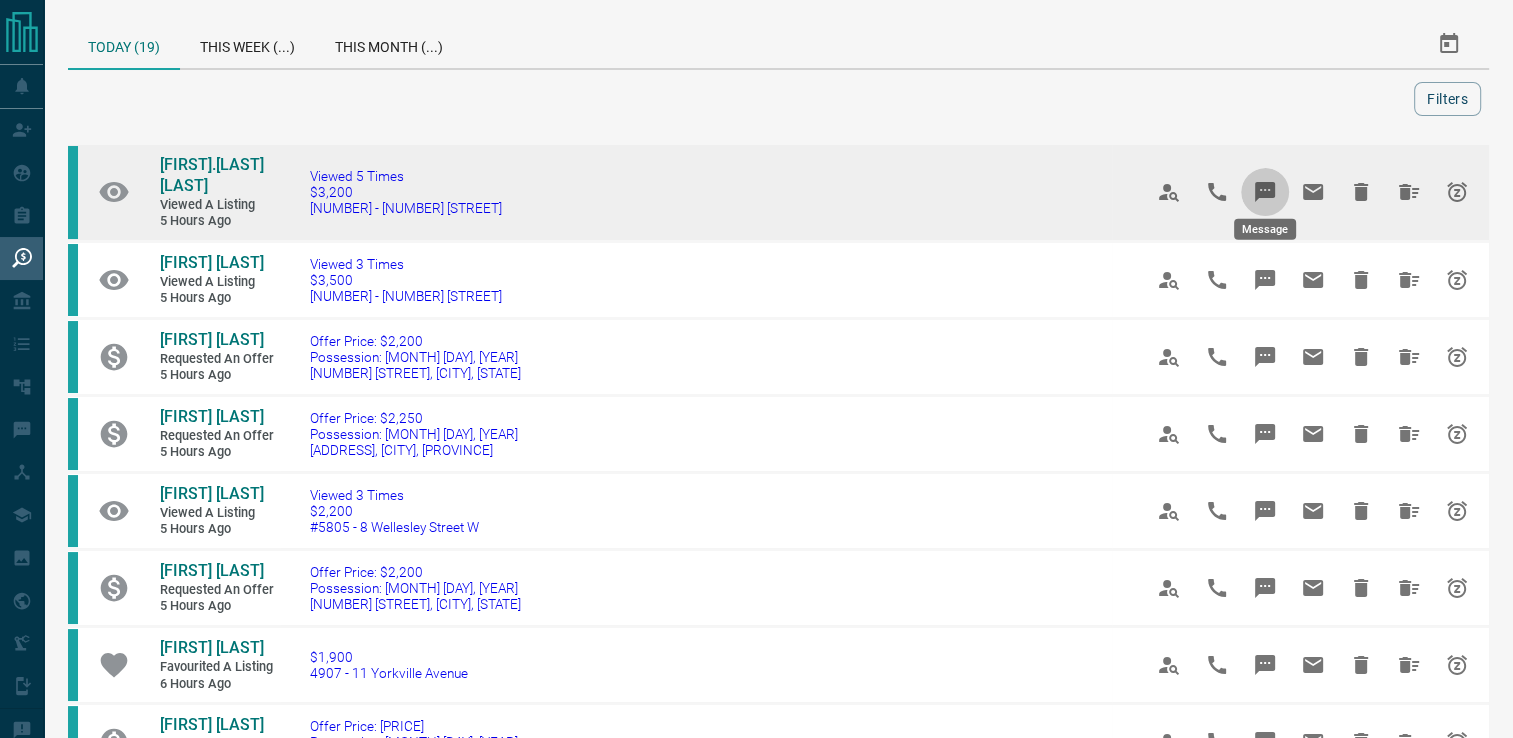 click at bounding box center [1265, 192] 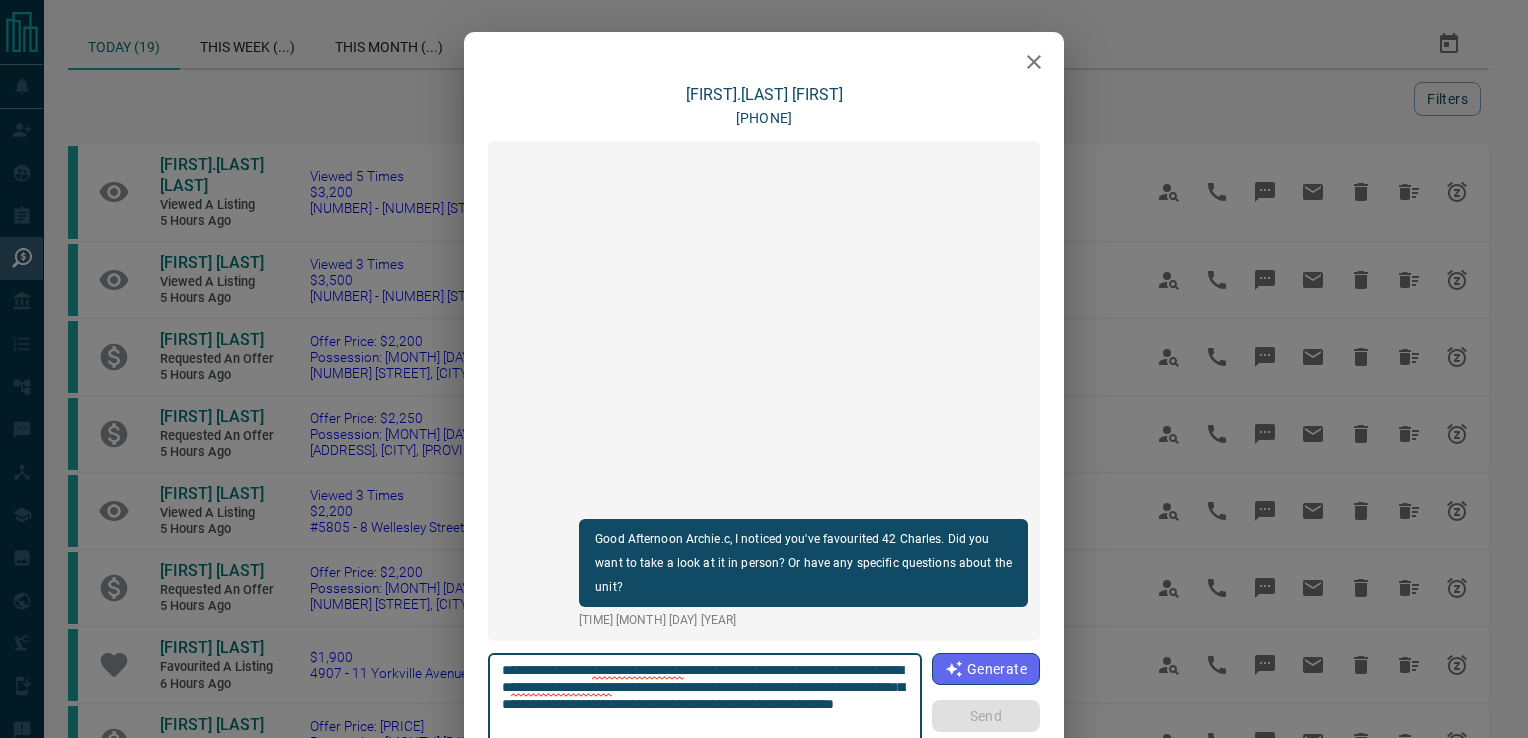 click 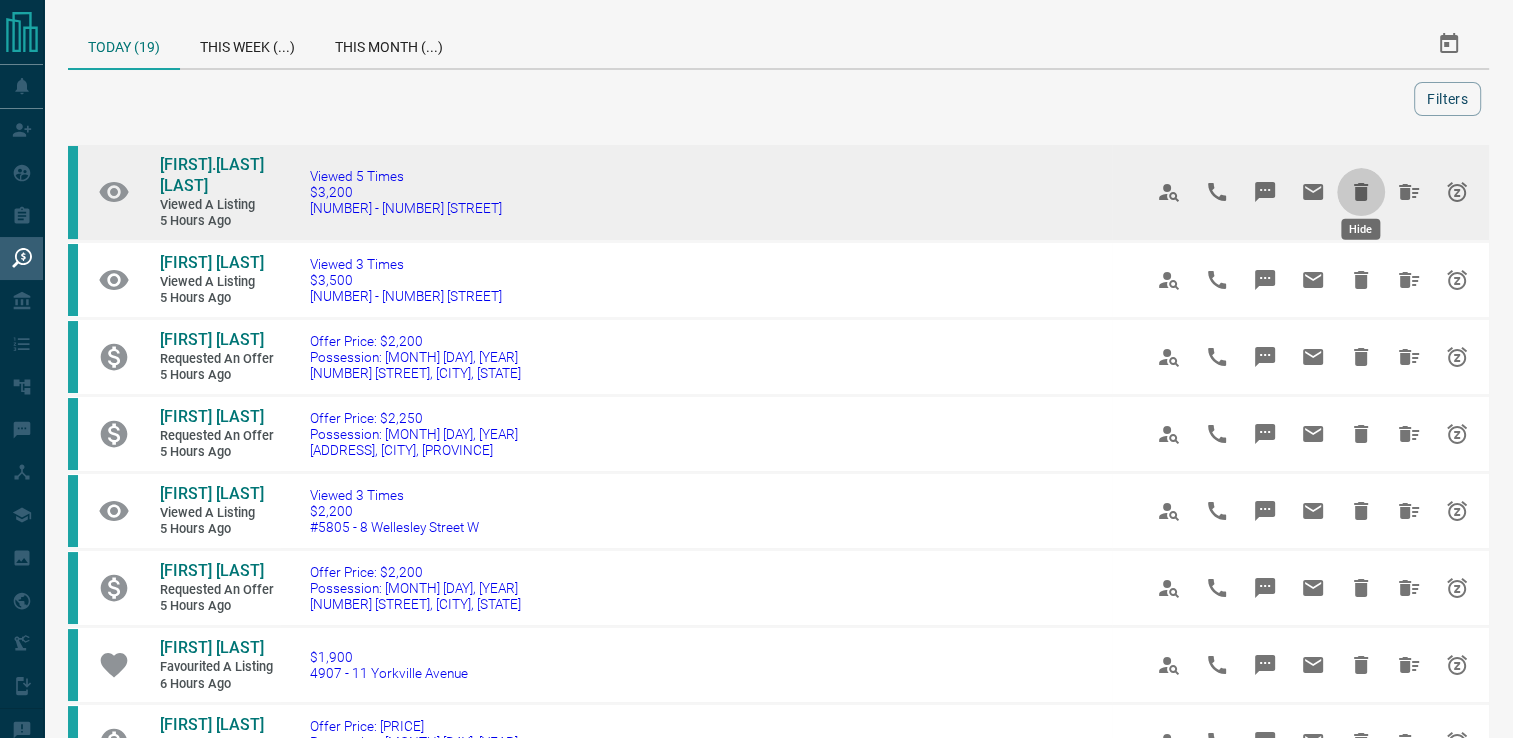 click 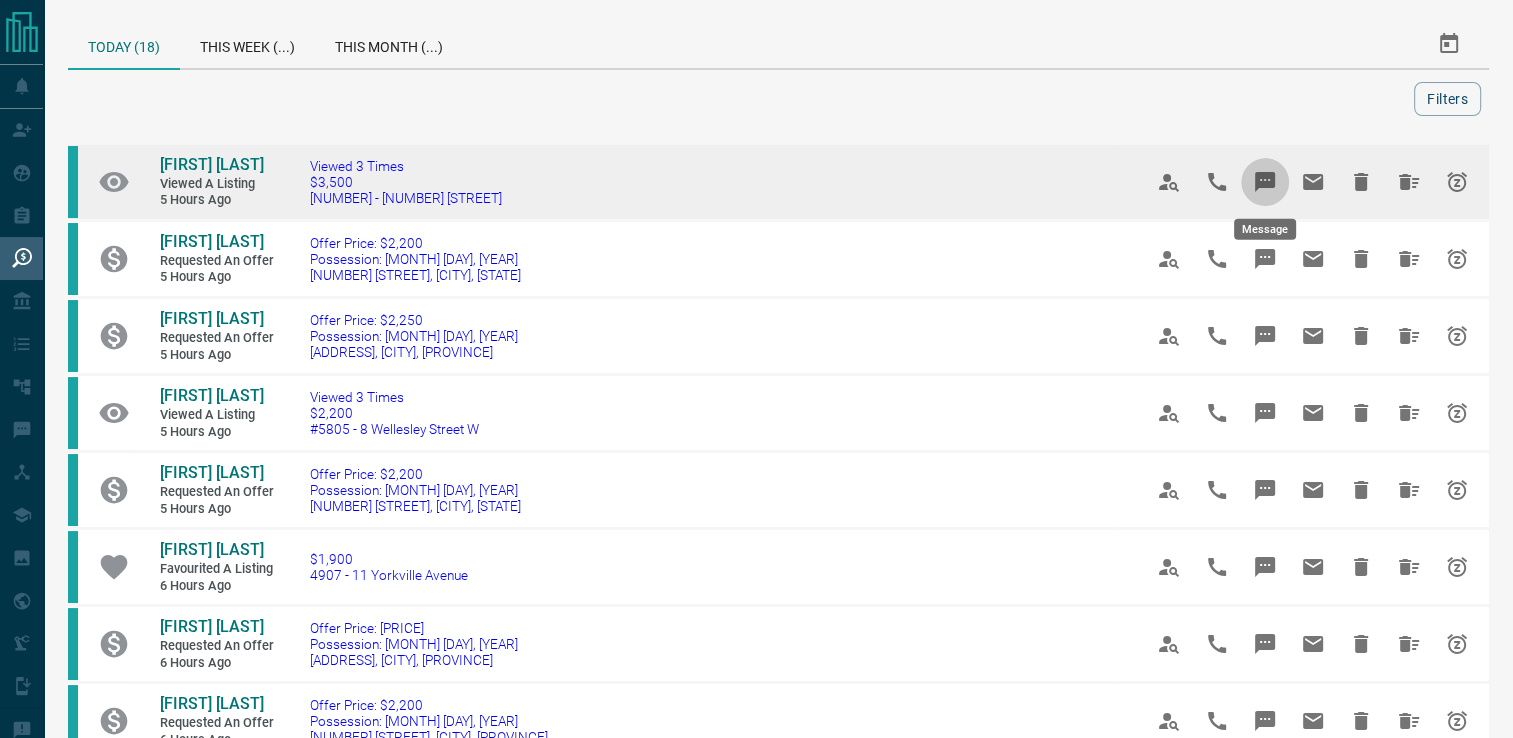 click at bounding box center [1265, 182] 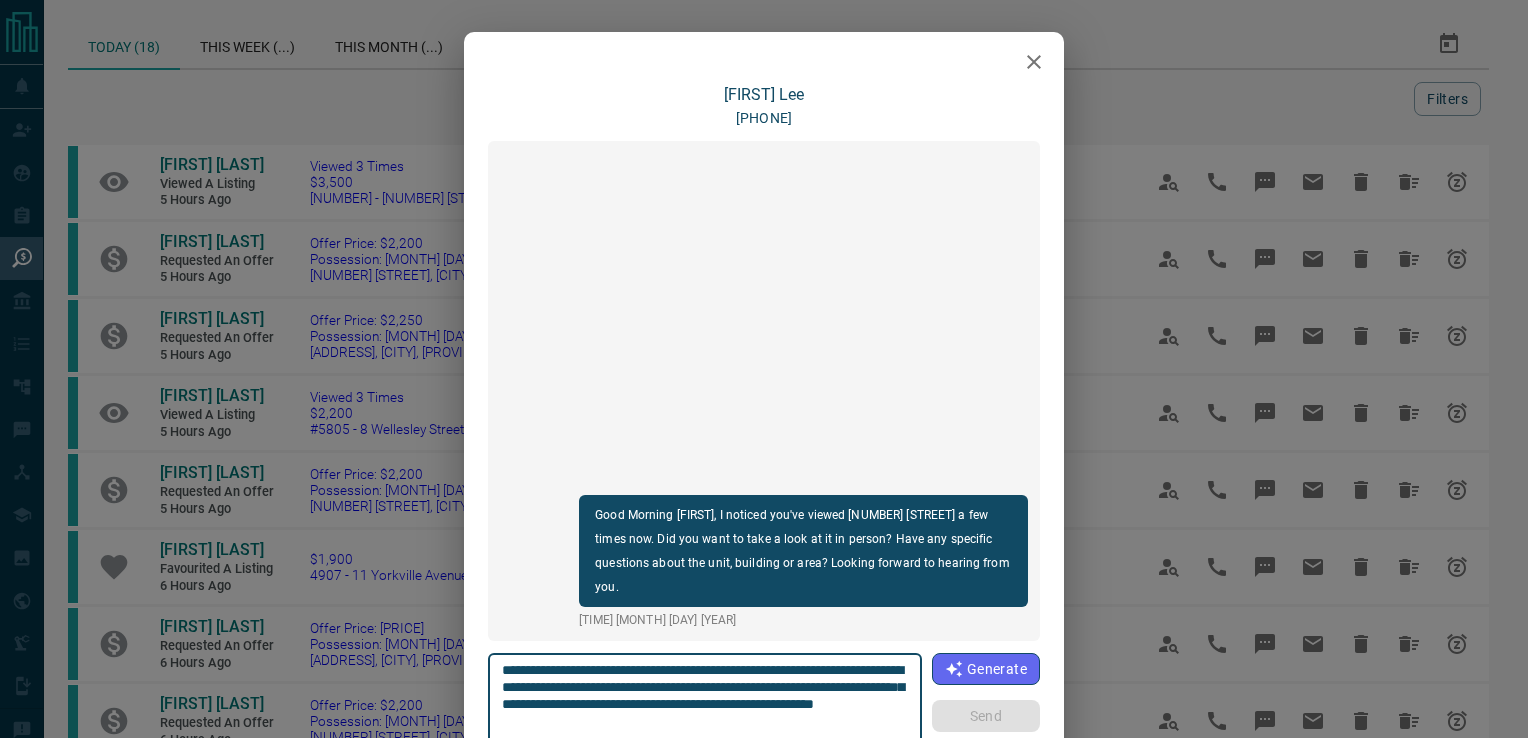 click at bounding box center [1034, 62] 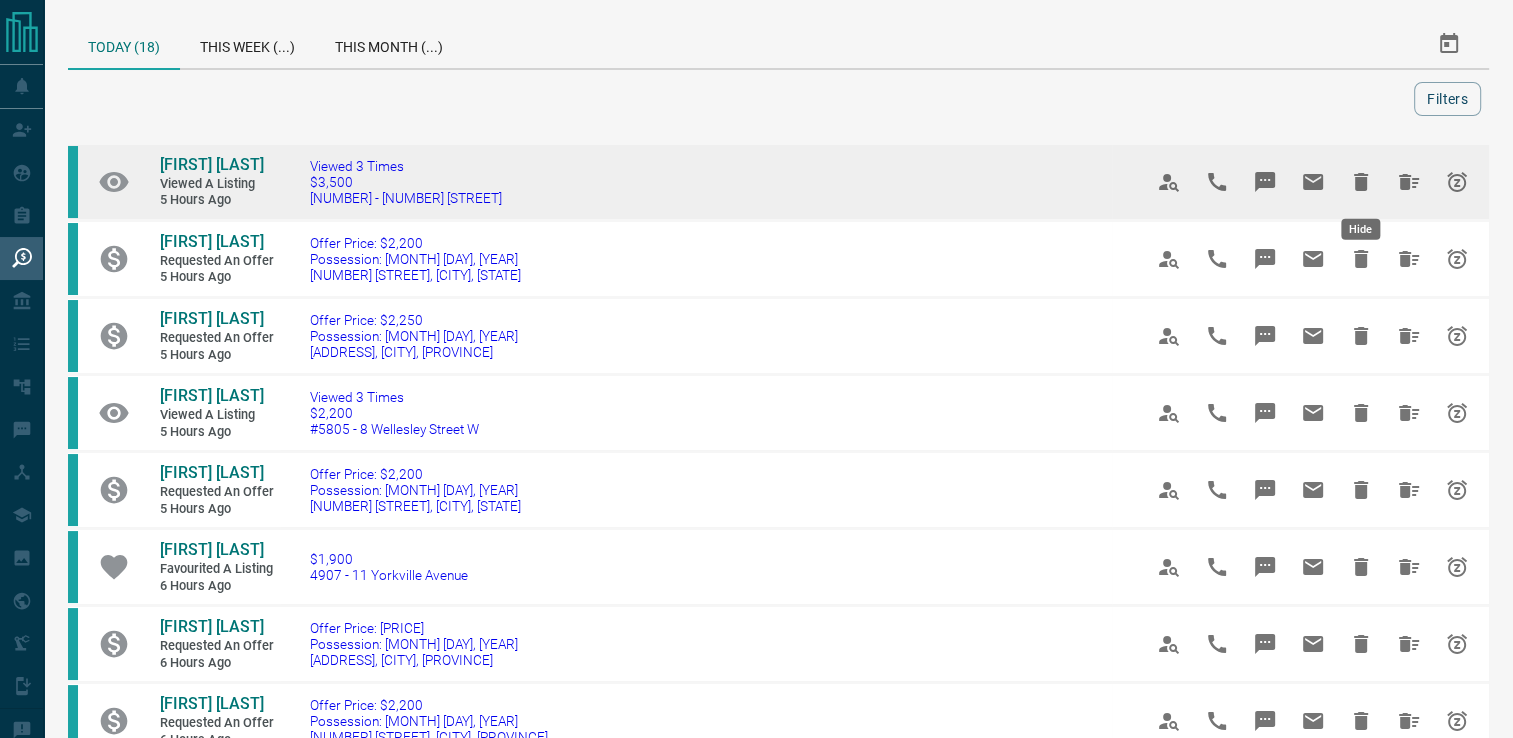 click at bounding box center (1361, 182) 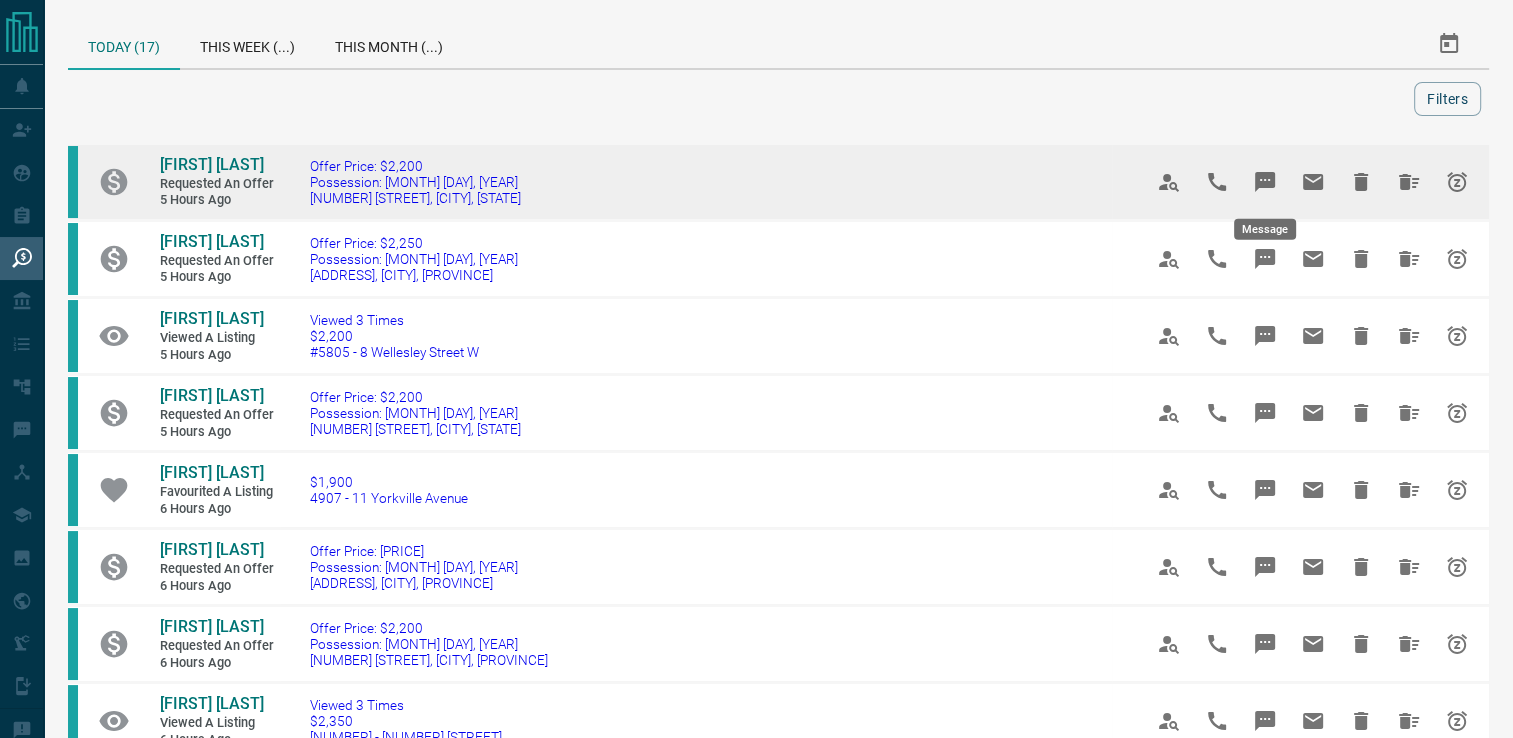 click 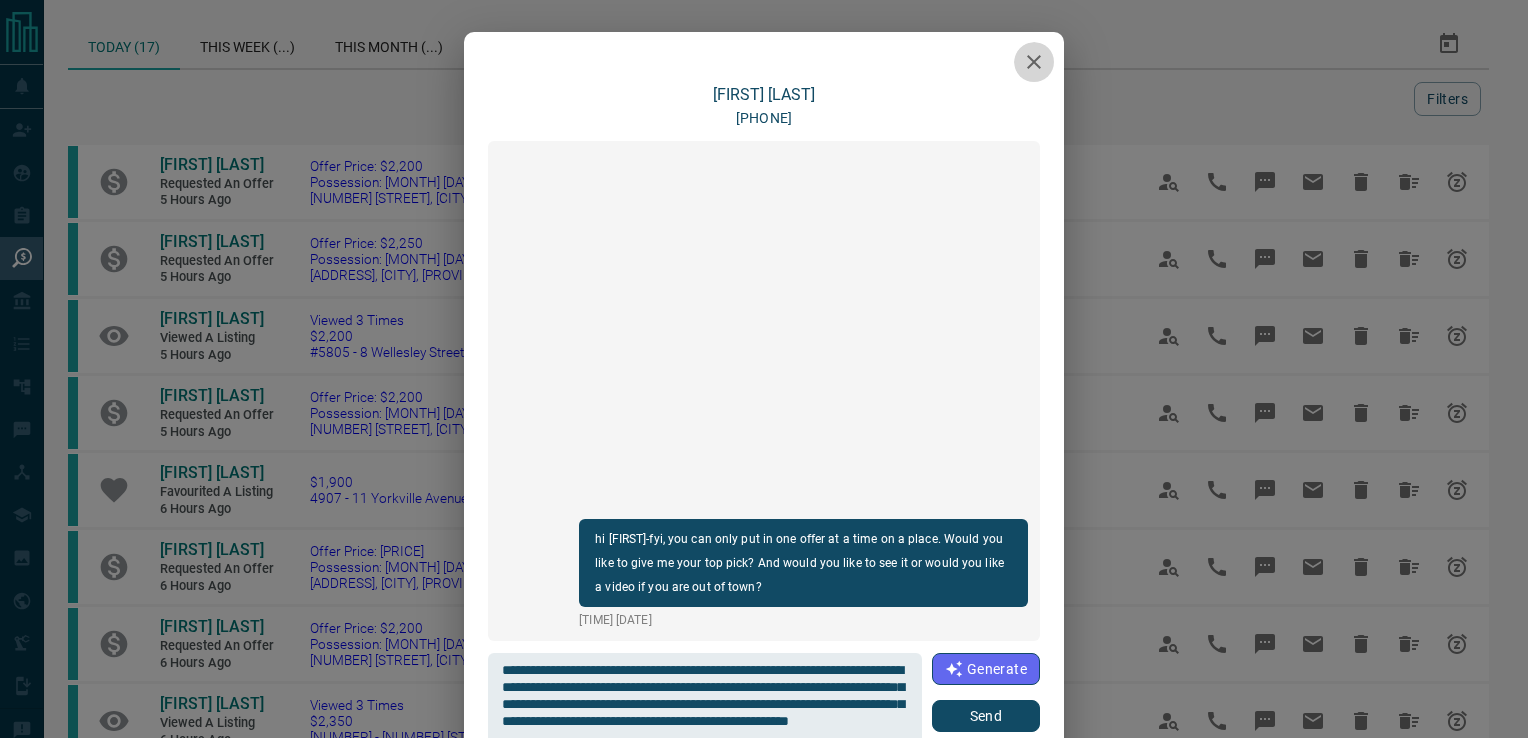 click 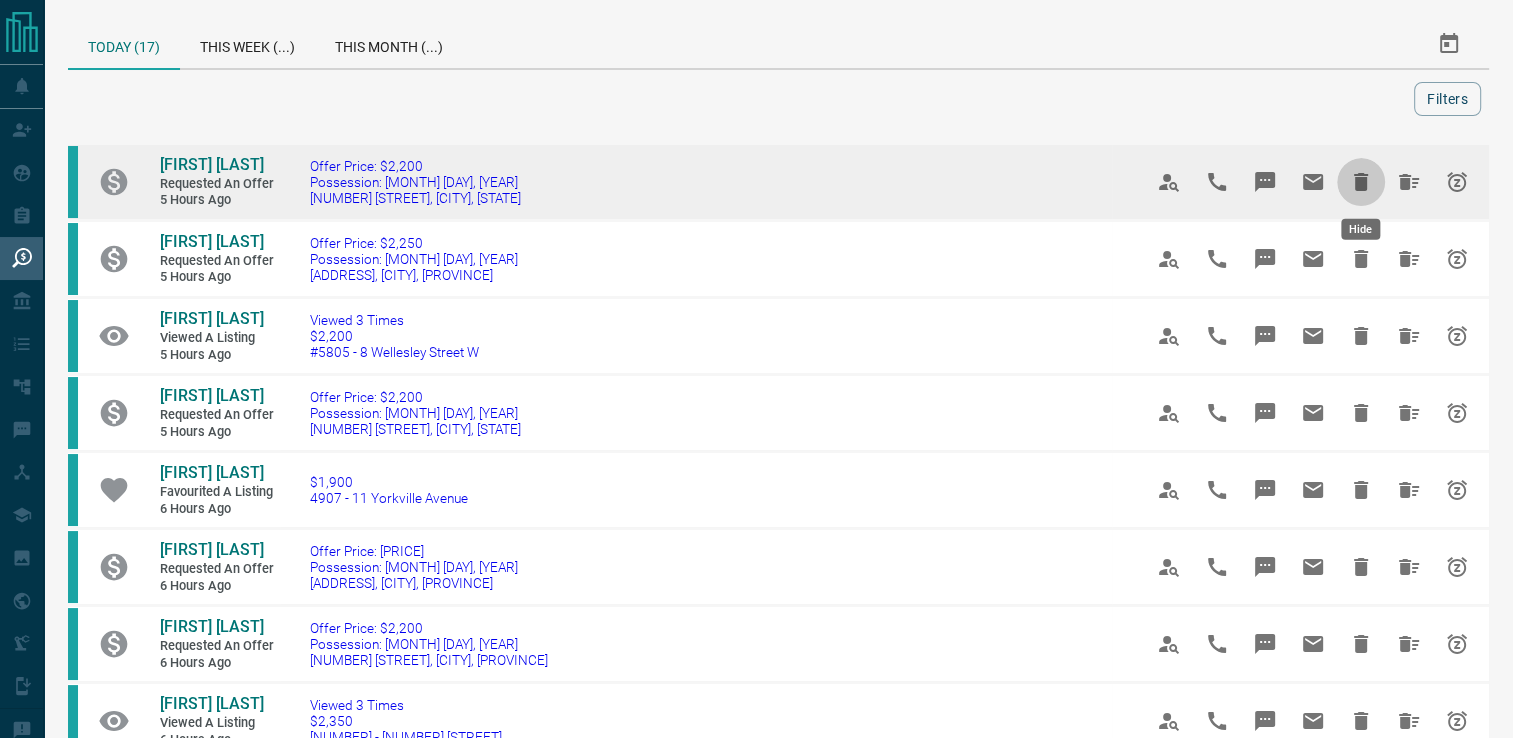 click 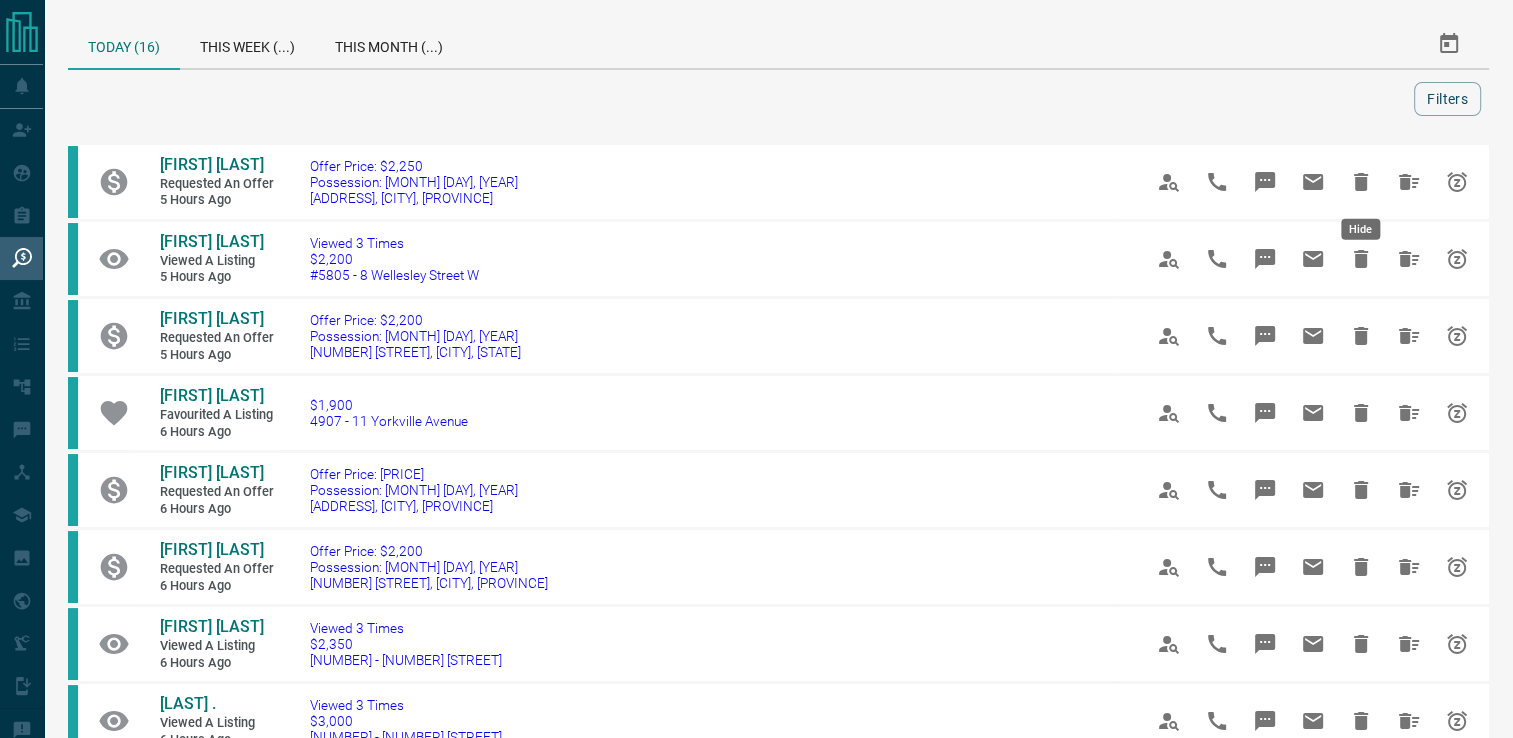 click 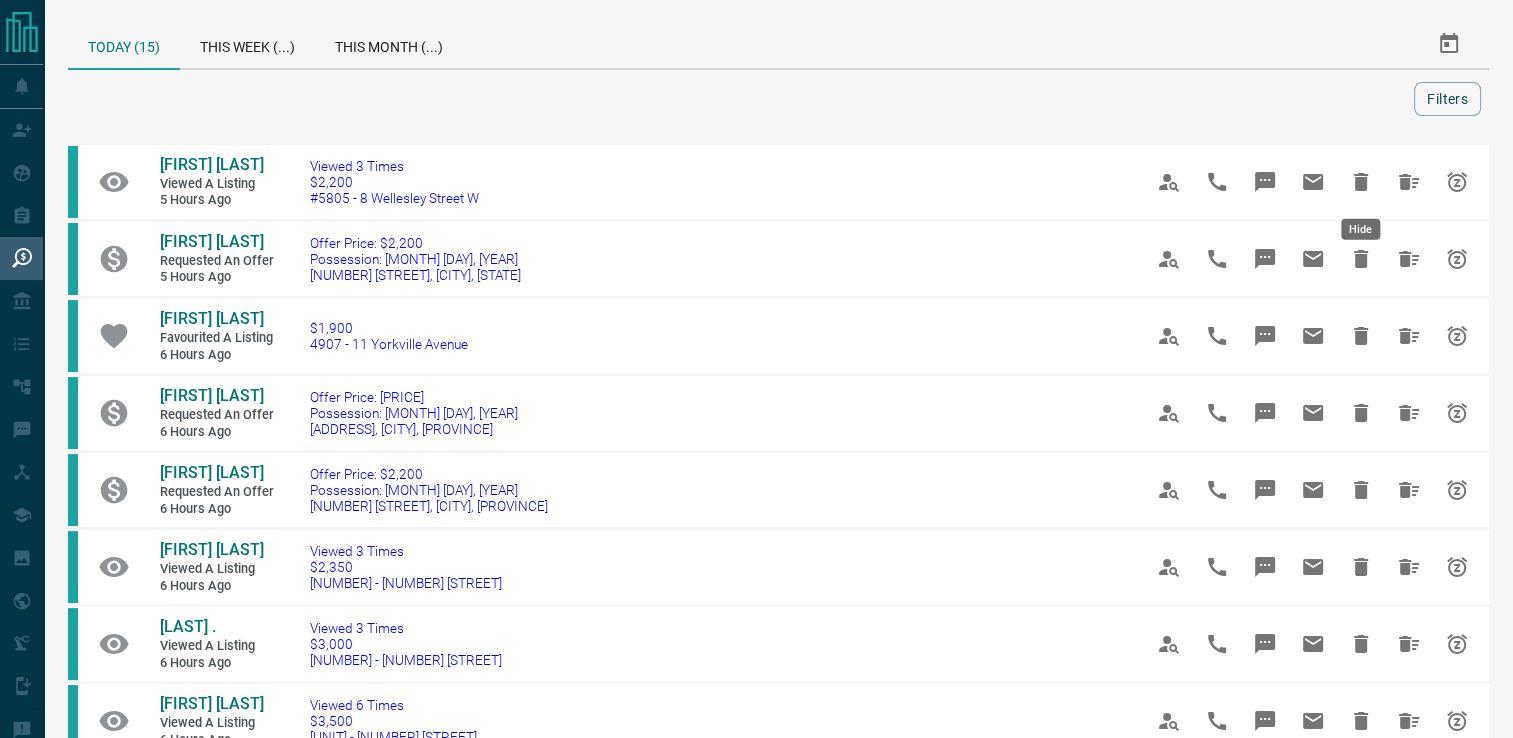 click 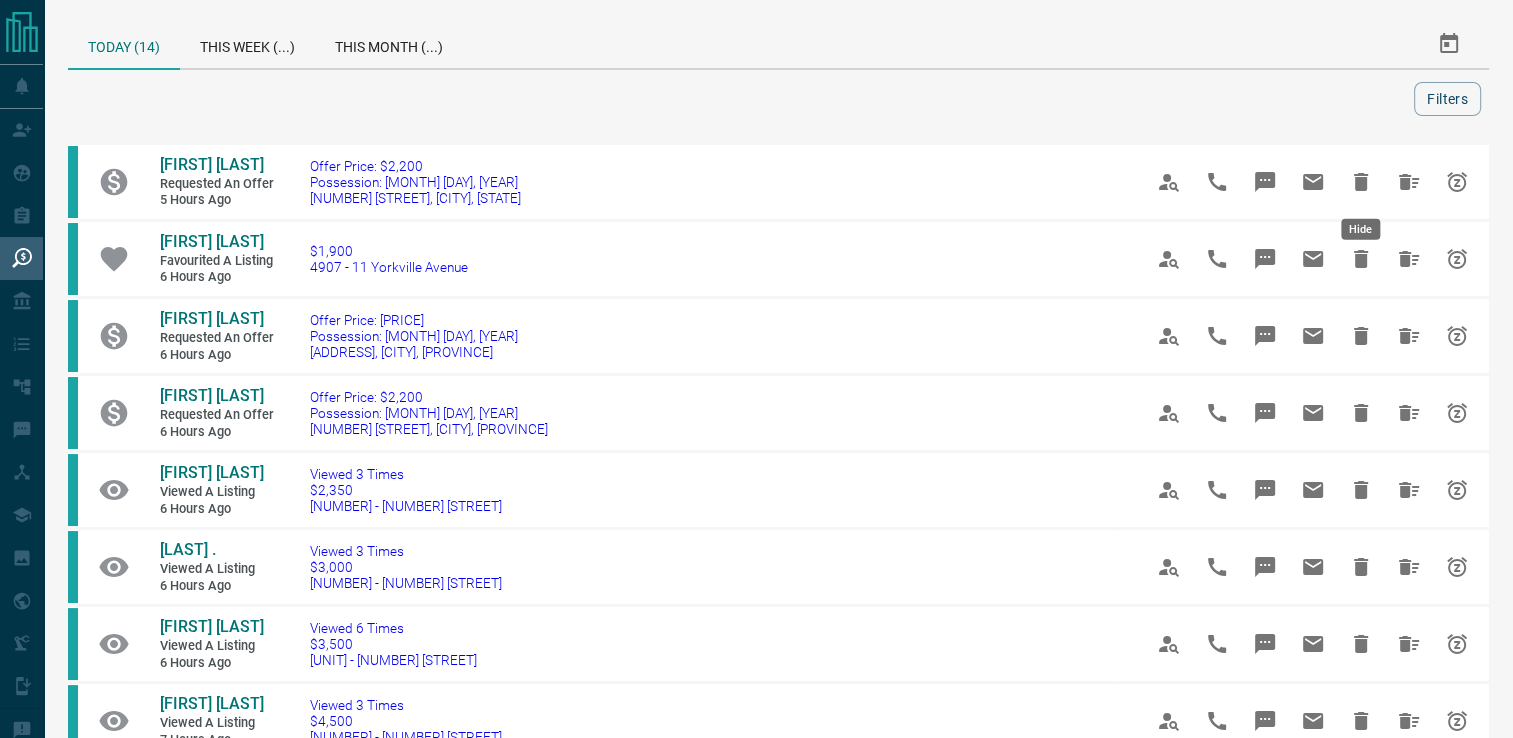 click 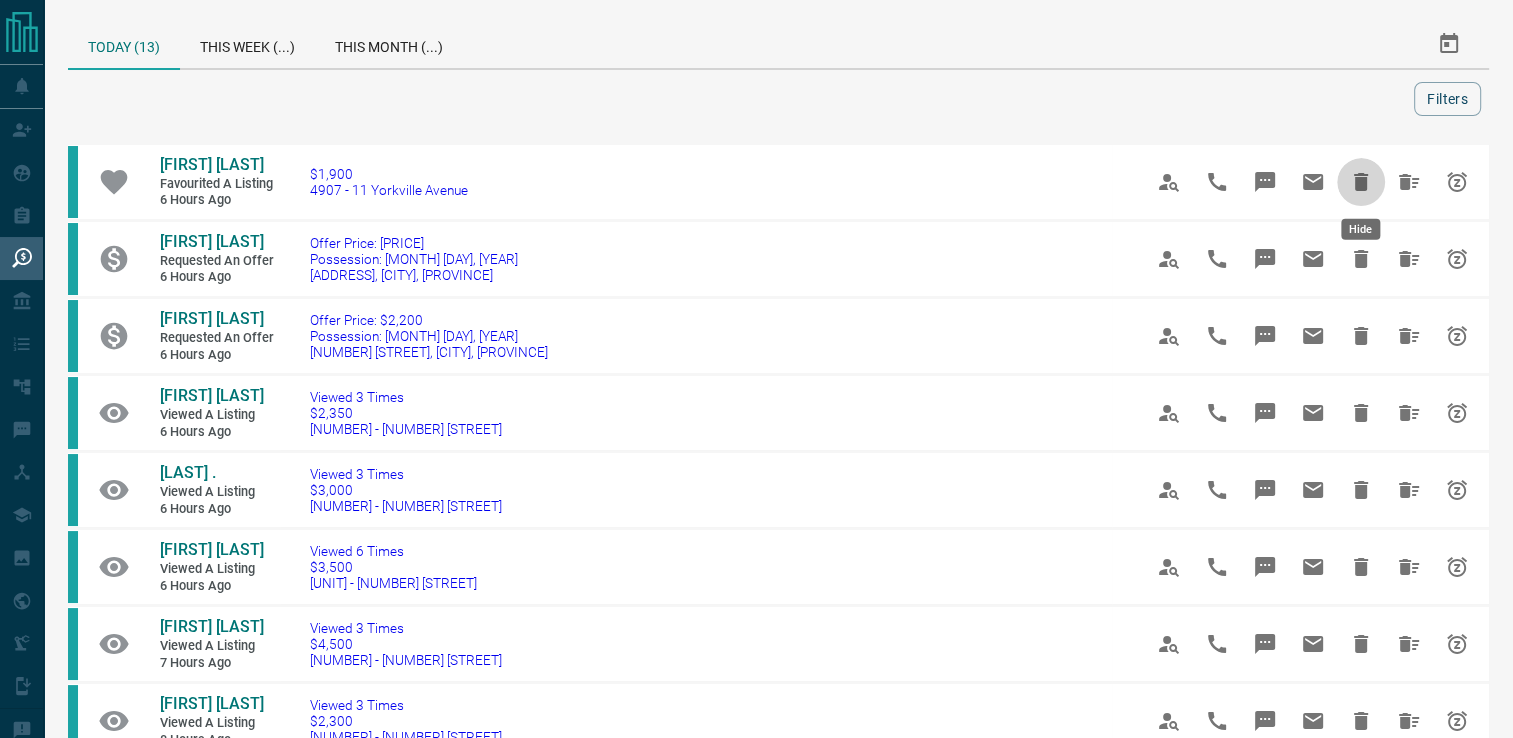 click 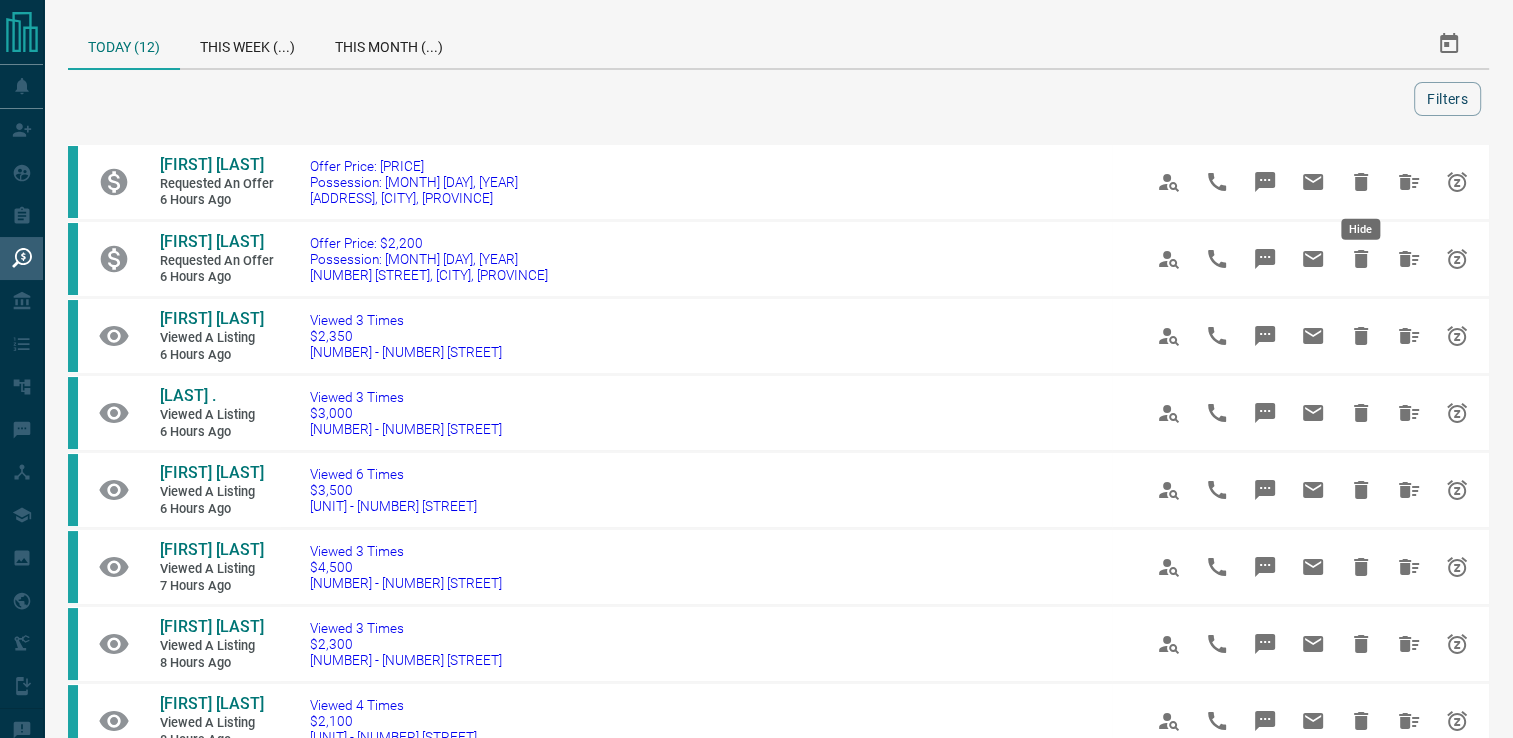 click 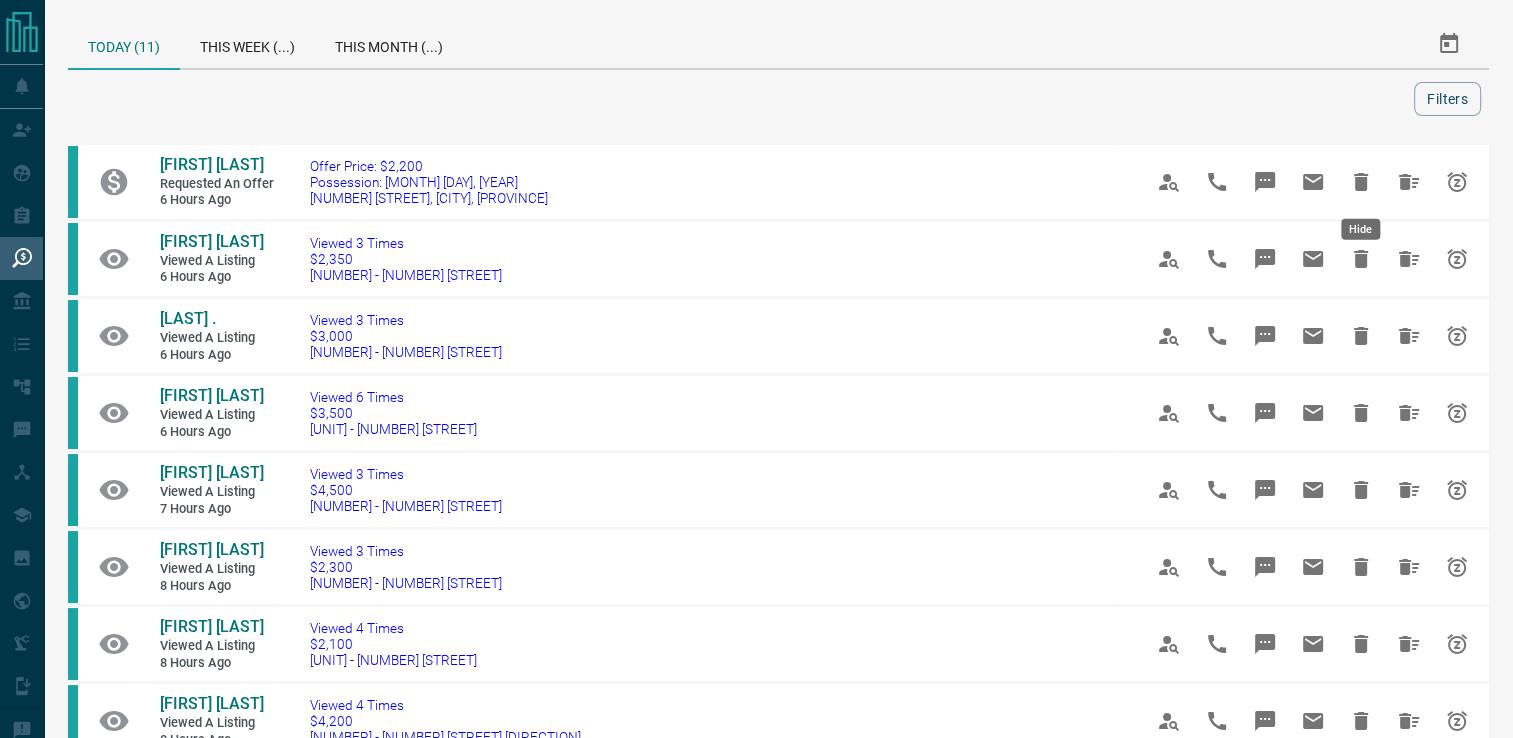 click 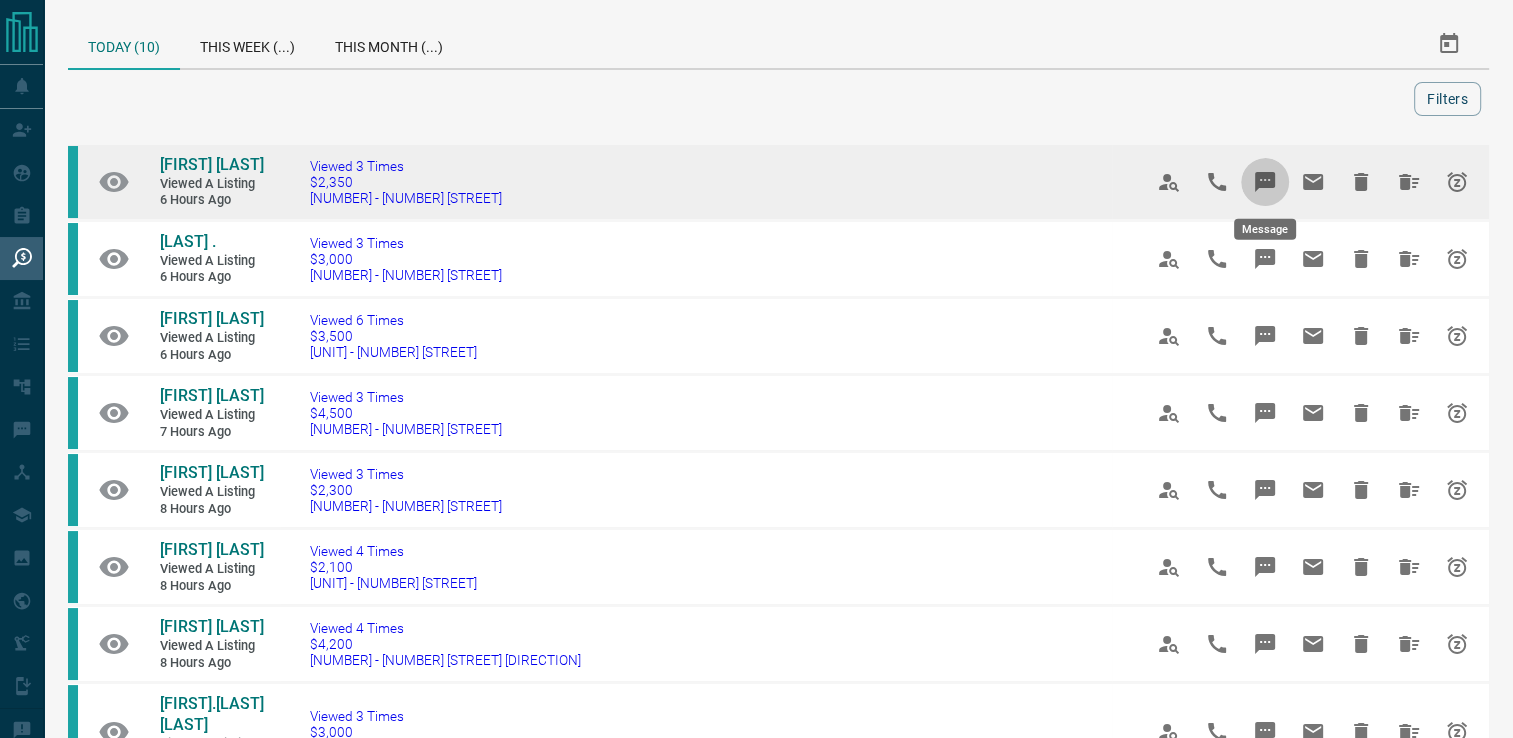 click at bounding box center (1265, 182) 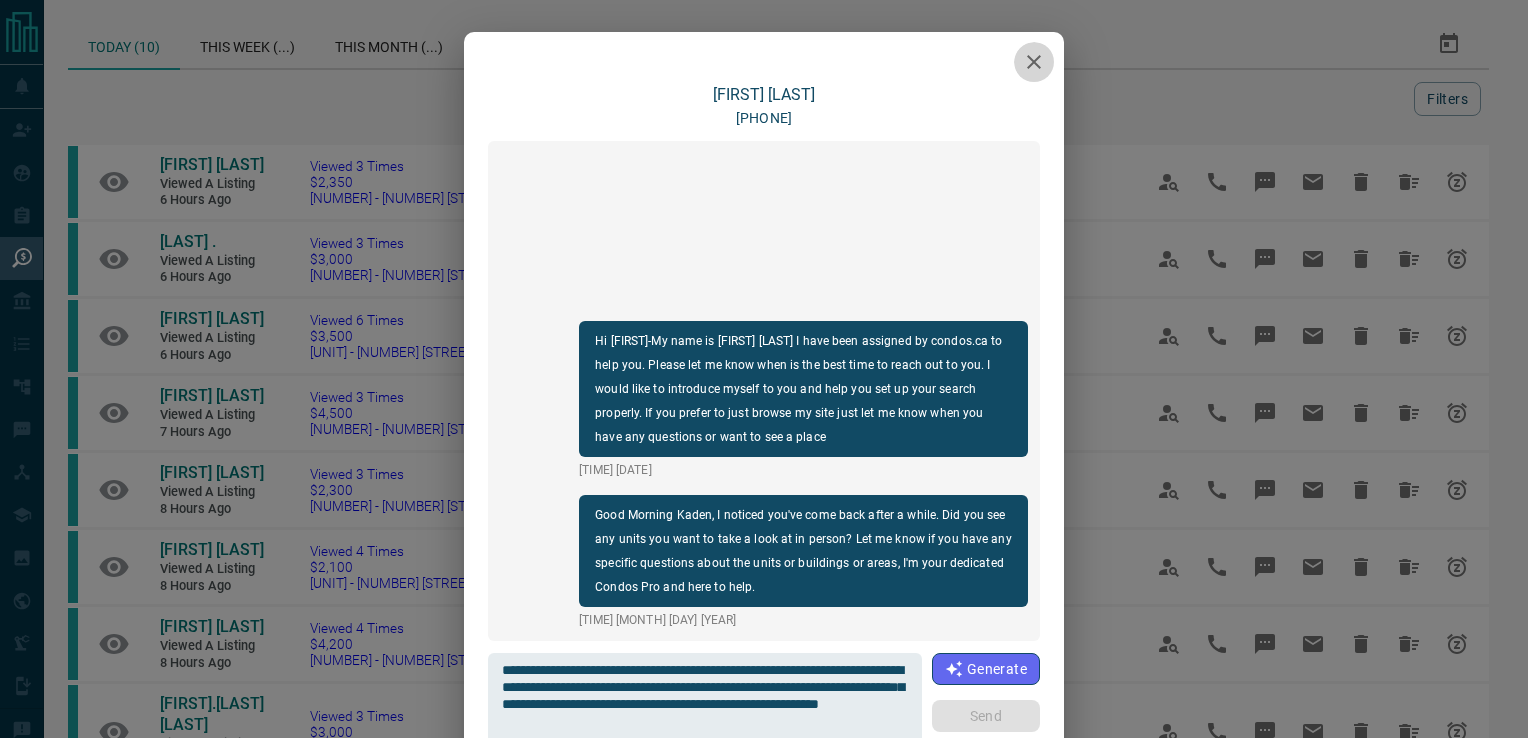 drag, startPoint x: 1020, startPoint y: 62, endPoint x: 1113, endPoint y: 100, distance: 100.46392 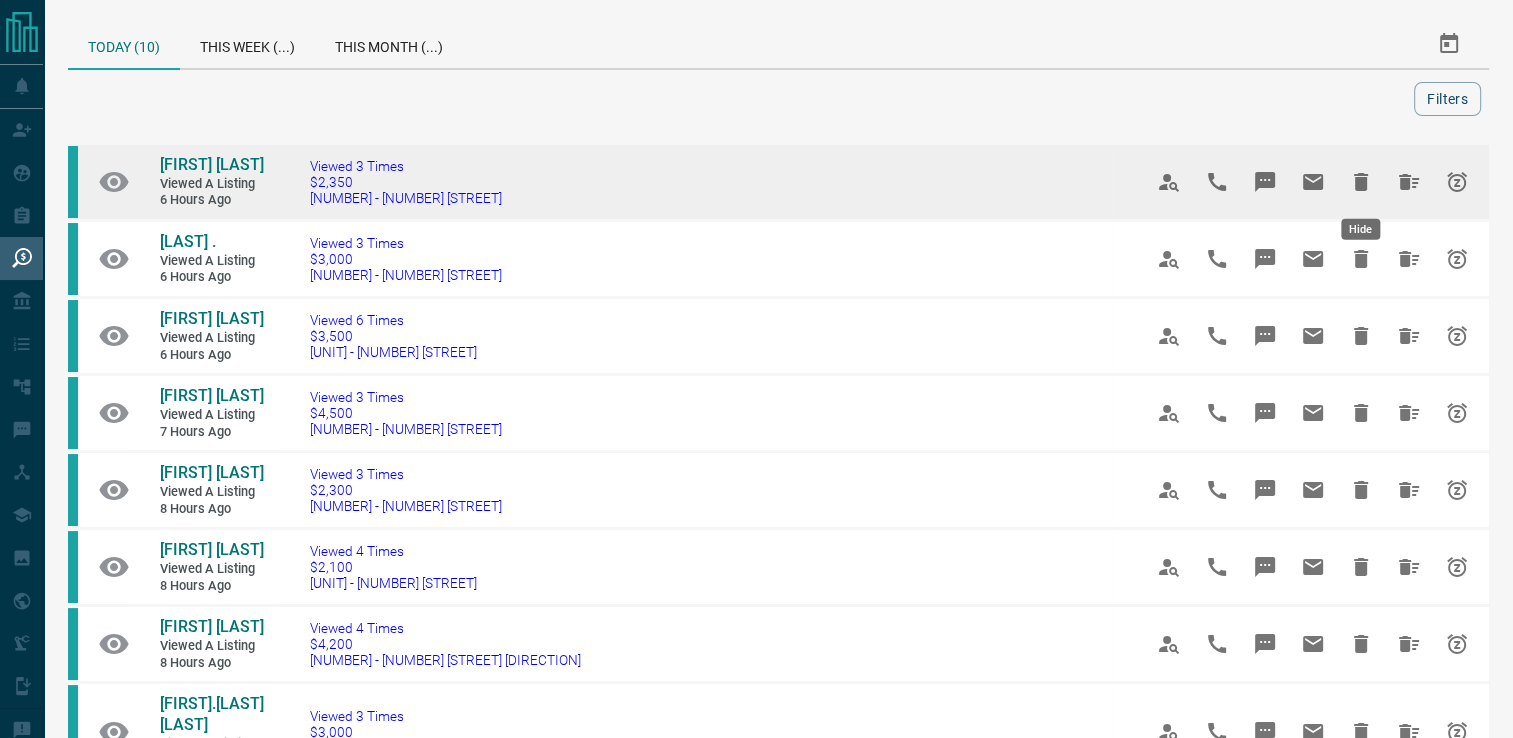 click 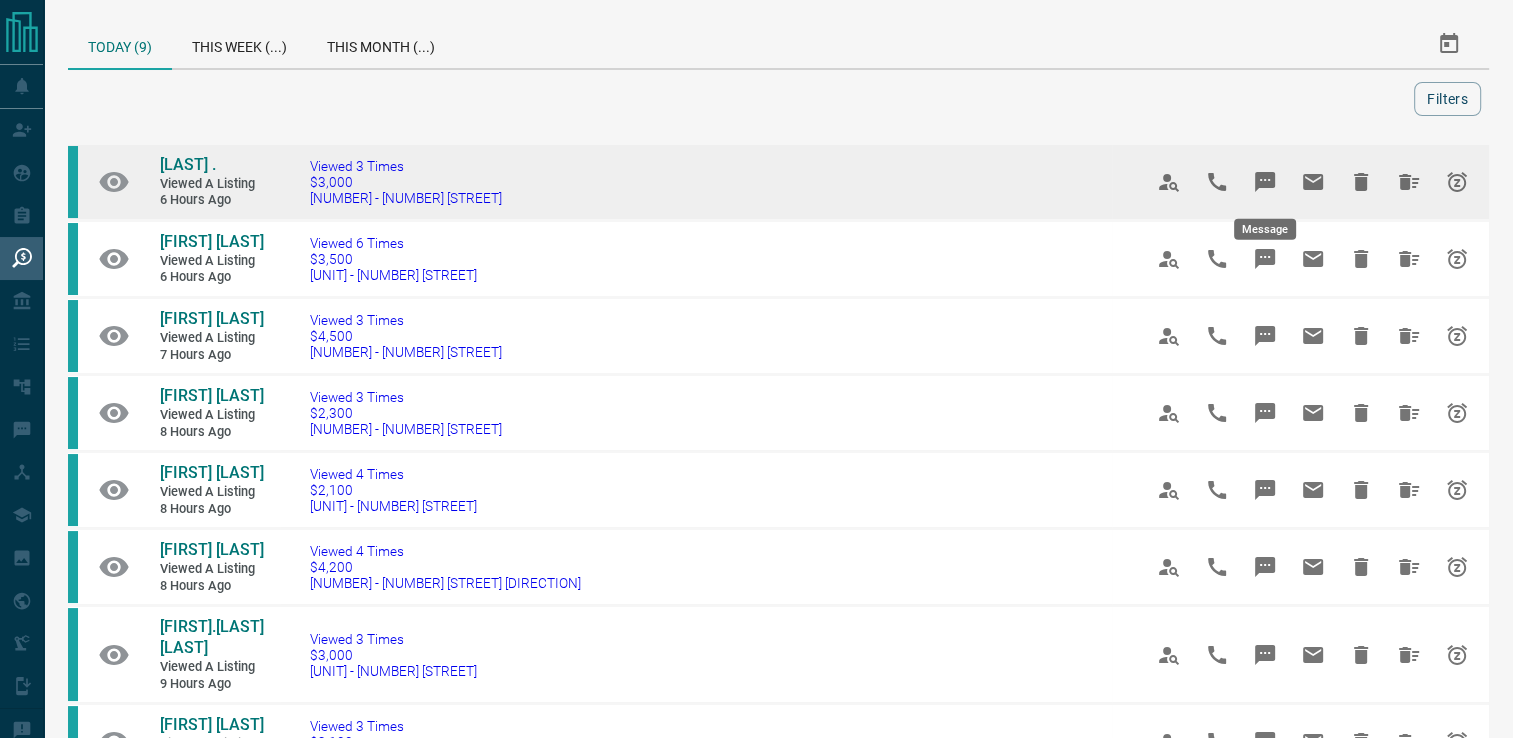 click 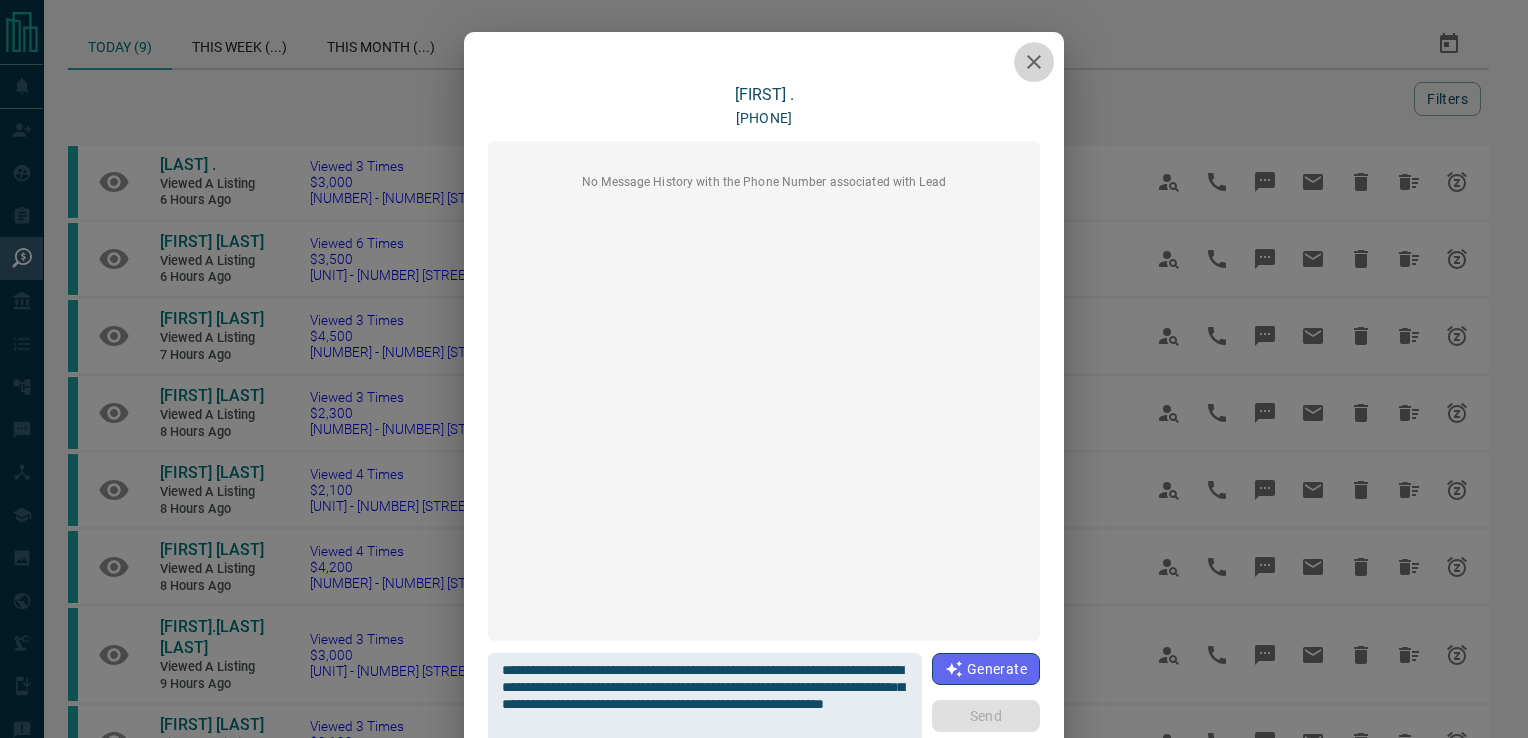 click 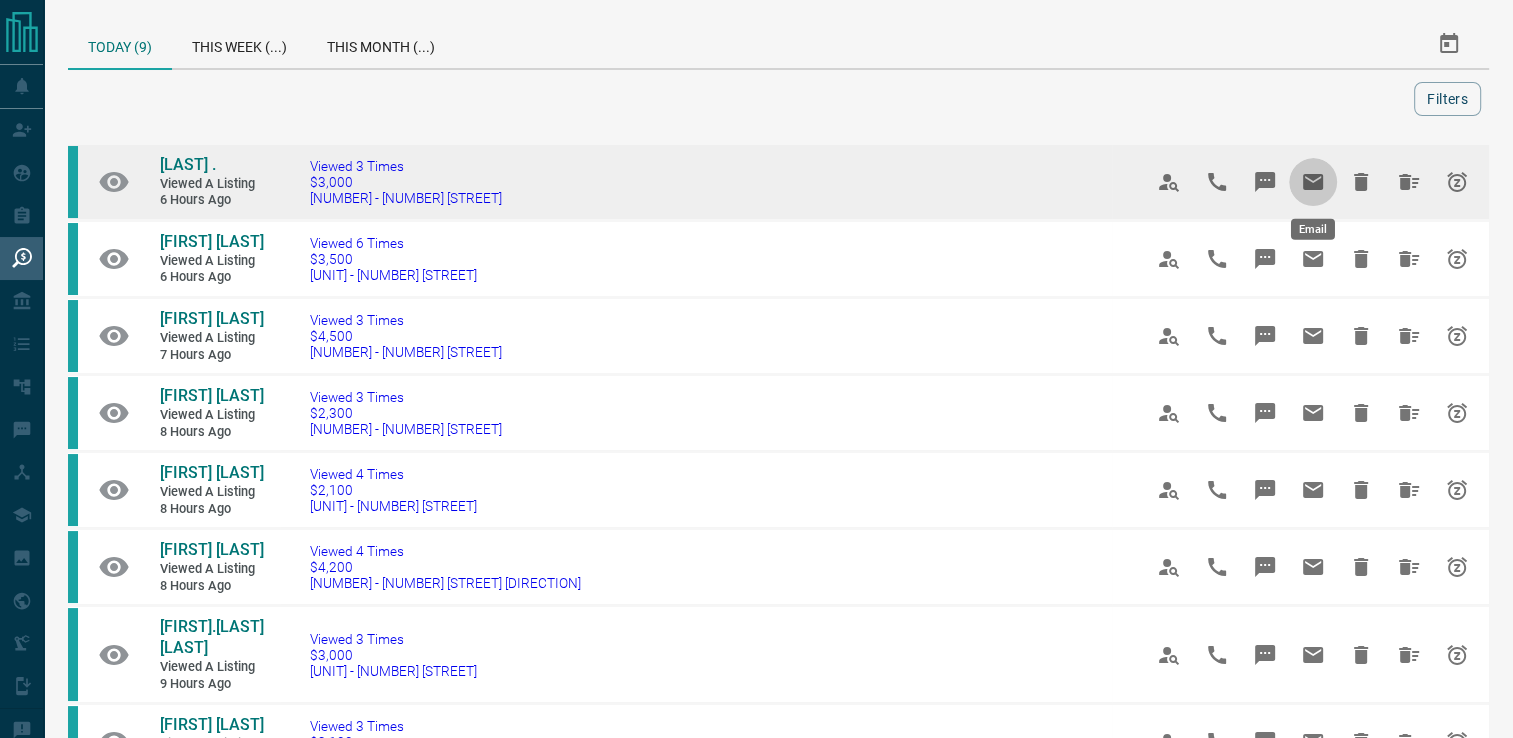 click at bounding box center (1313, 182) 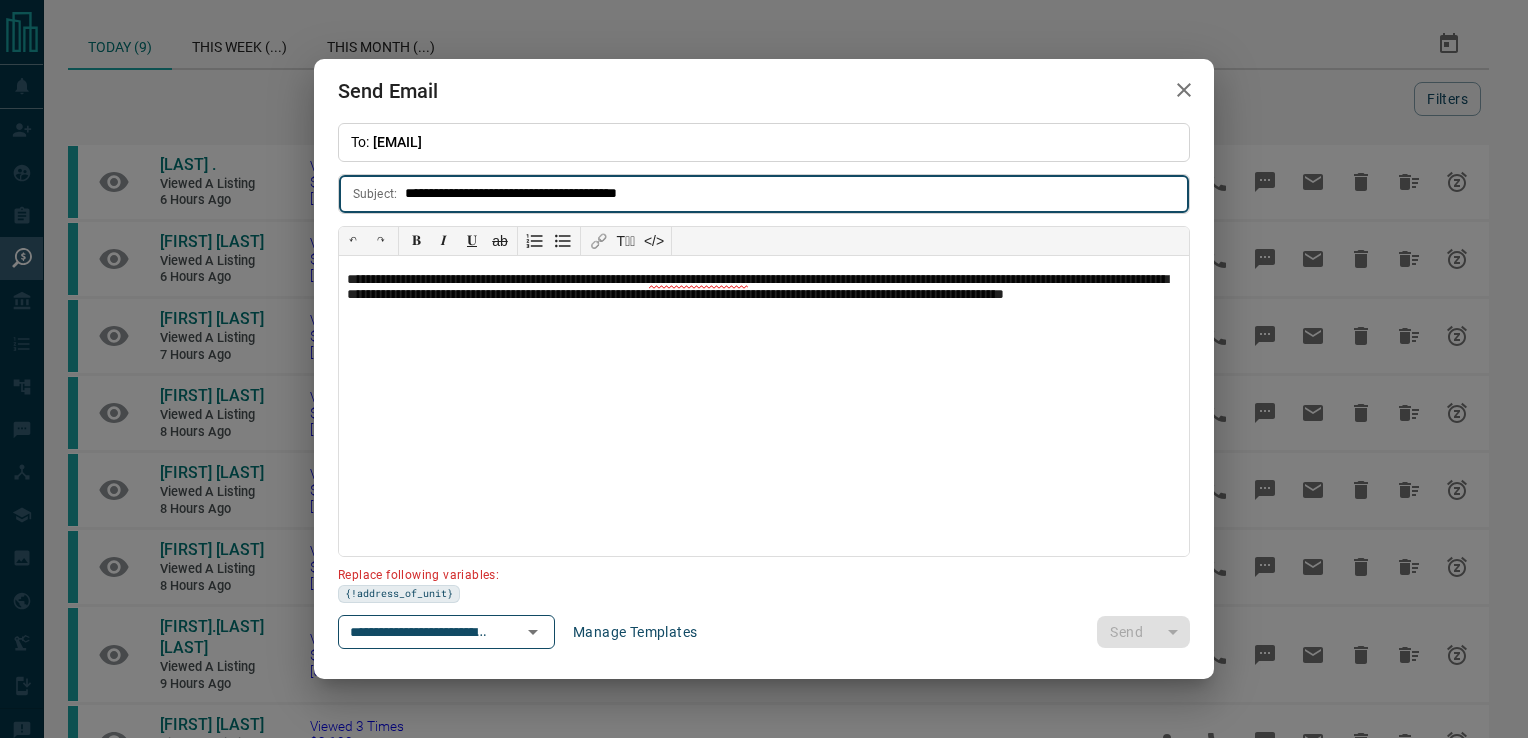 click on "**********" at bounding box center [797, 193] 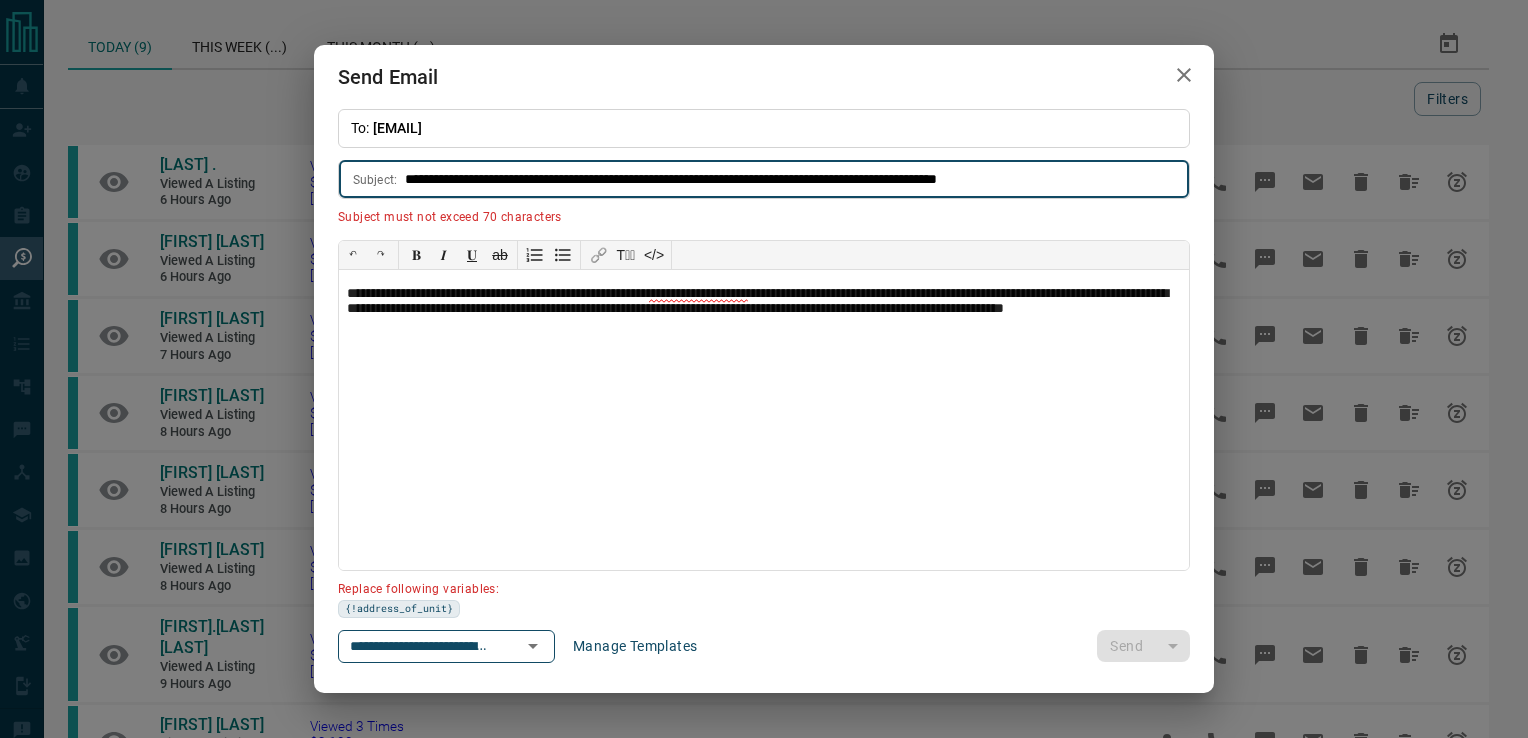 click on "**********" at bounding box center (797, 179) 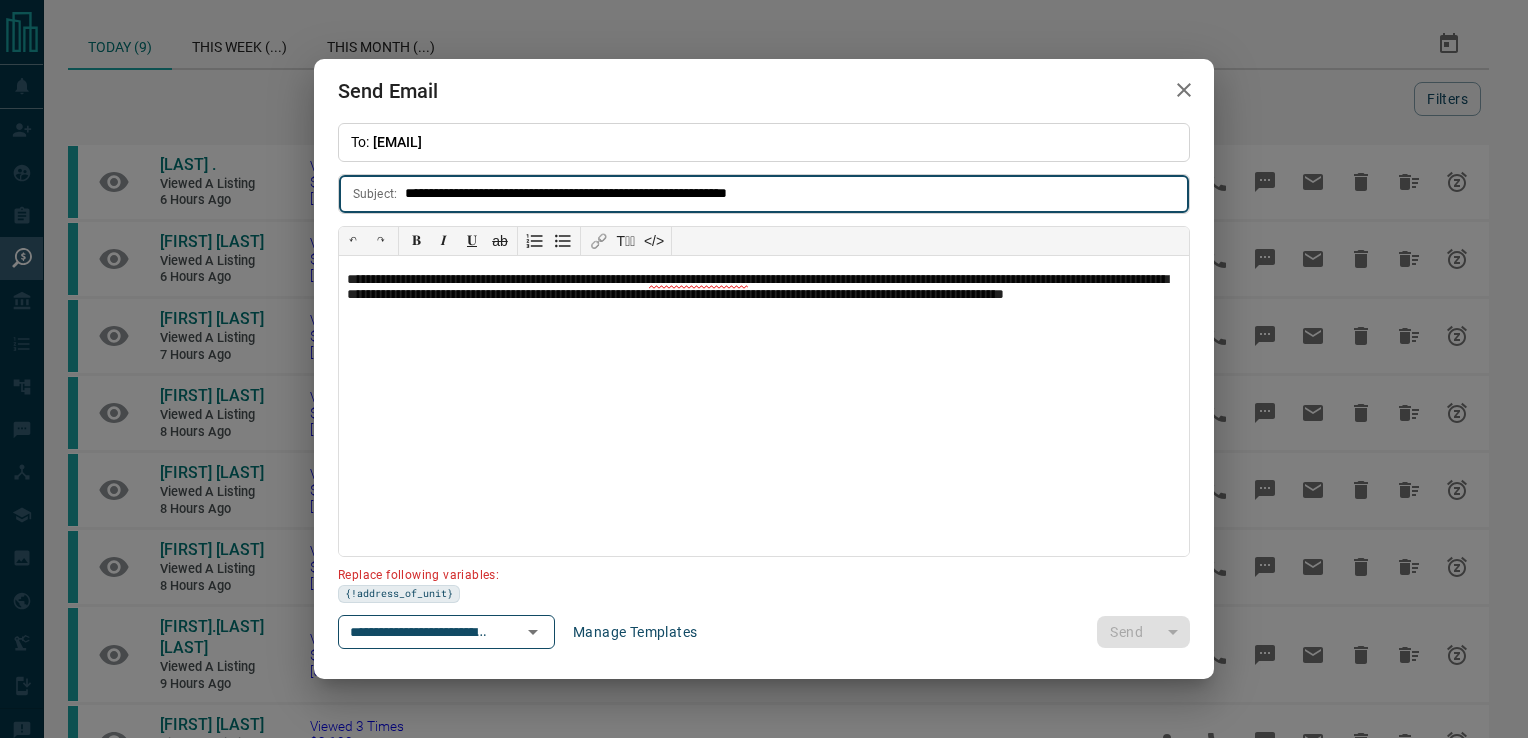 click on "**********" at bounding box center [797, 193] 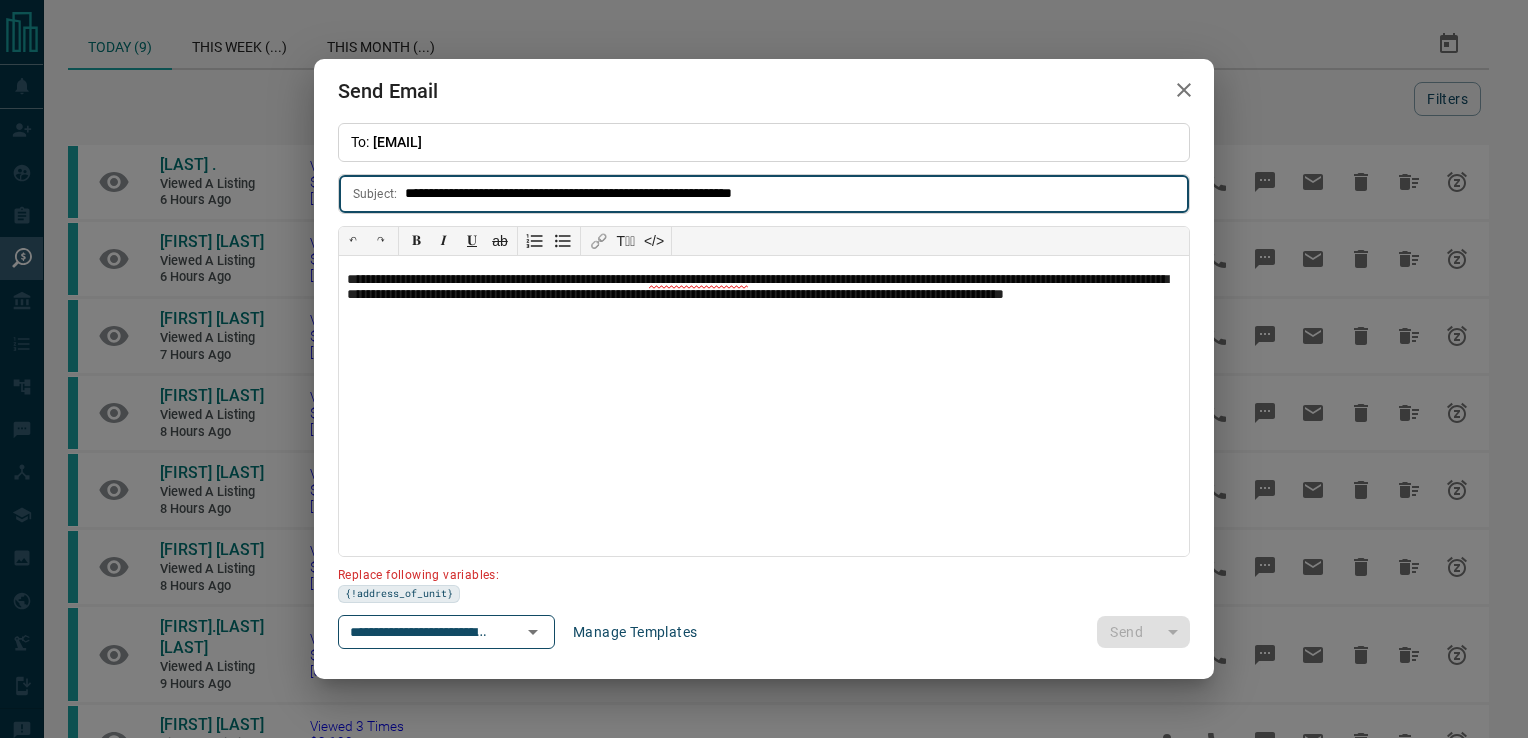 click on "**********" at bounding box center (797, 193) 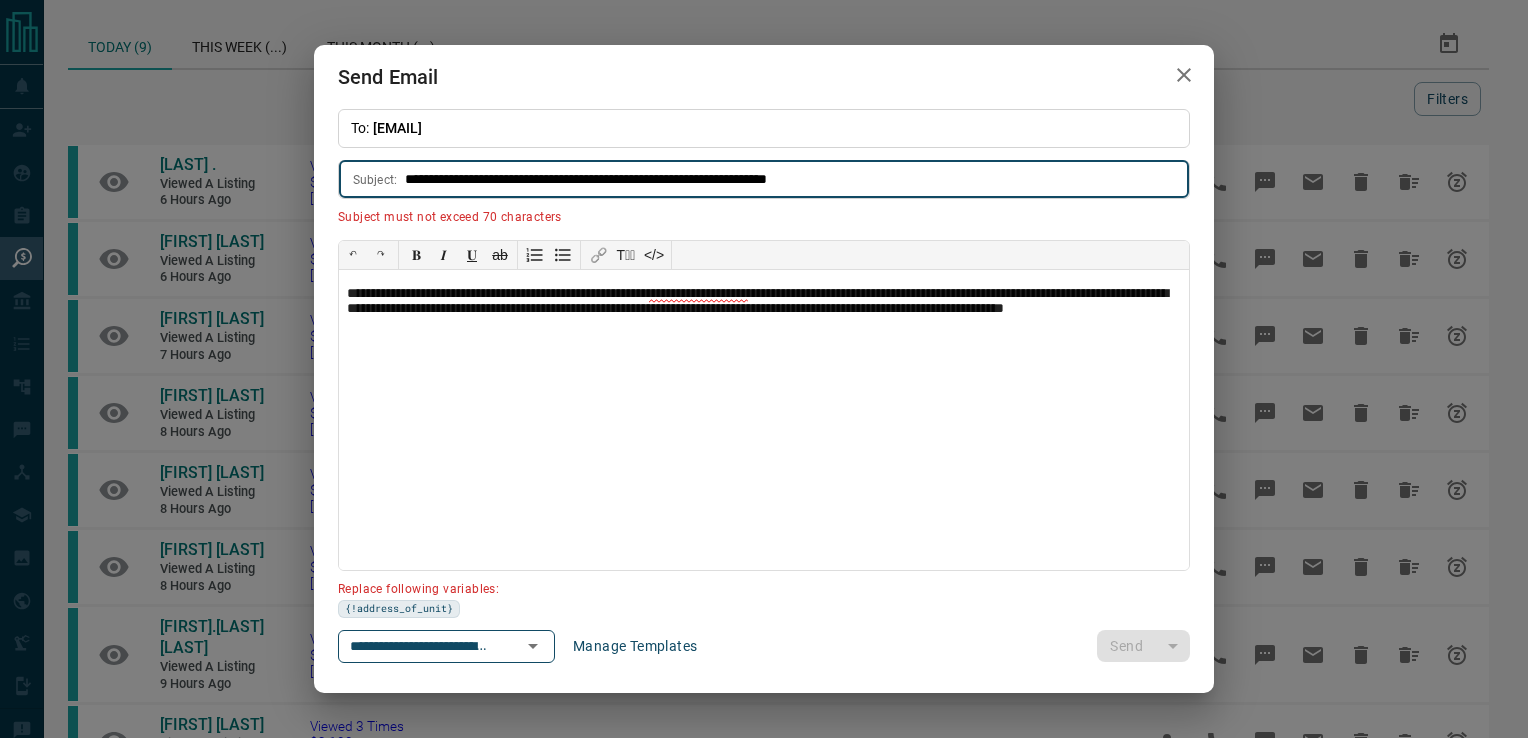click on "**********" at bounding box center [797, 179] 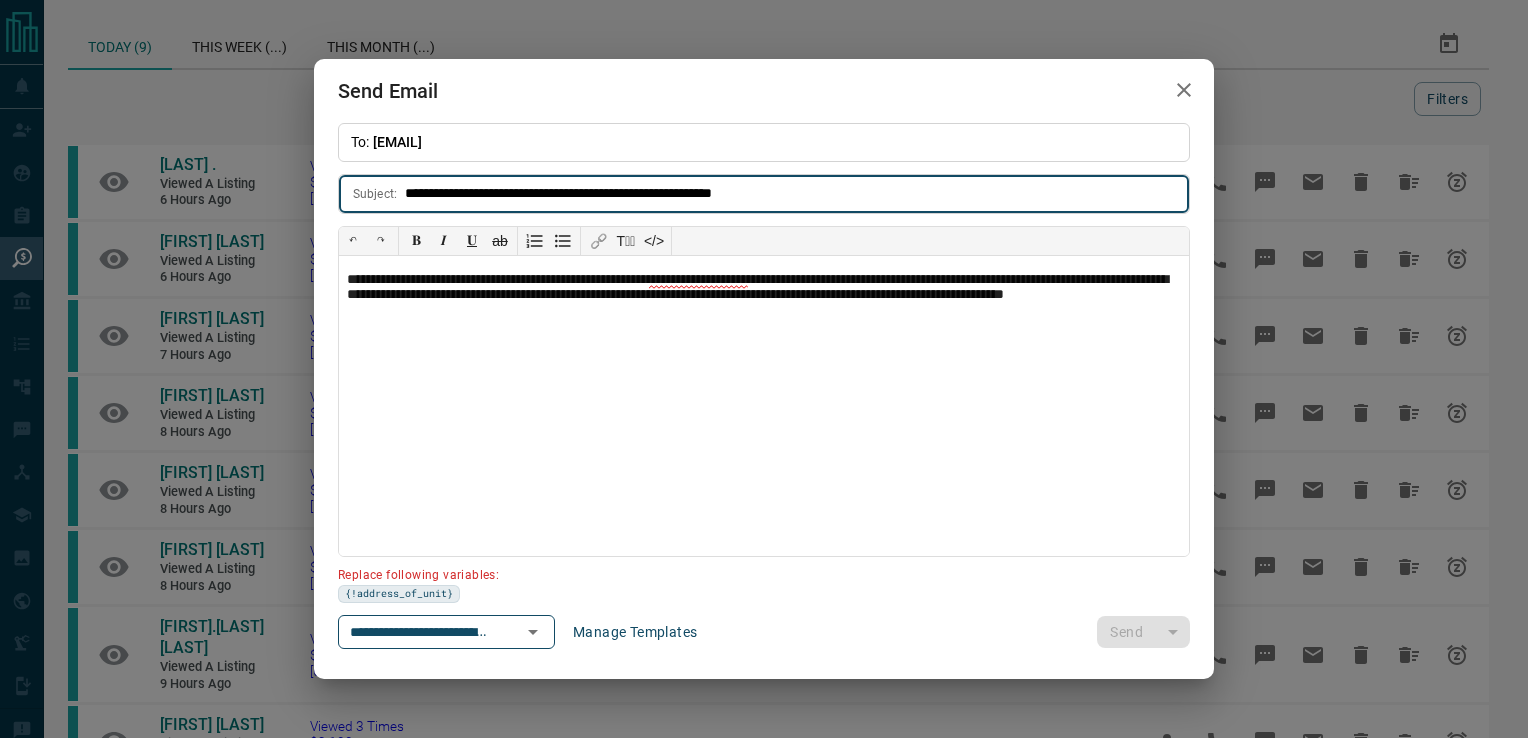 type on "**********" 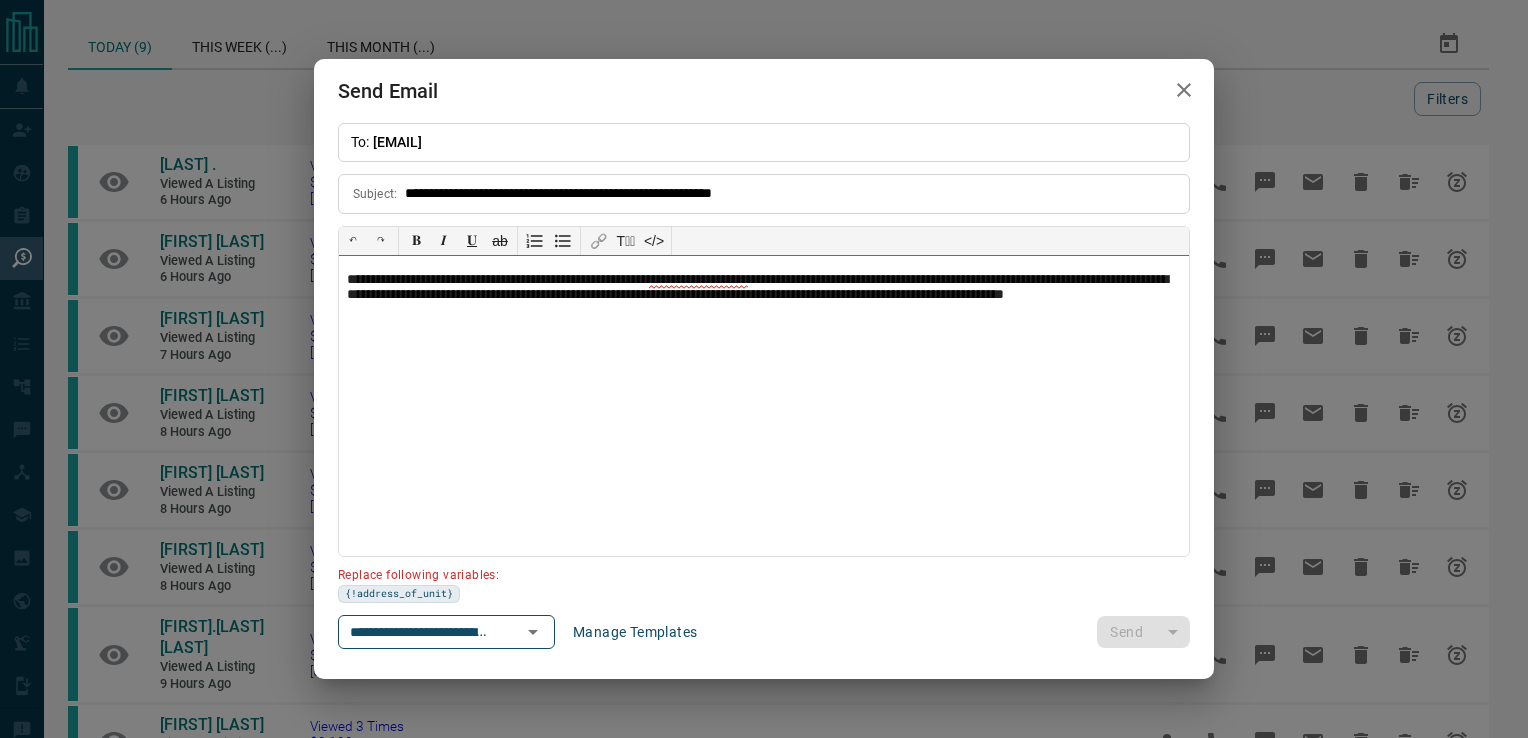 click on "**********" at bounding box center (764, 297) 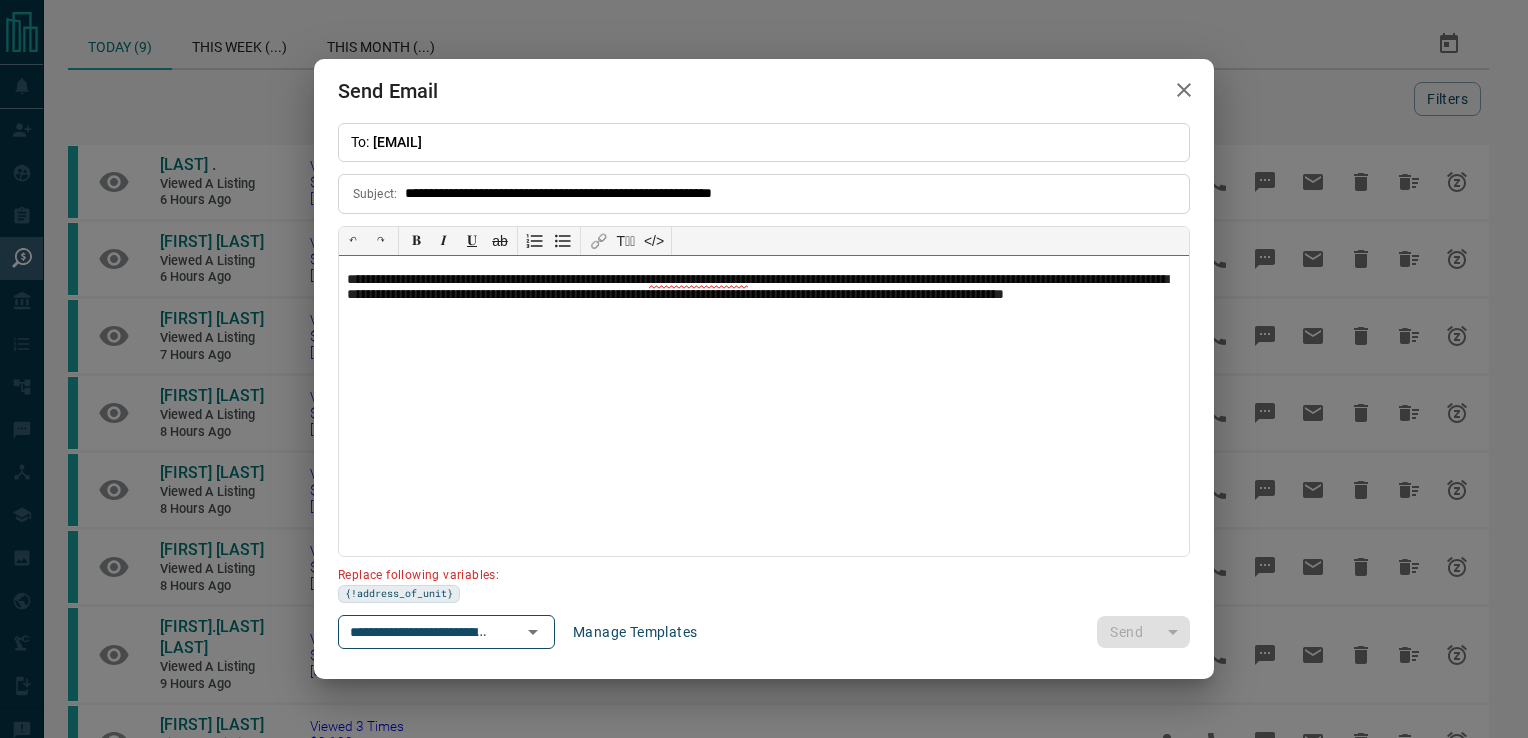type 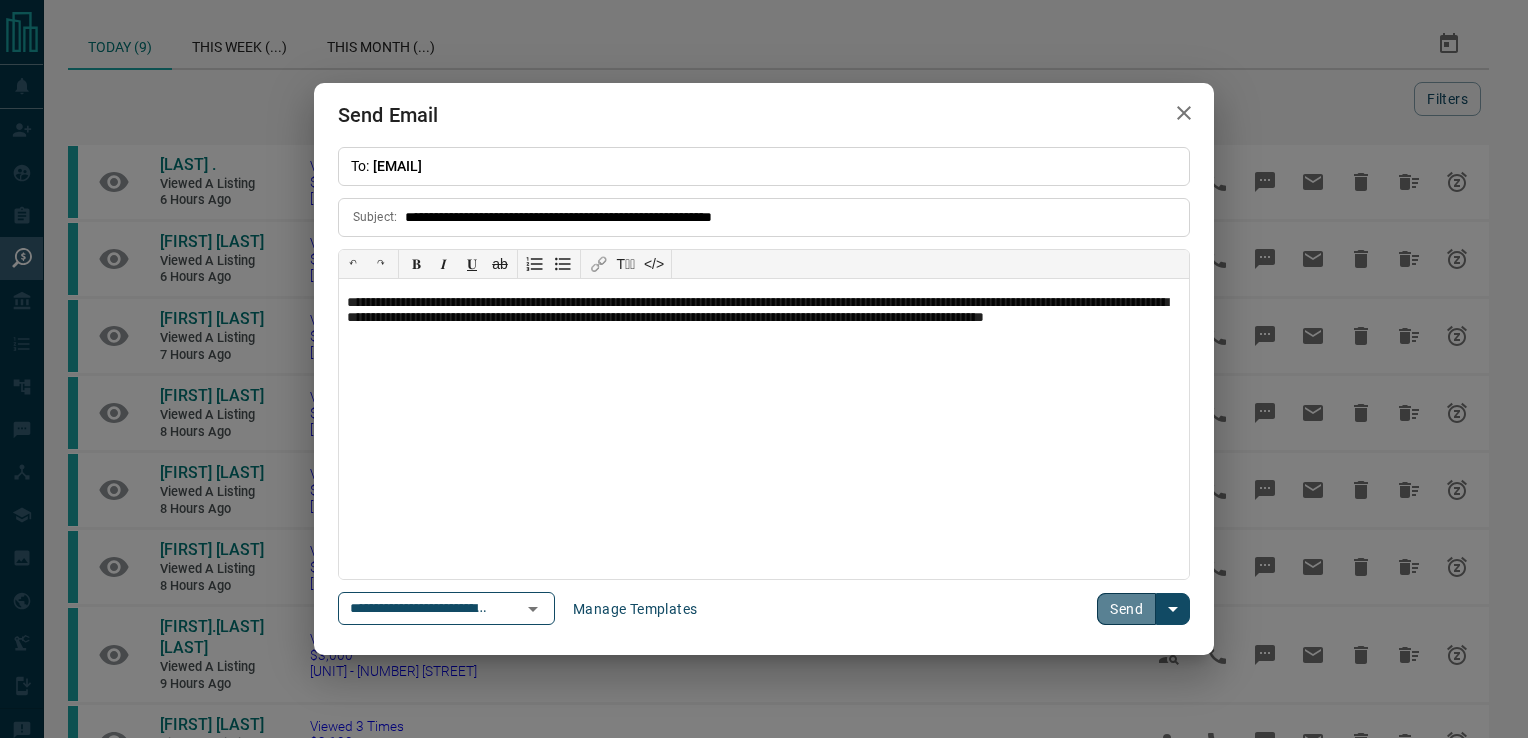 click on "Send" at bounding box center [1126, 609] 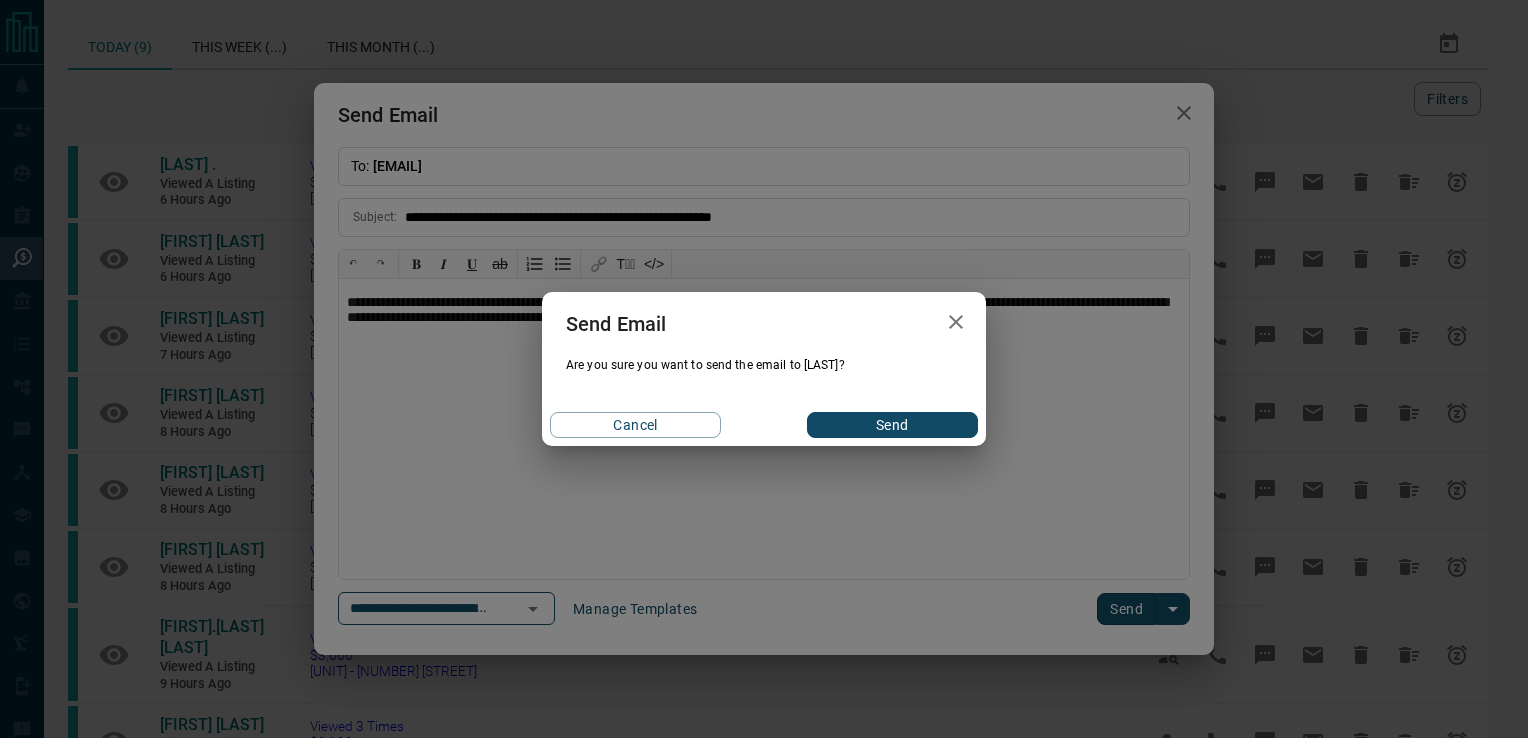 click on "Send" at bounding box center [892, 425] 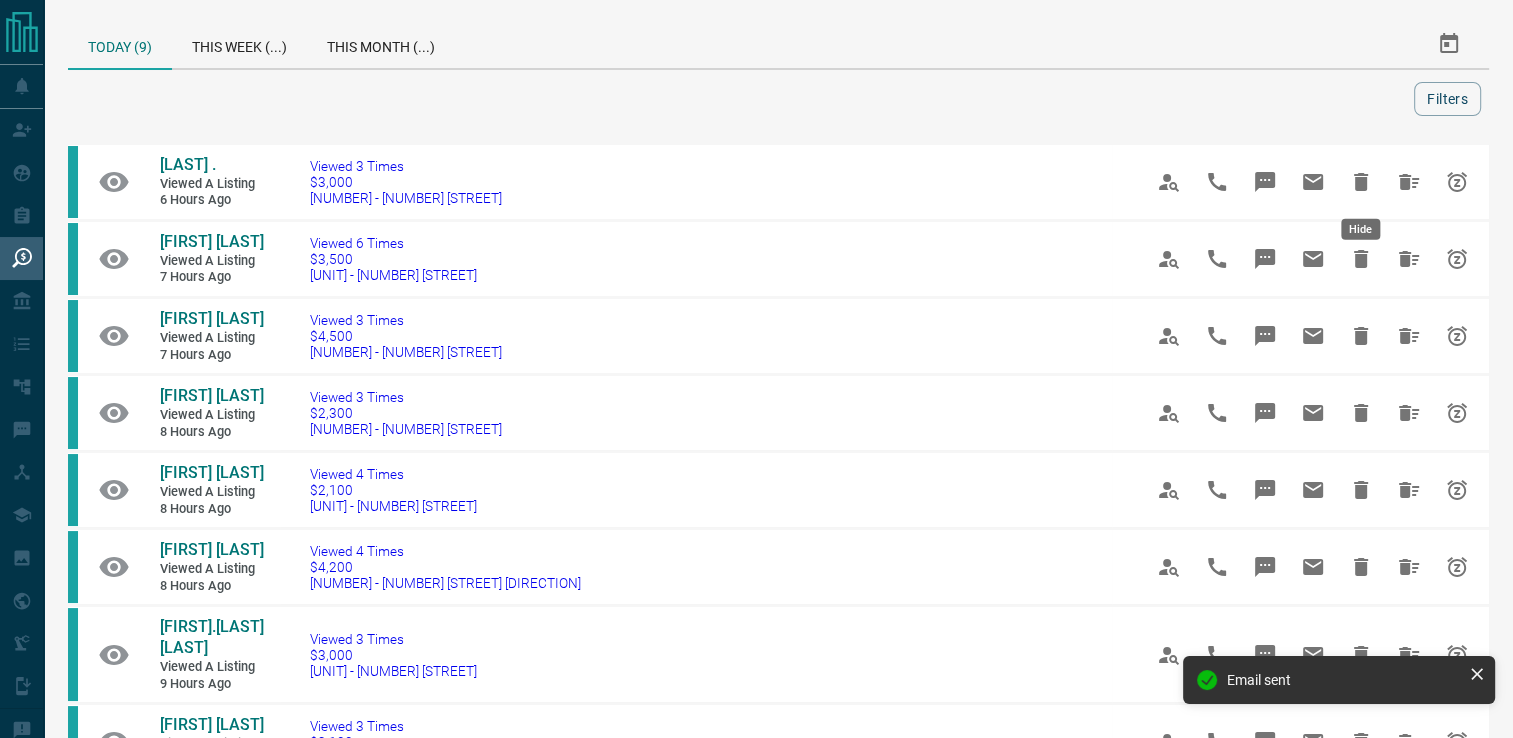 click 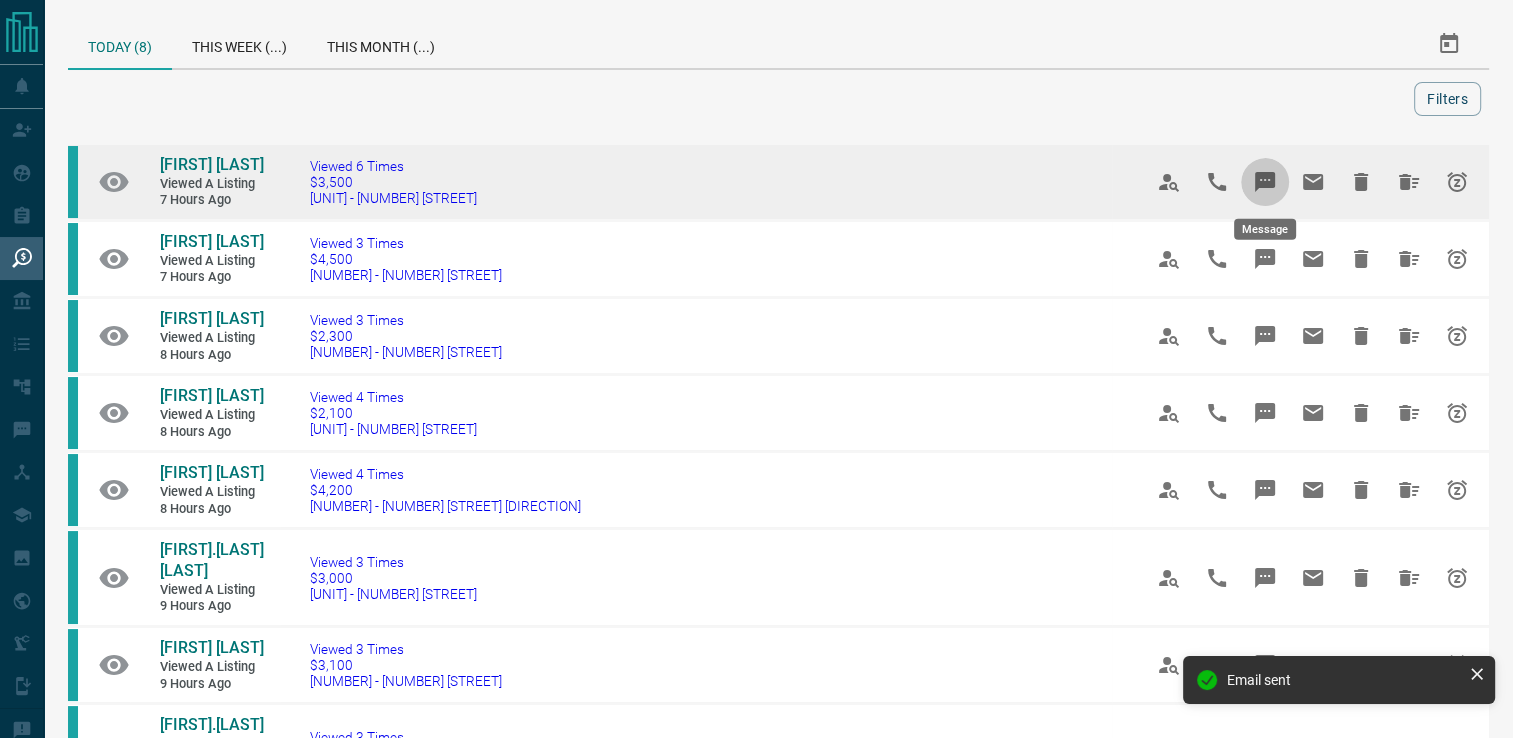 click 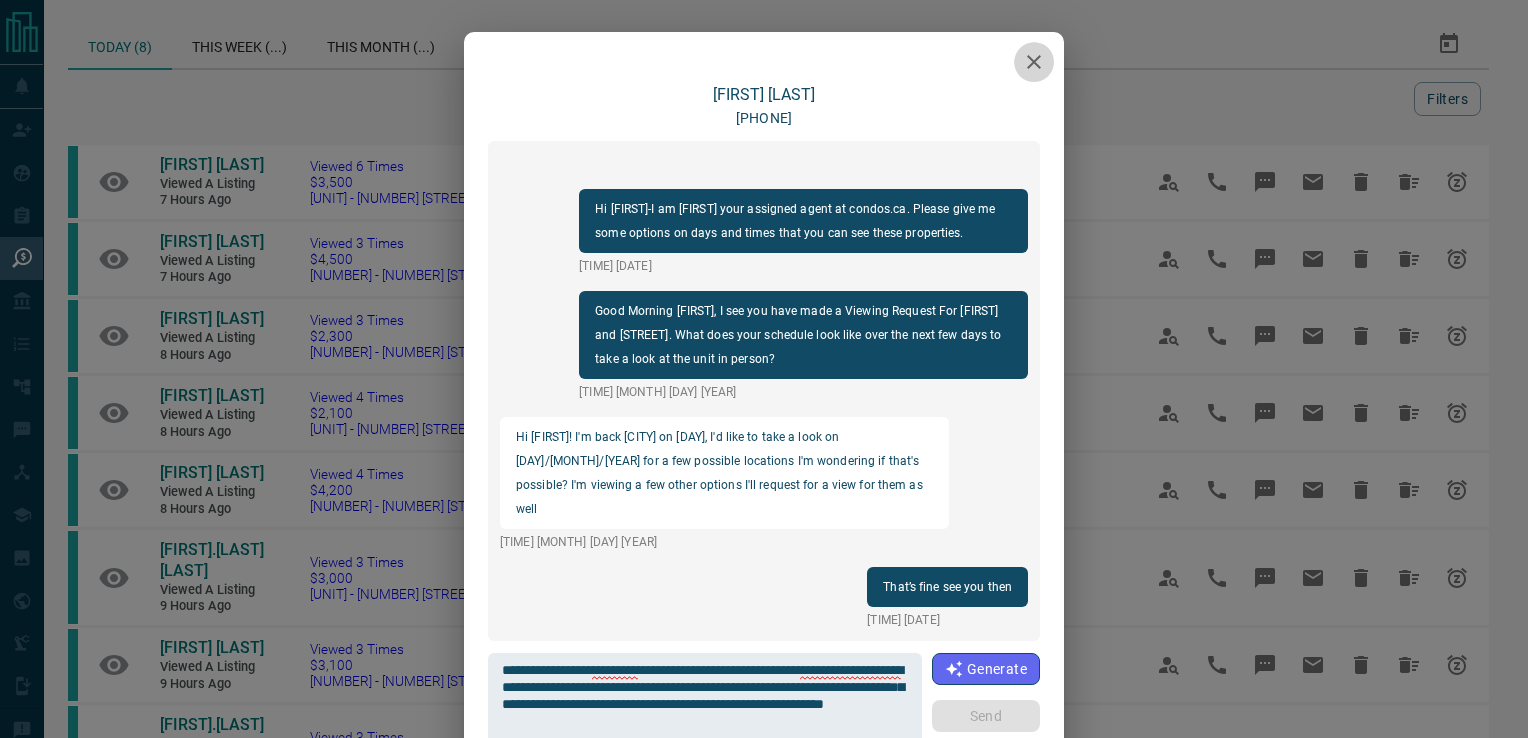 click 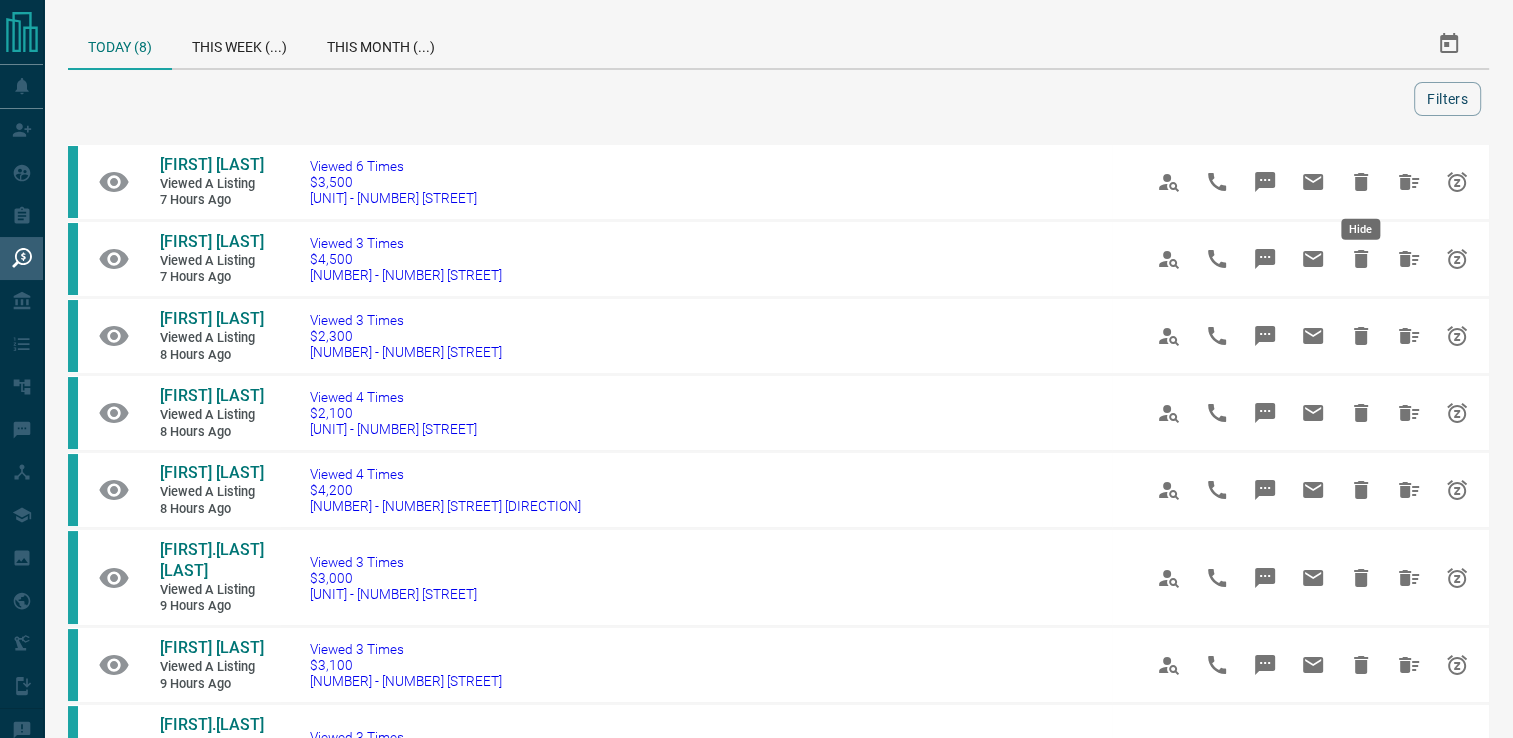 click 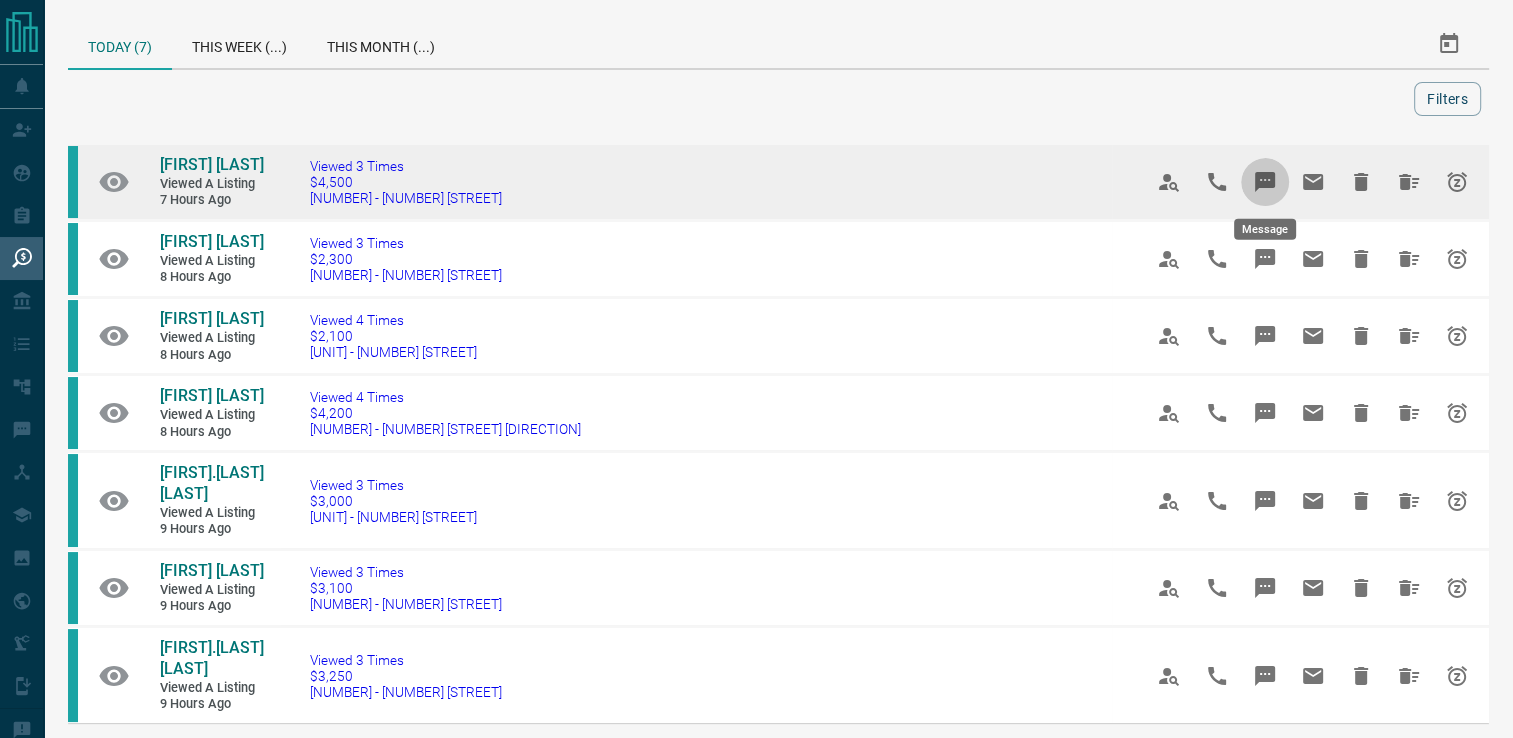 click 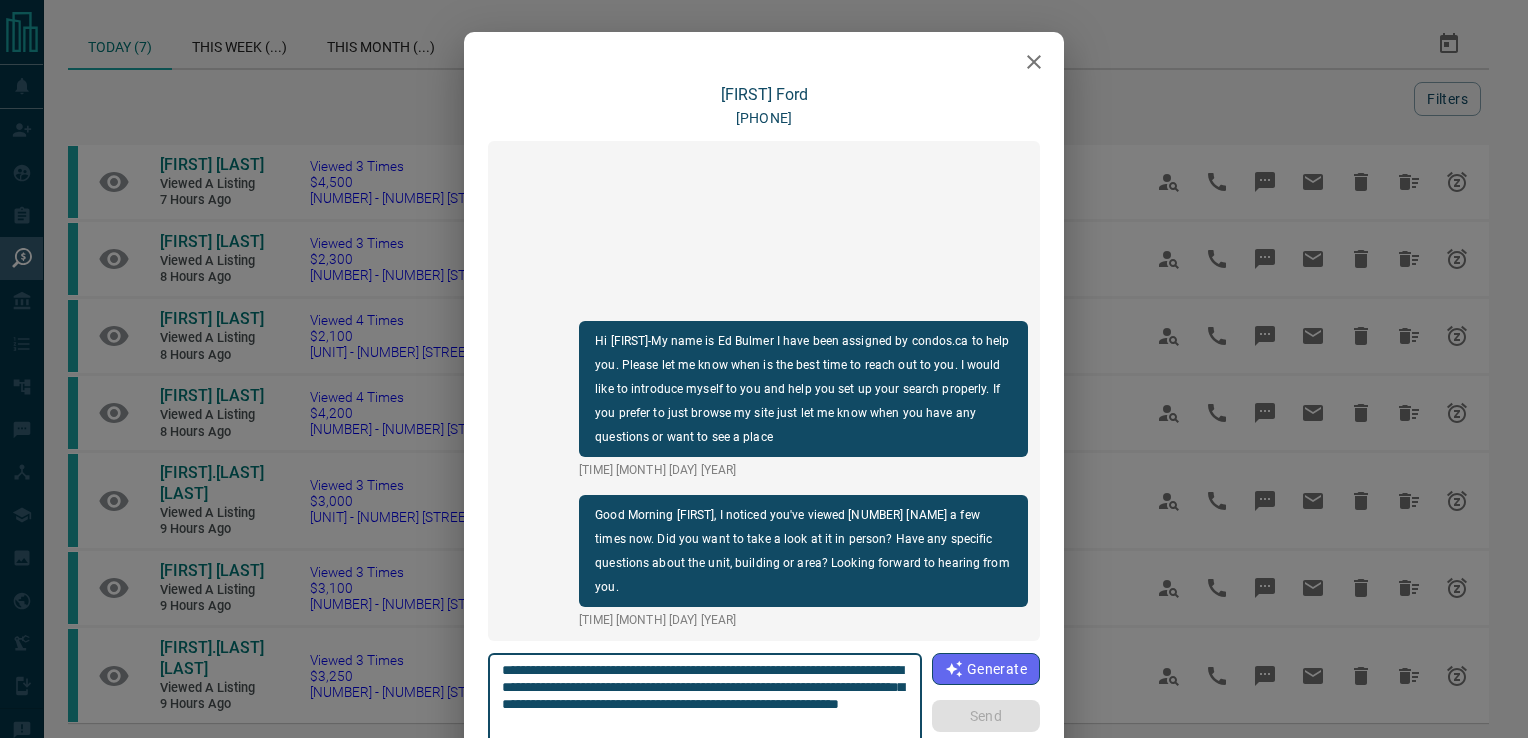 click 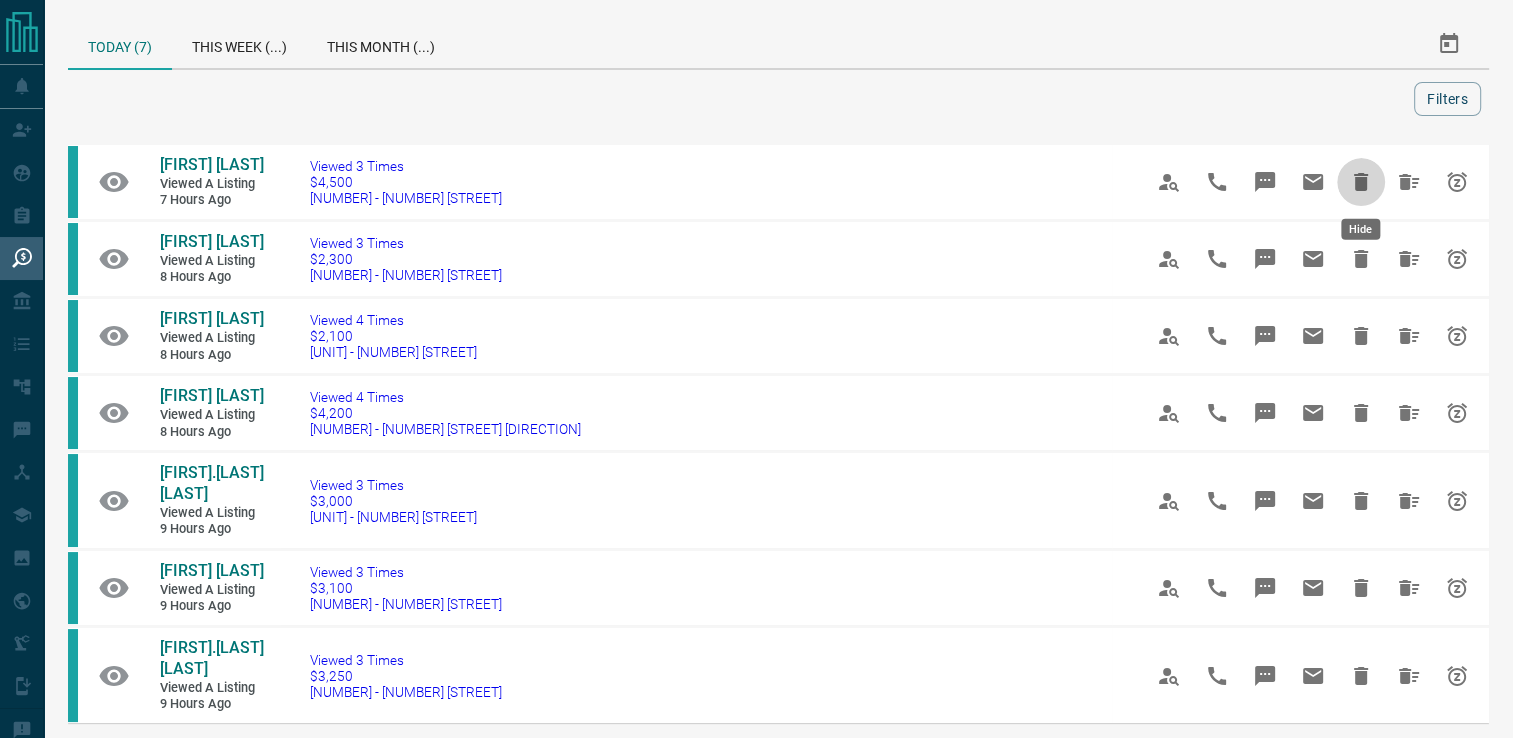 click 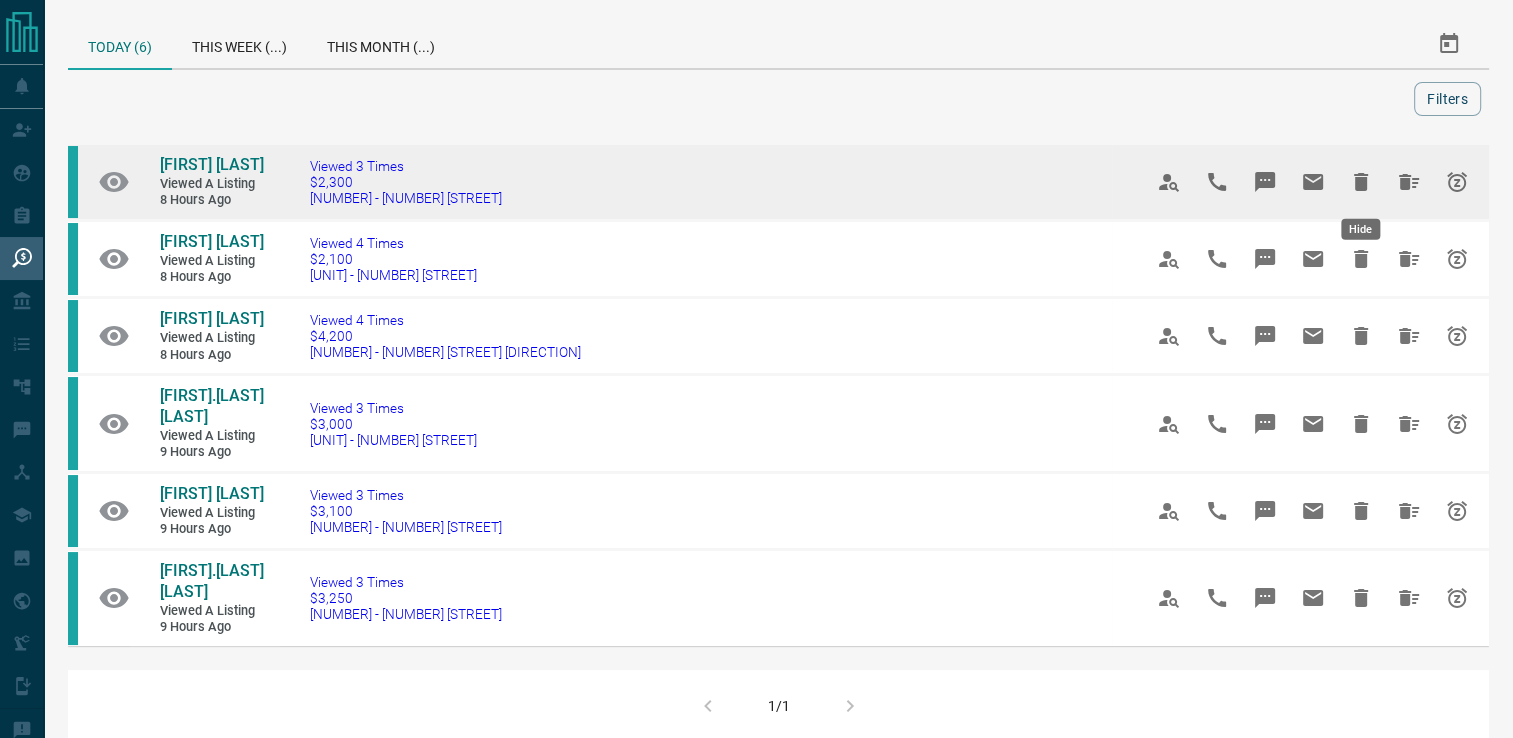 click at bounding box center (1361, 182) 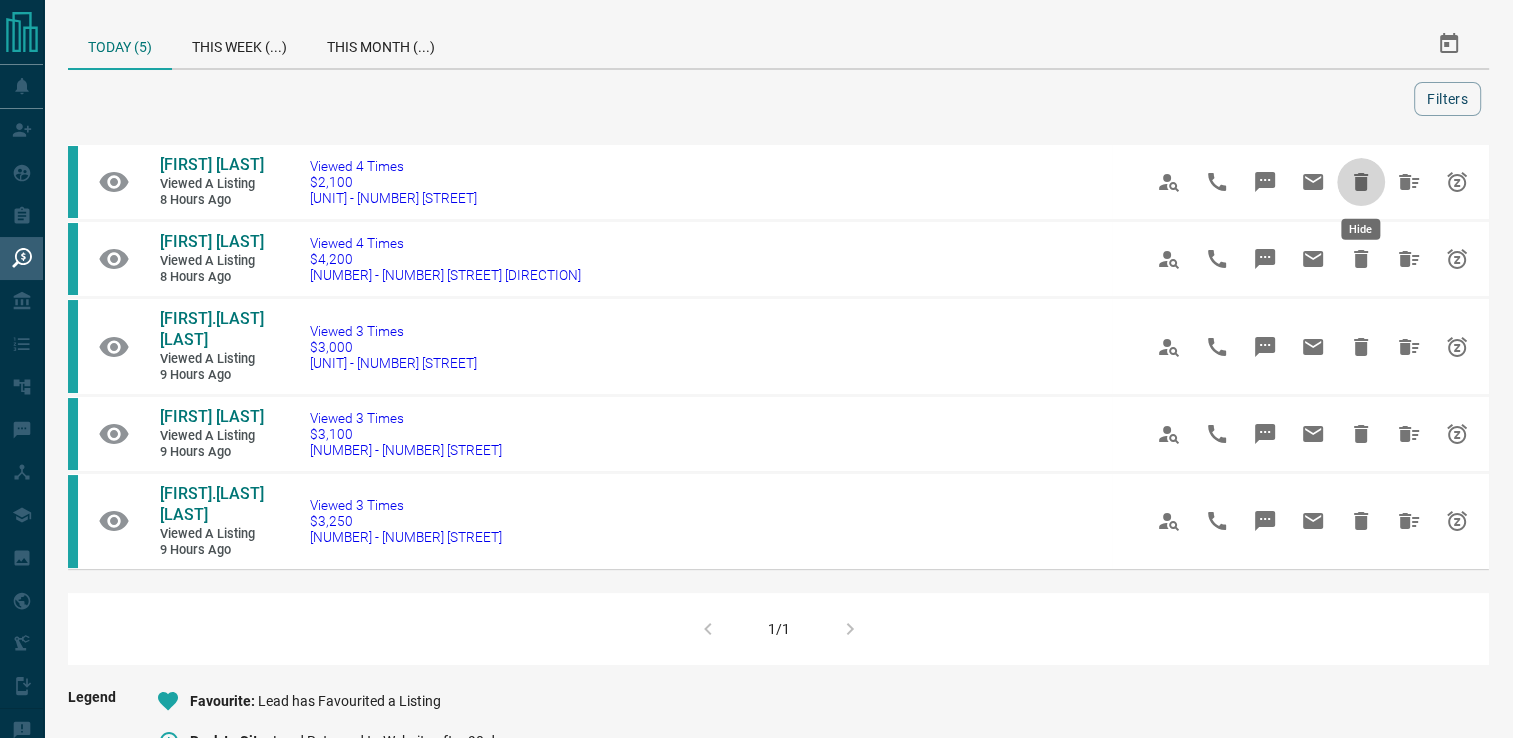 click at bounding box center [1361, 182] 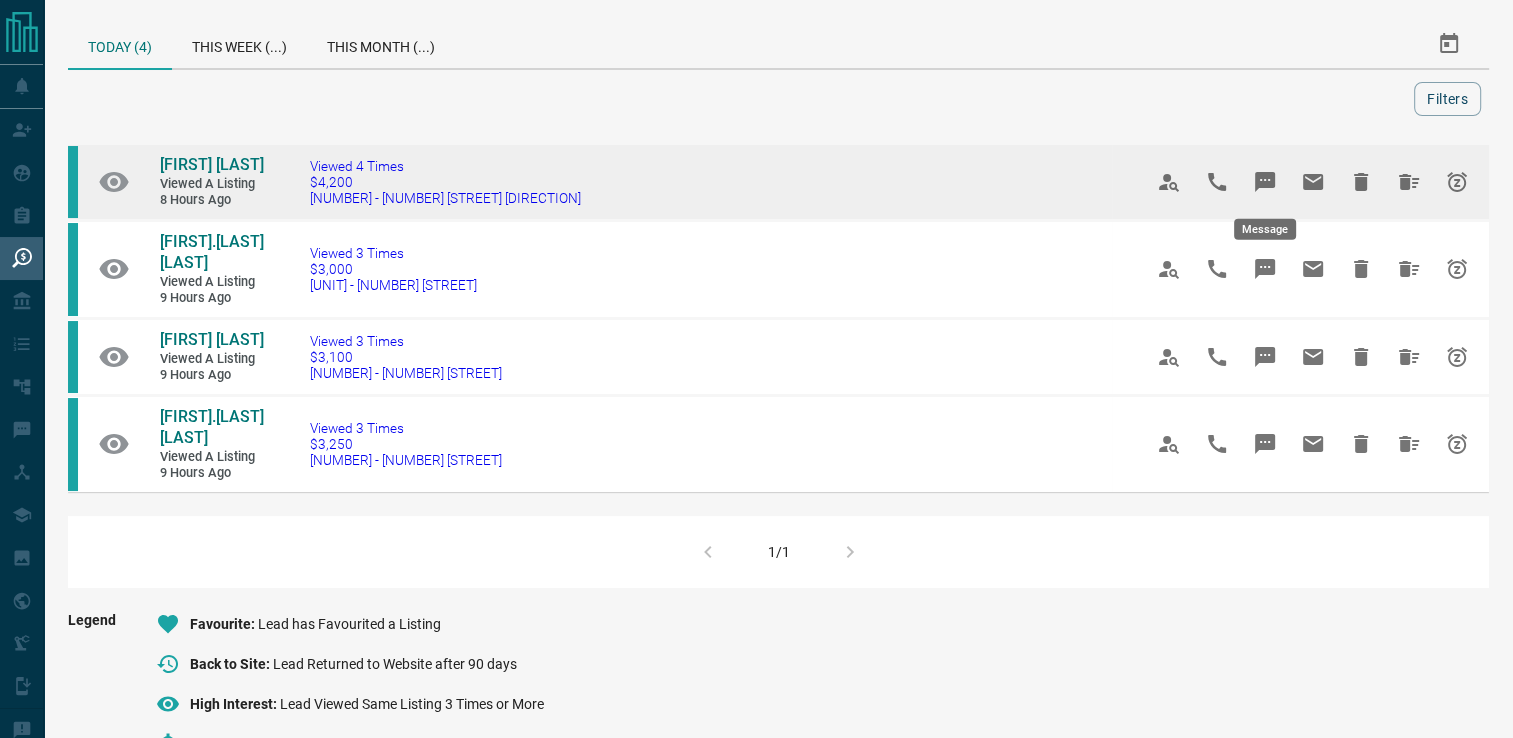 click 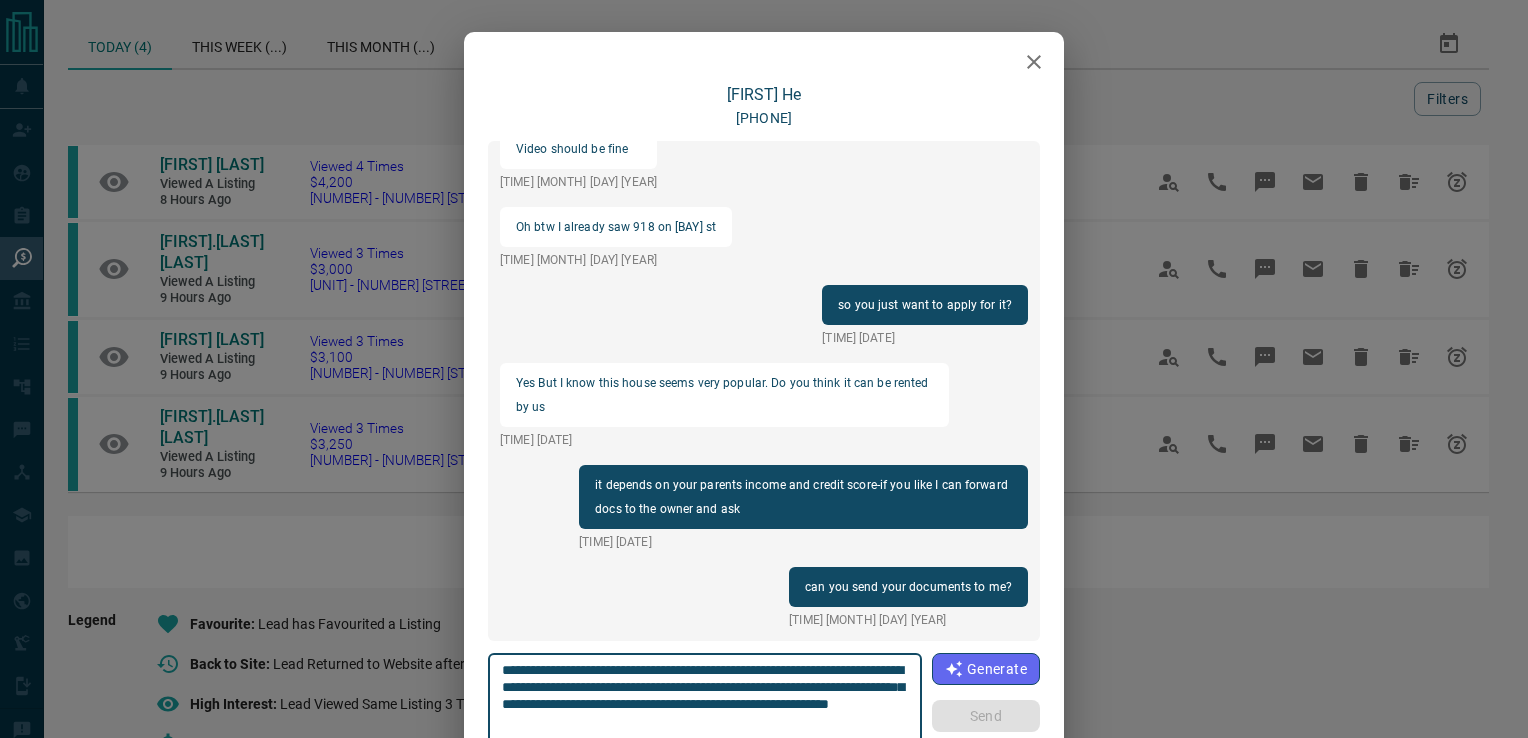 scroll, scrollTop: 2034, scrollLeft: 0, axis: vertical 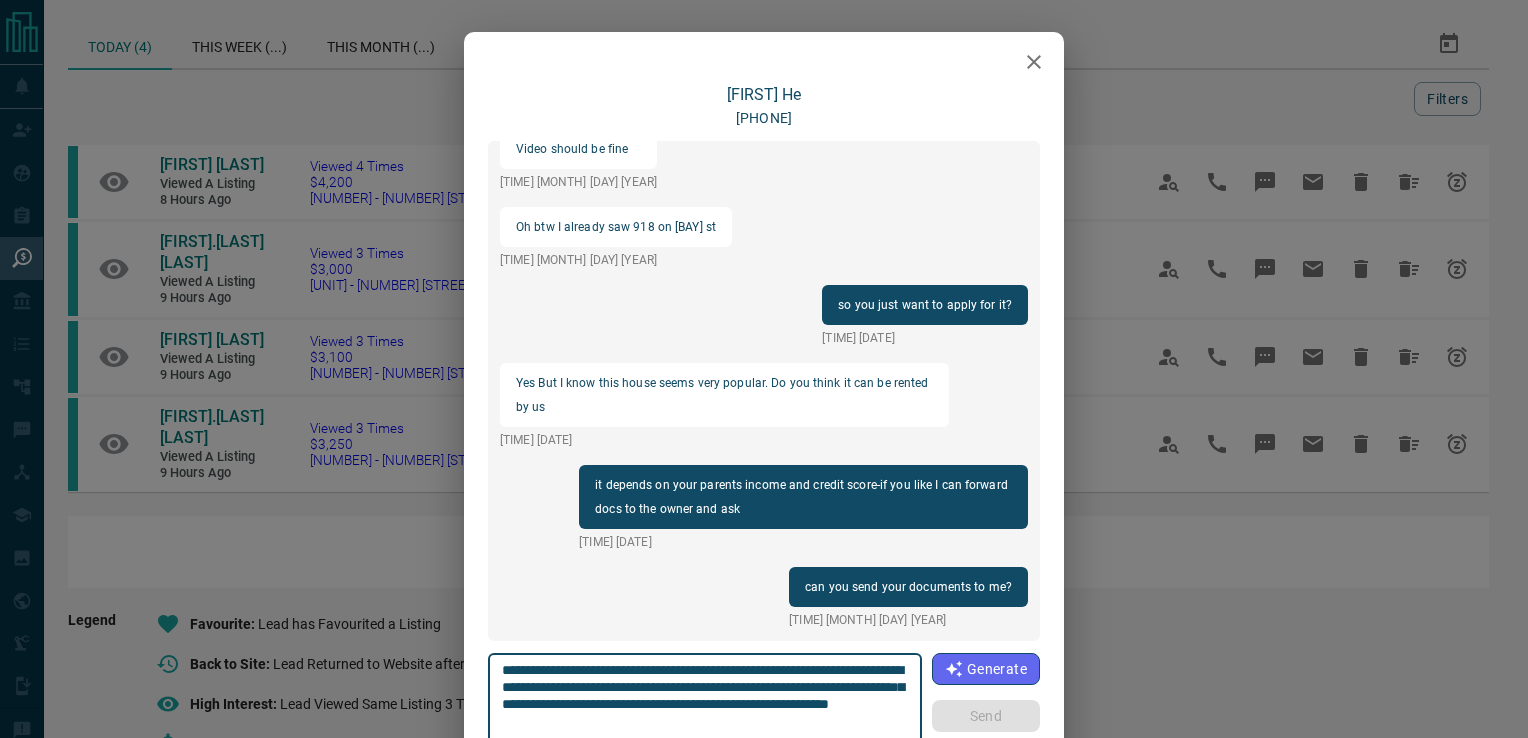 click on "**********" at bounding box center (705, 704) 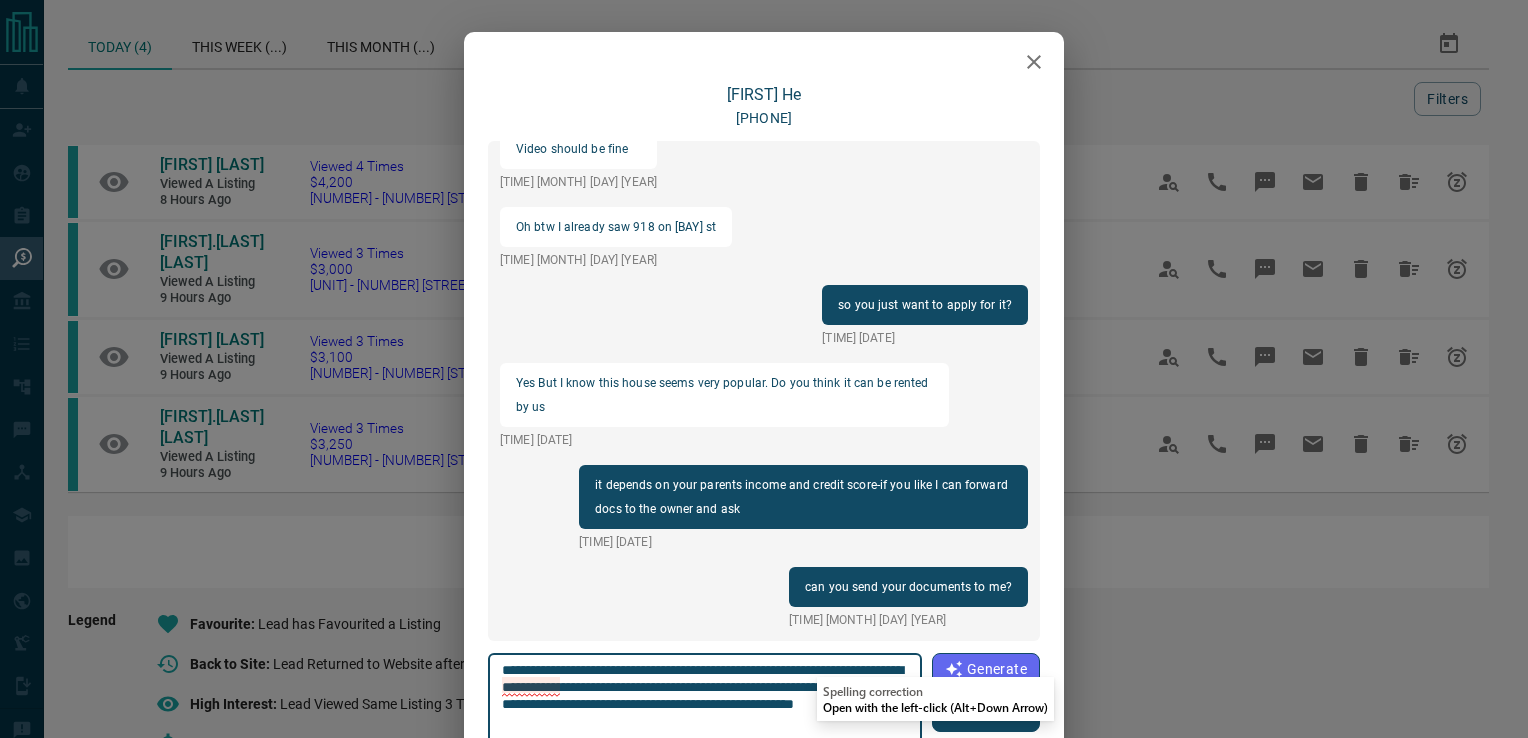 click on "**********" at bounding box center (705, 704) 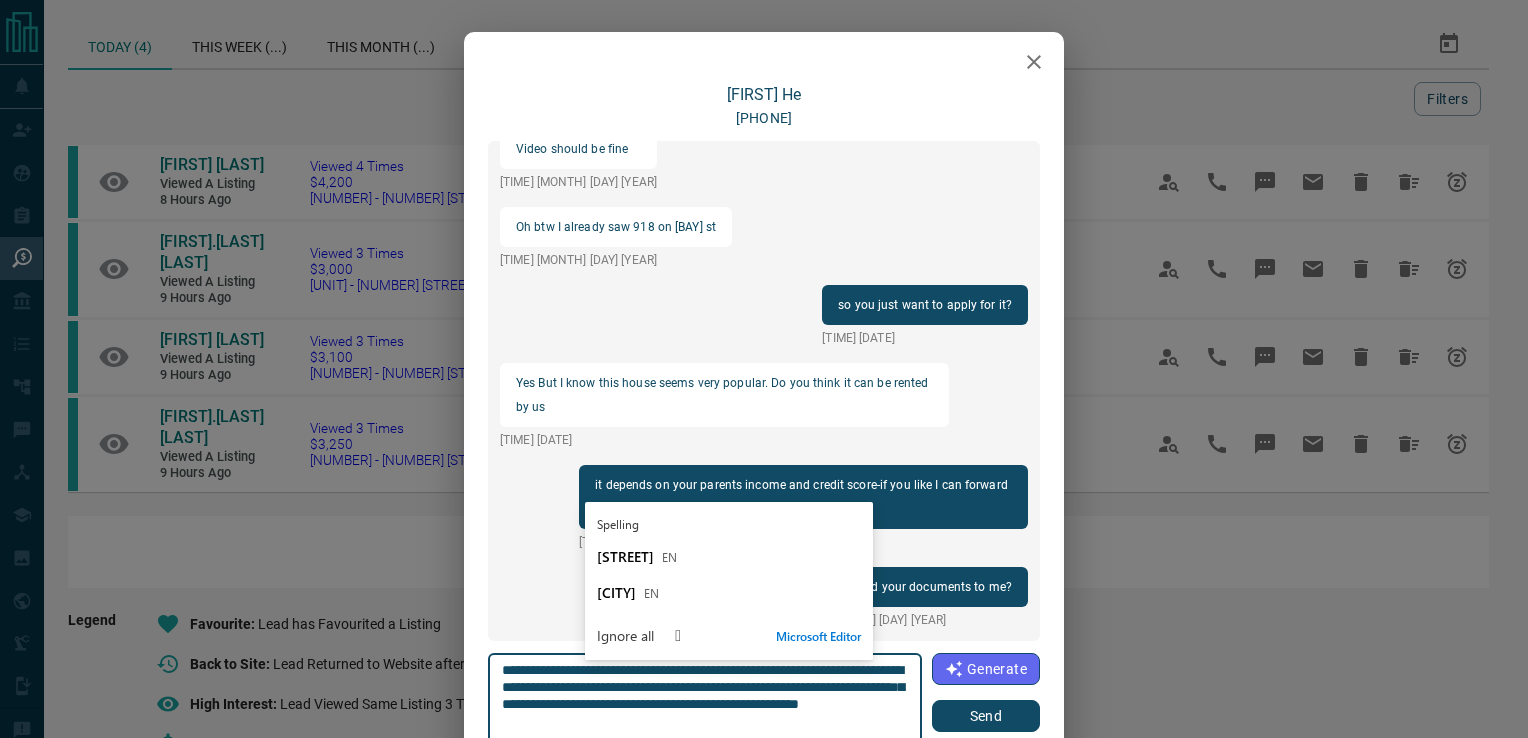 type on "**********" 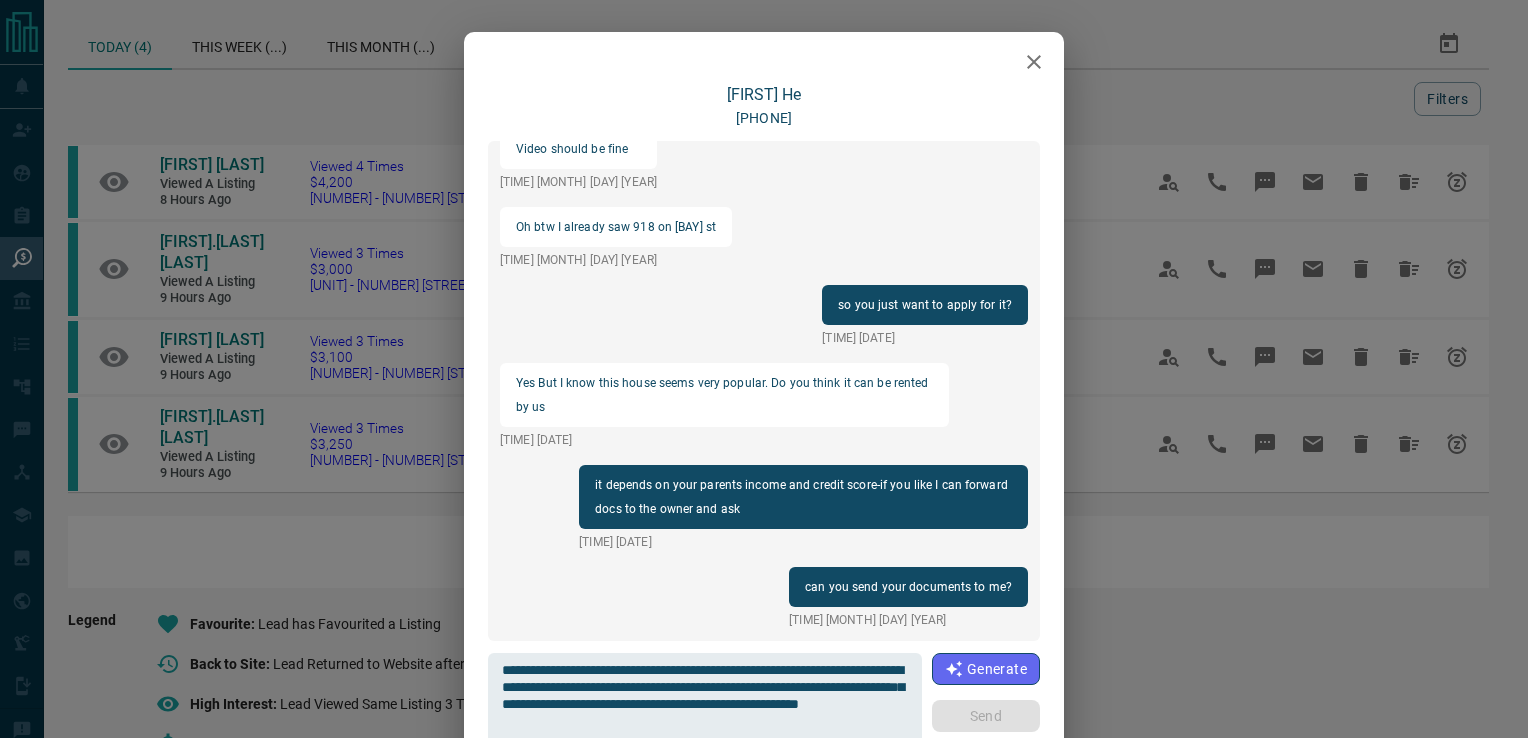 type 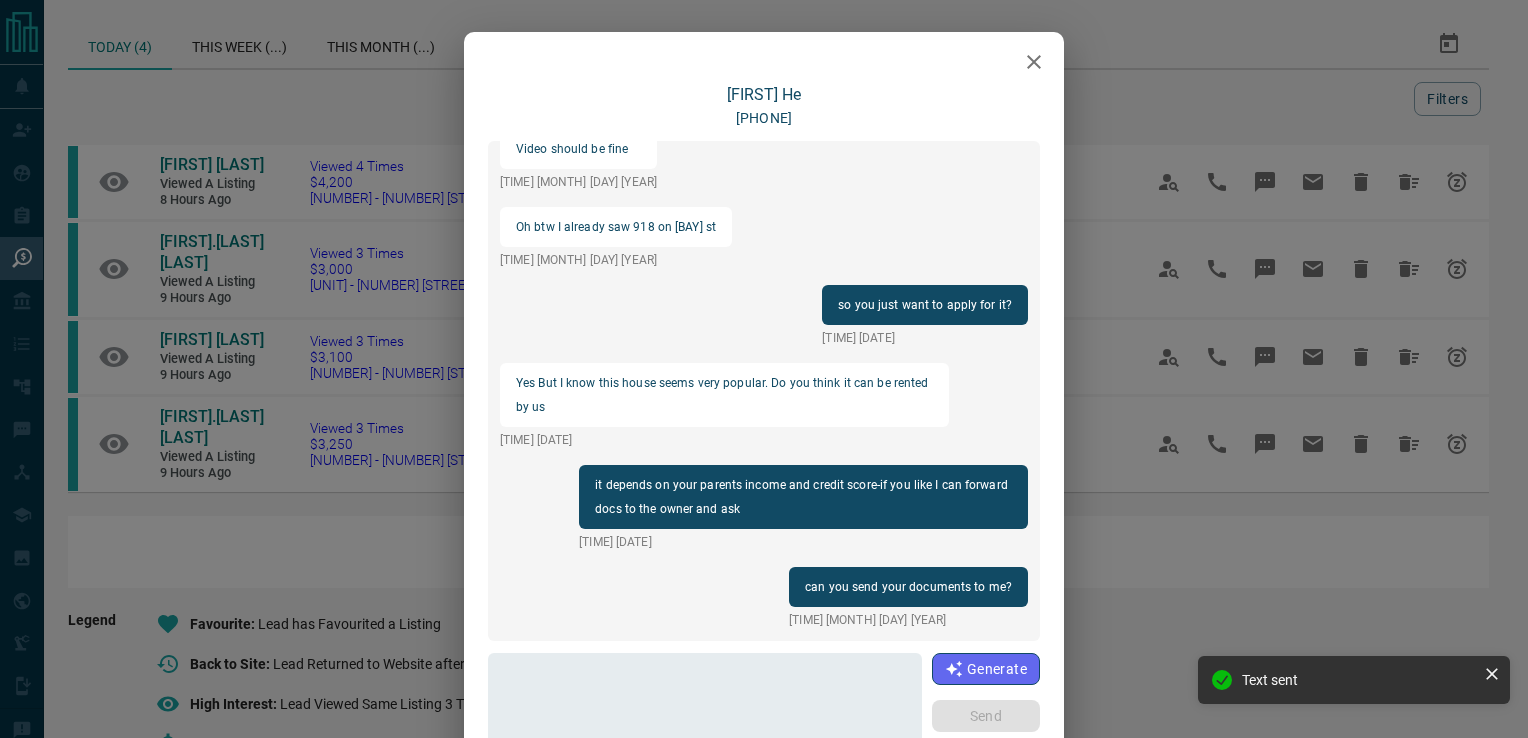 scroll, scrollTop: 2184, scrollLeft: 0, axis: vertical 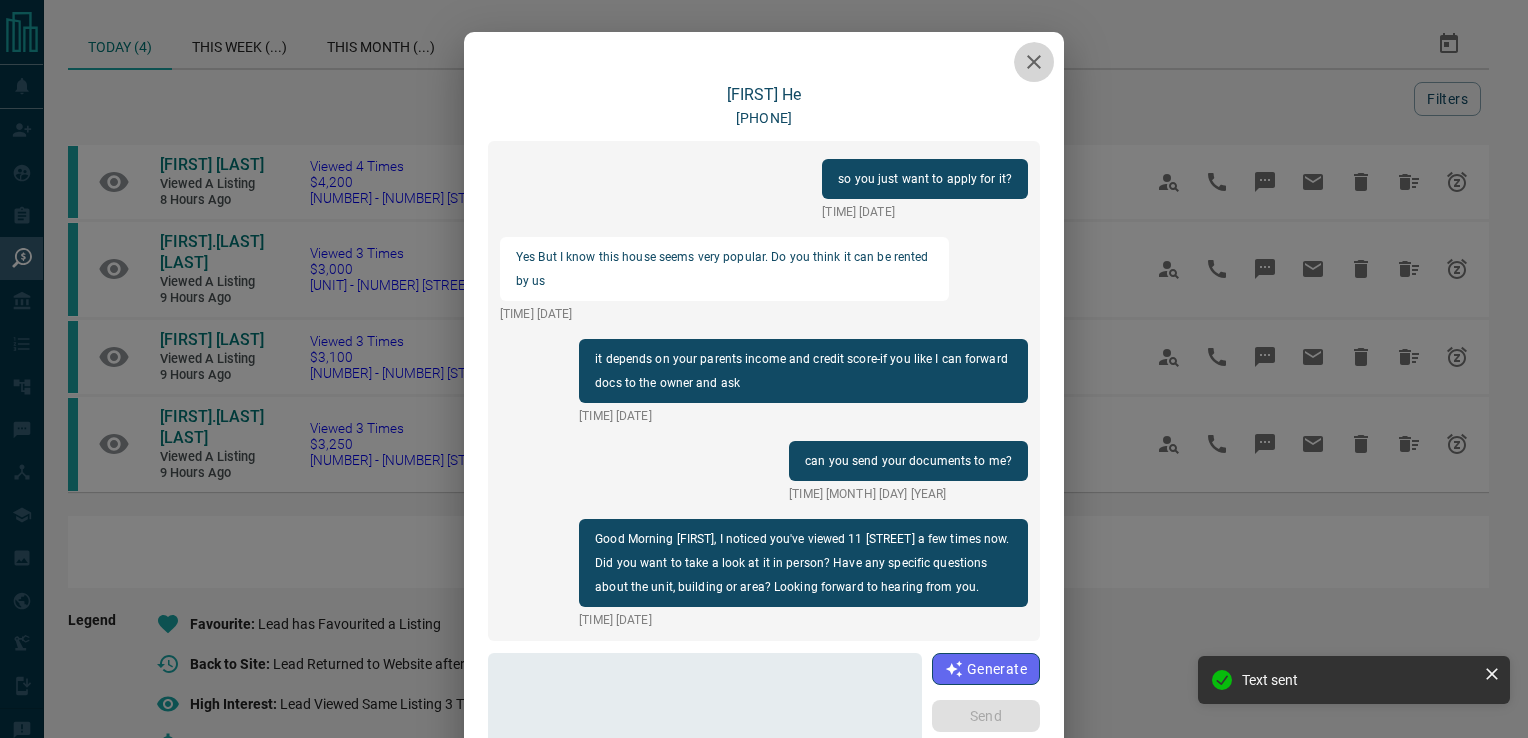 click 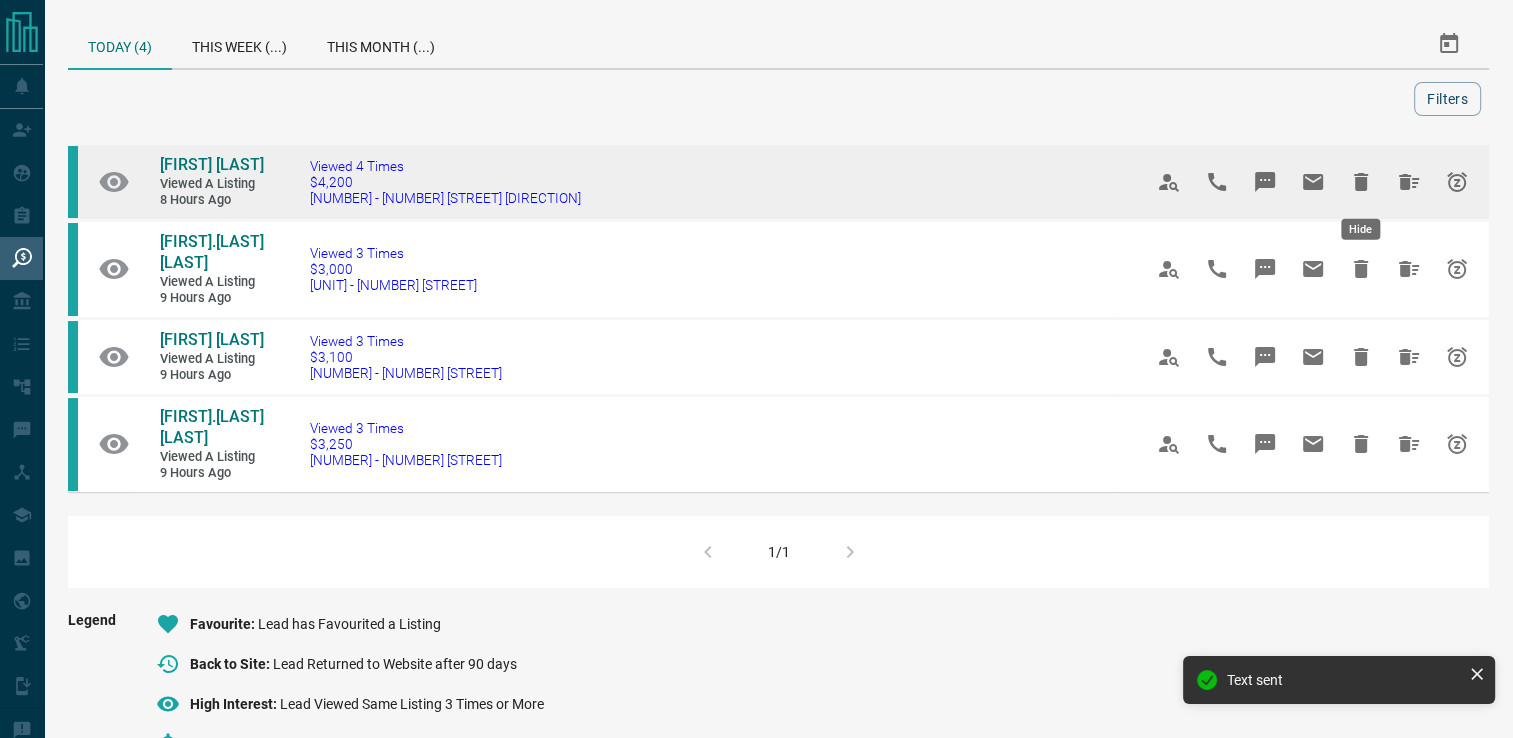 click 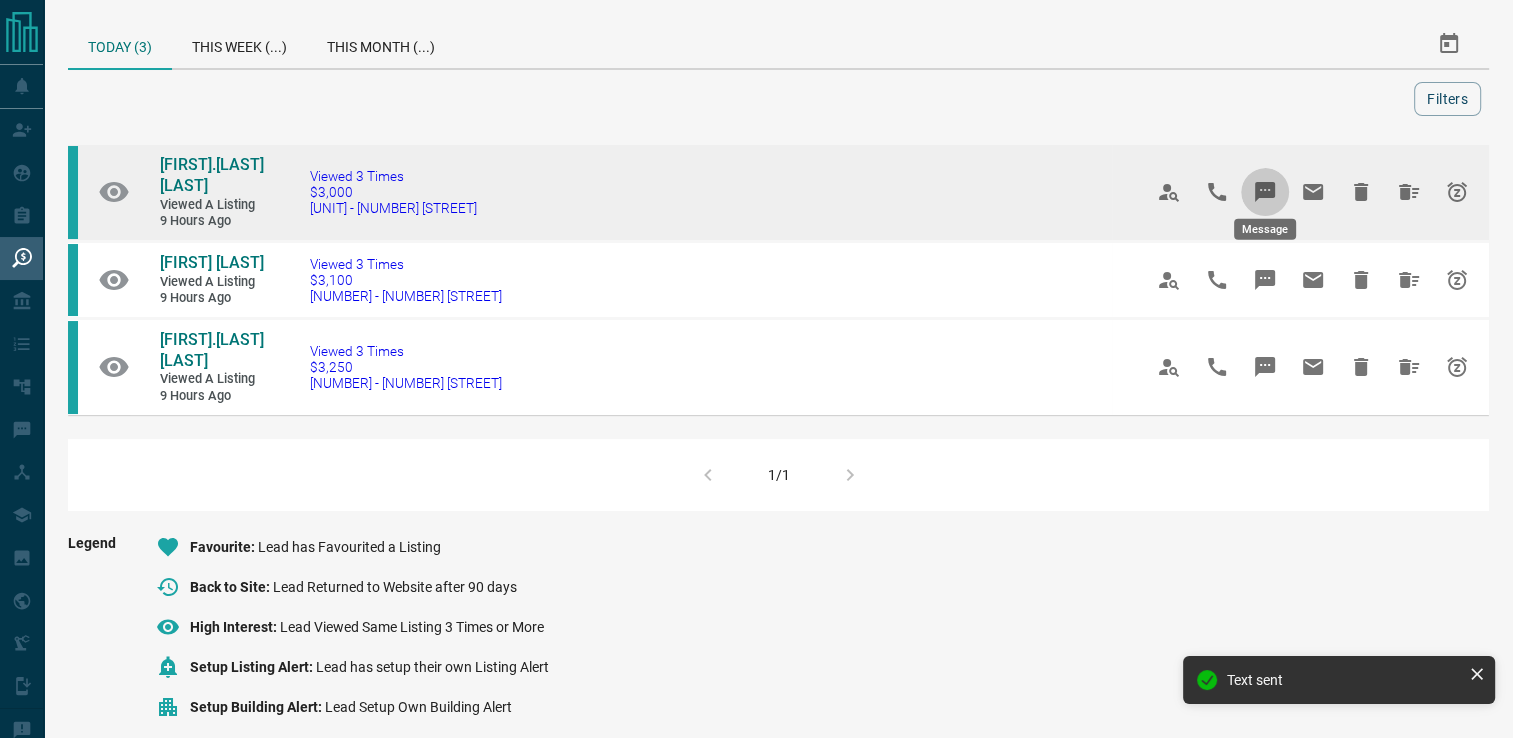 click 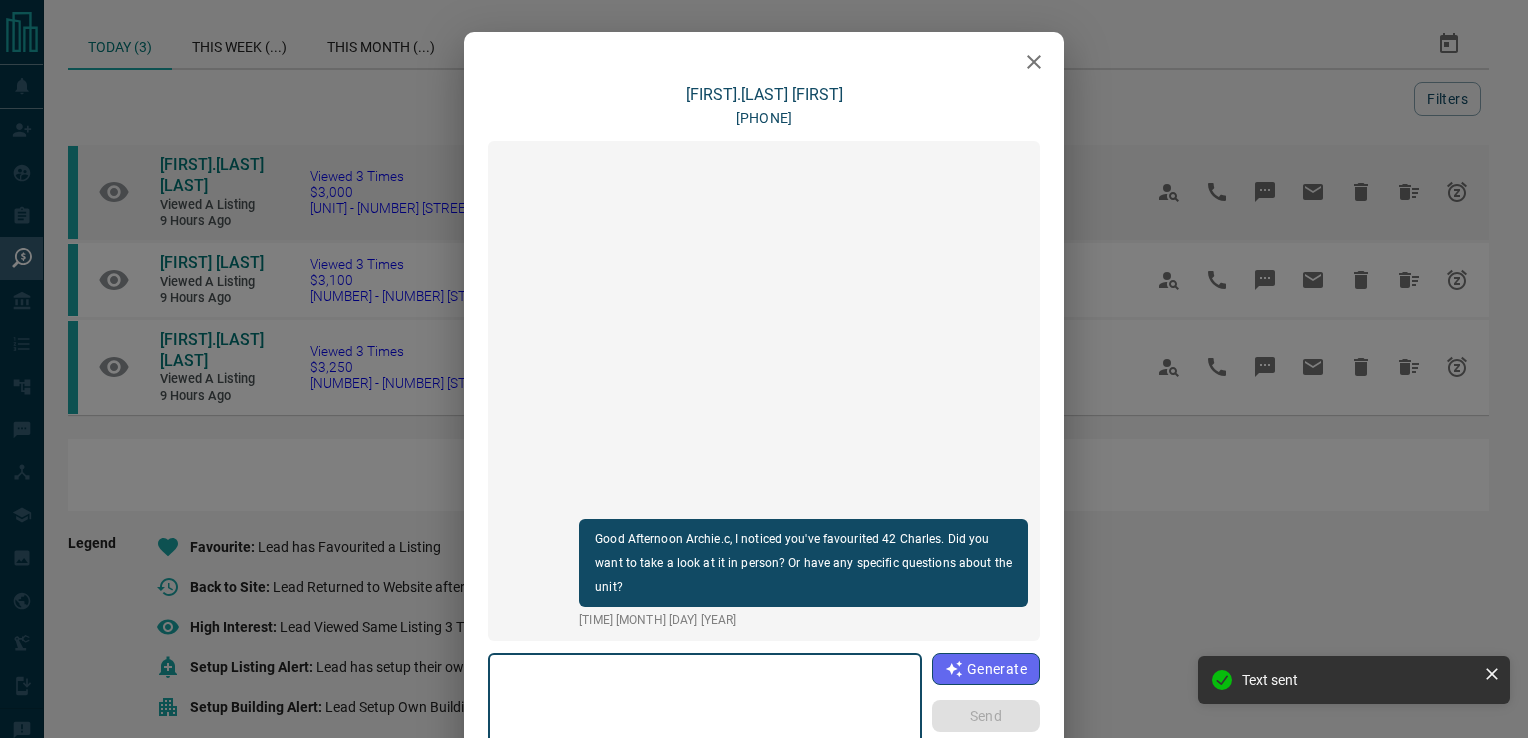 type on "**********" 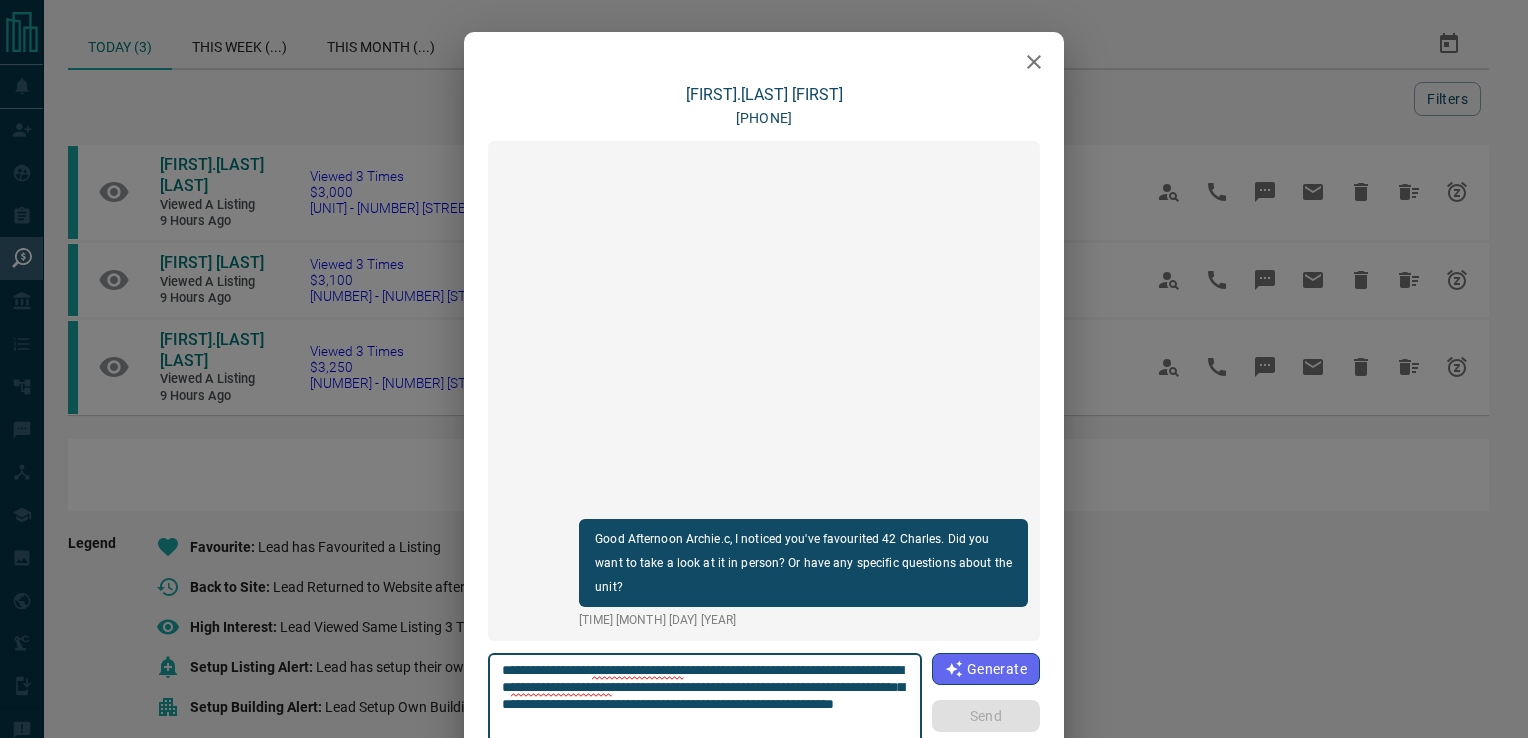 click 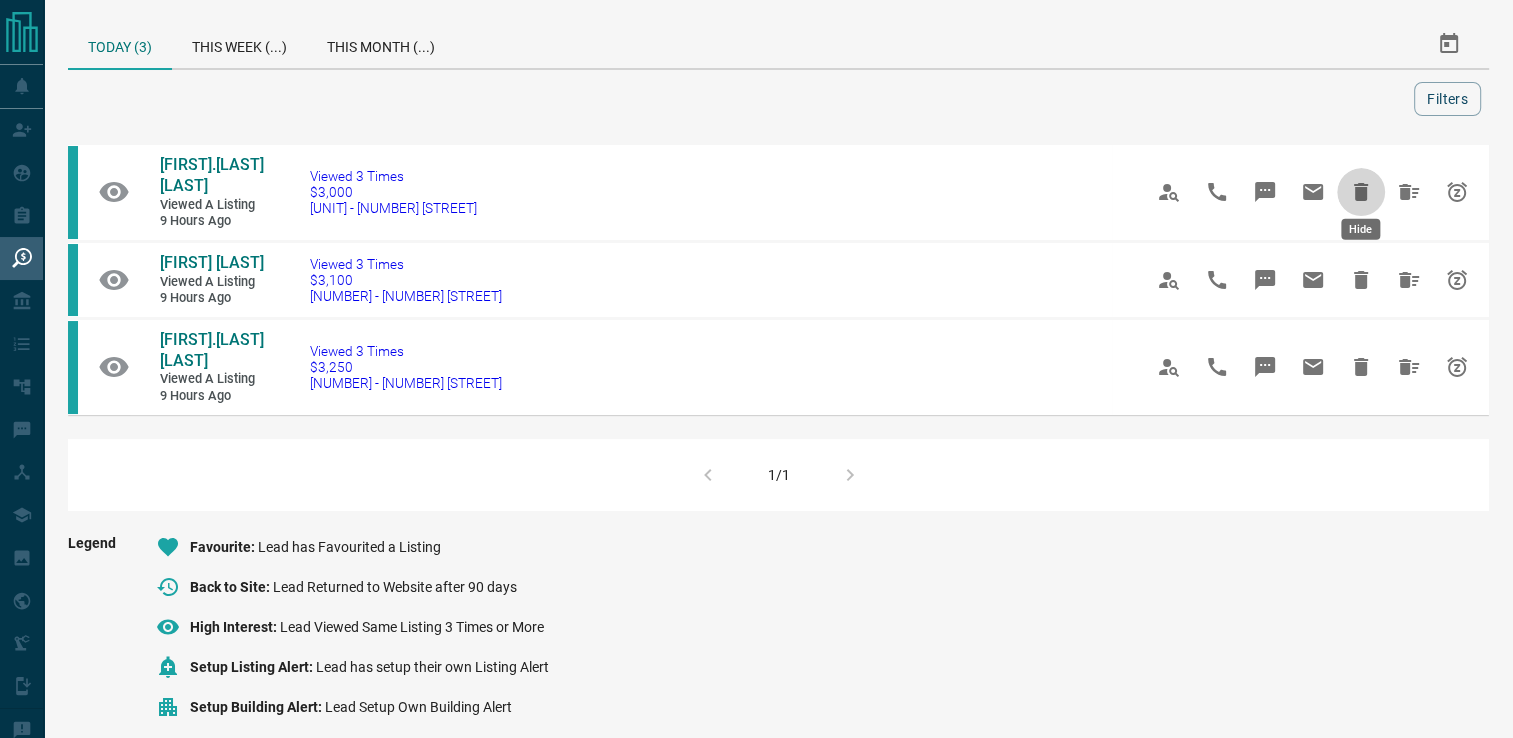 click 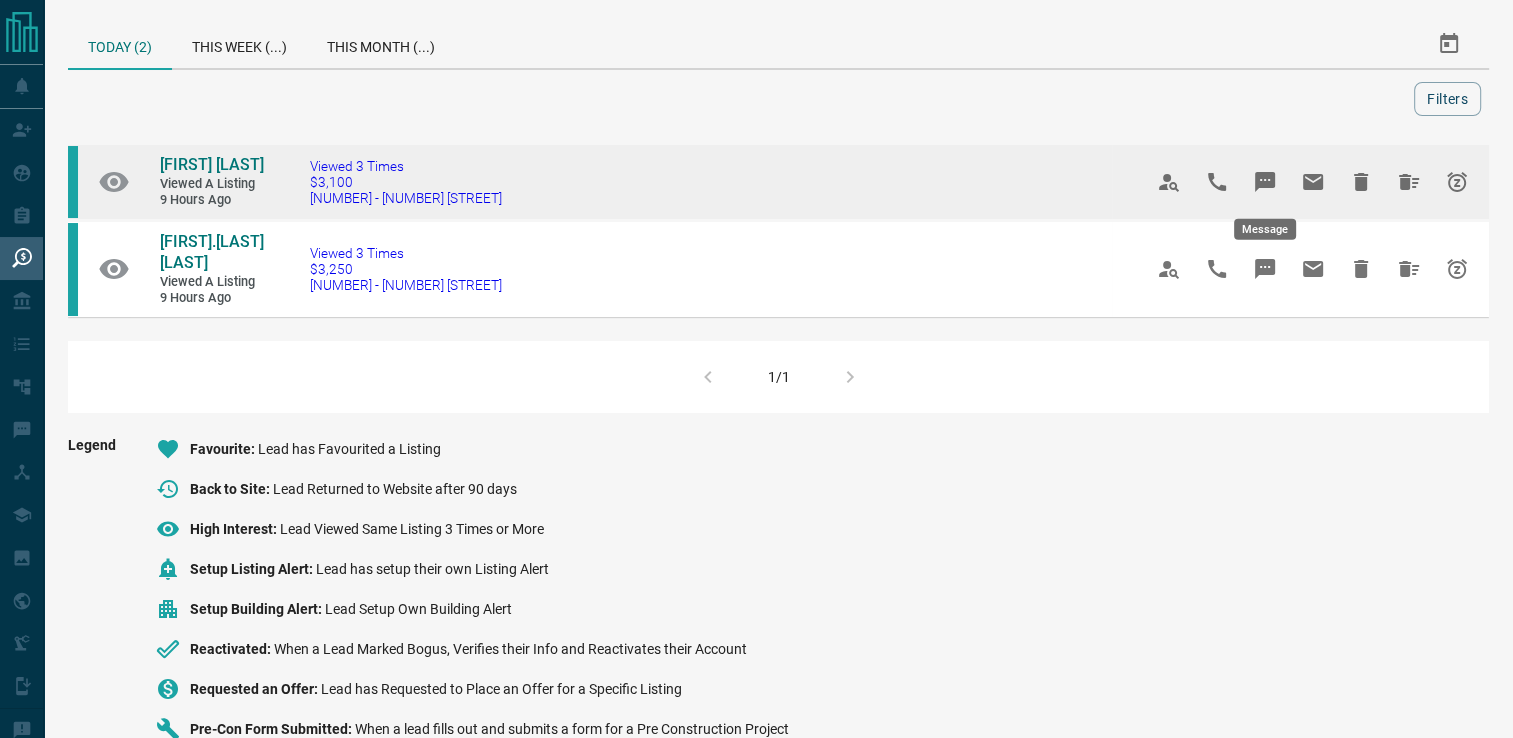 click 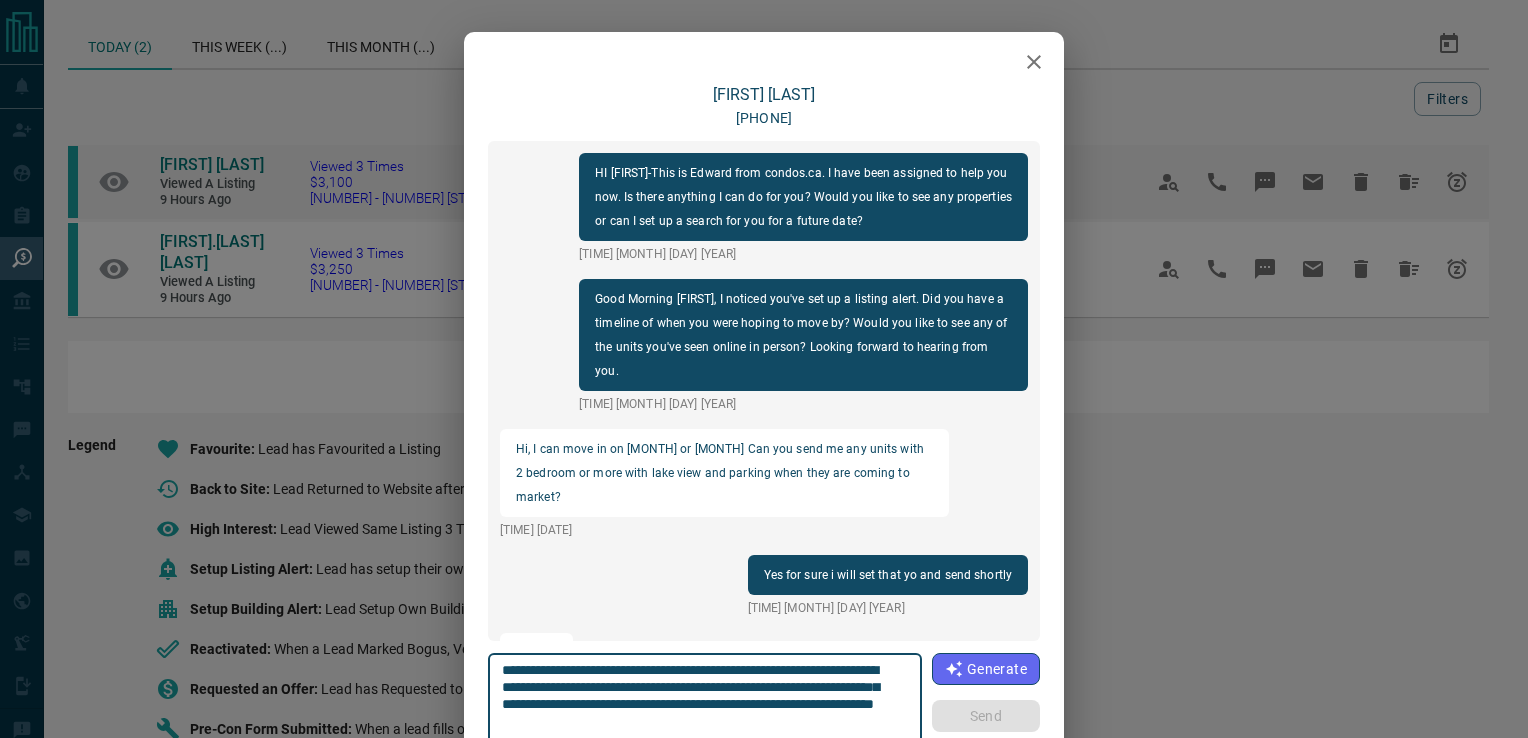 scroll, scrollTop: 246, scrollLeft: 0, axis: vertical 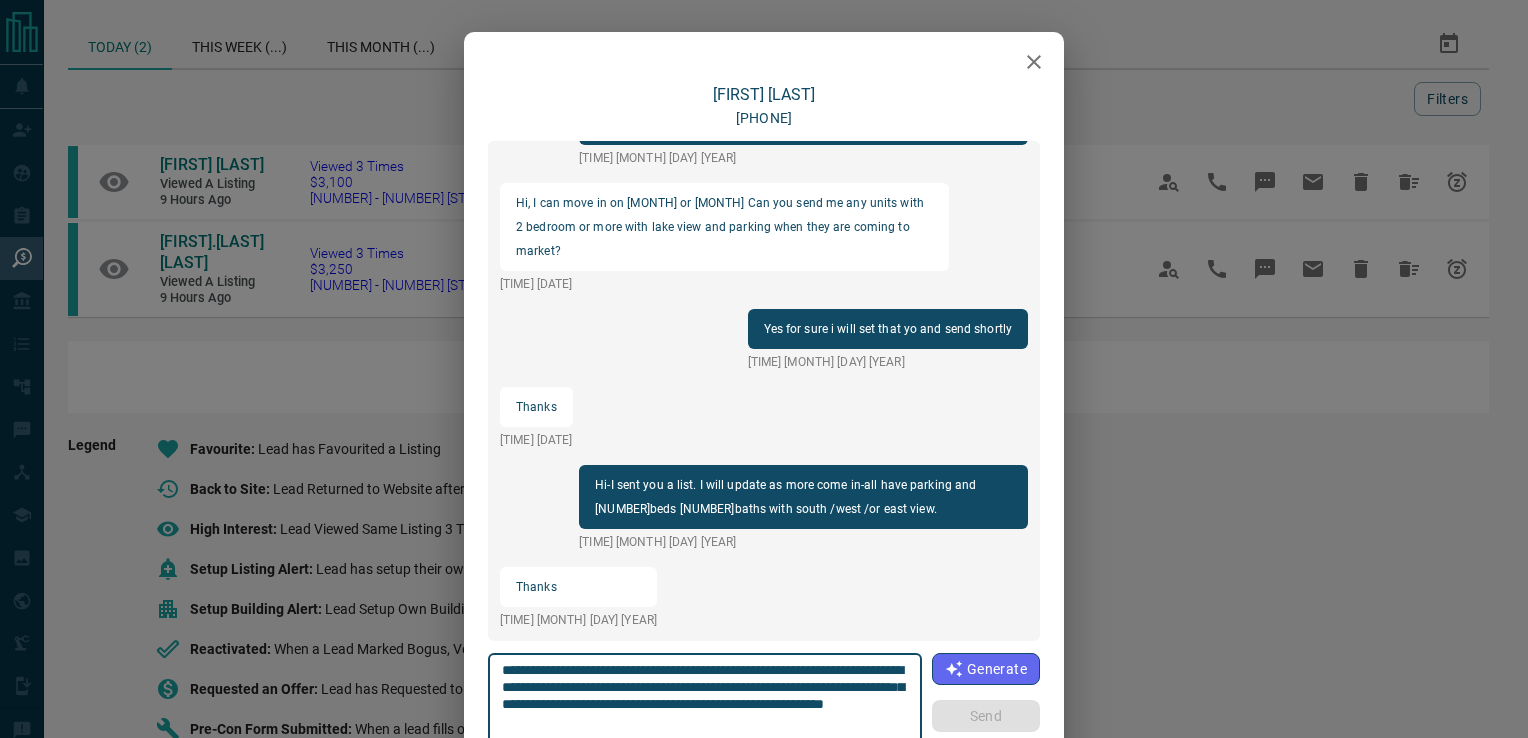 click on "**********" at bounding box center [705, 704] 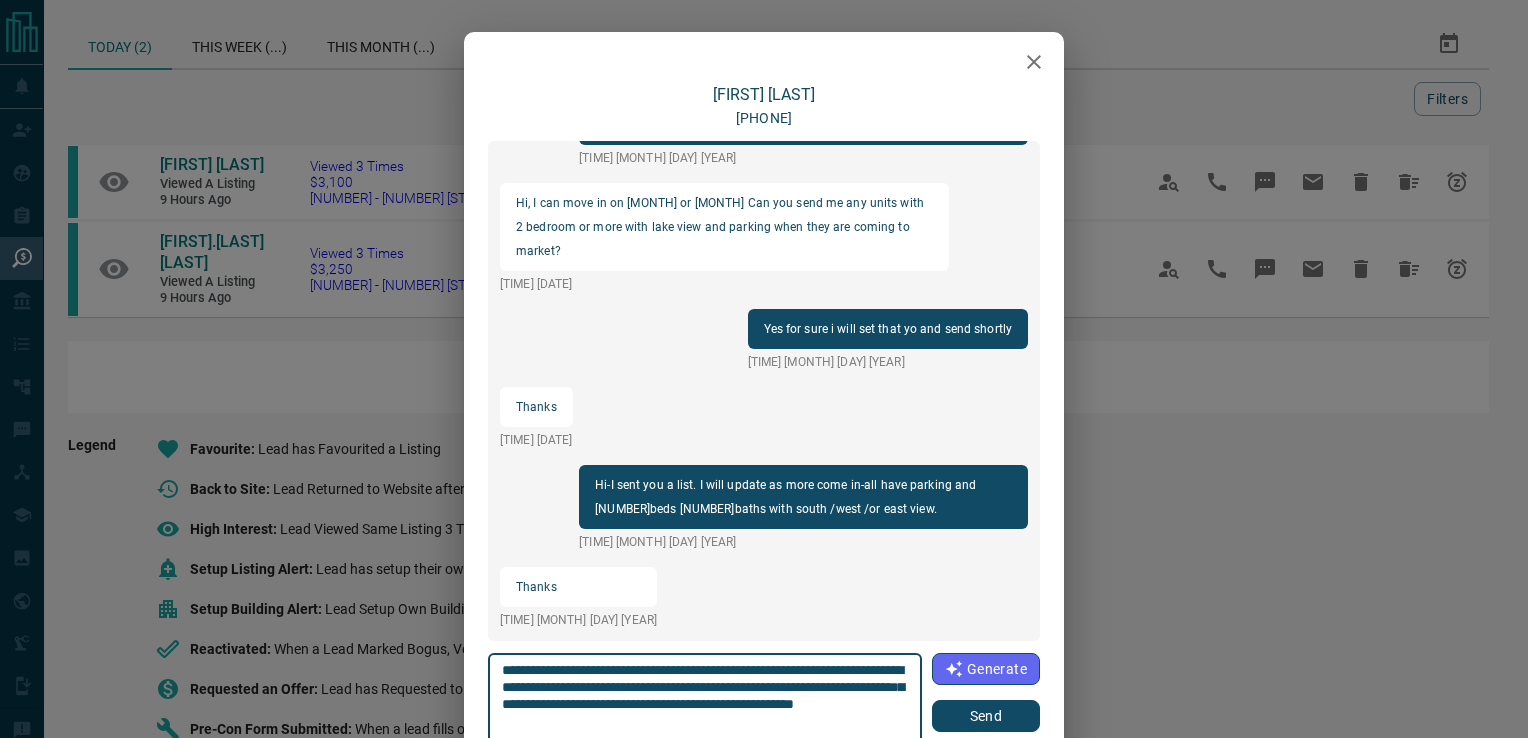 type on "**********" 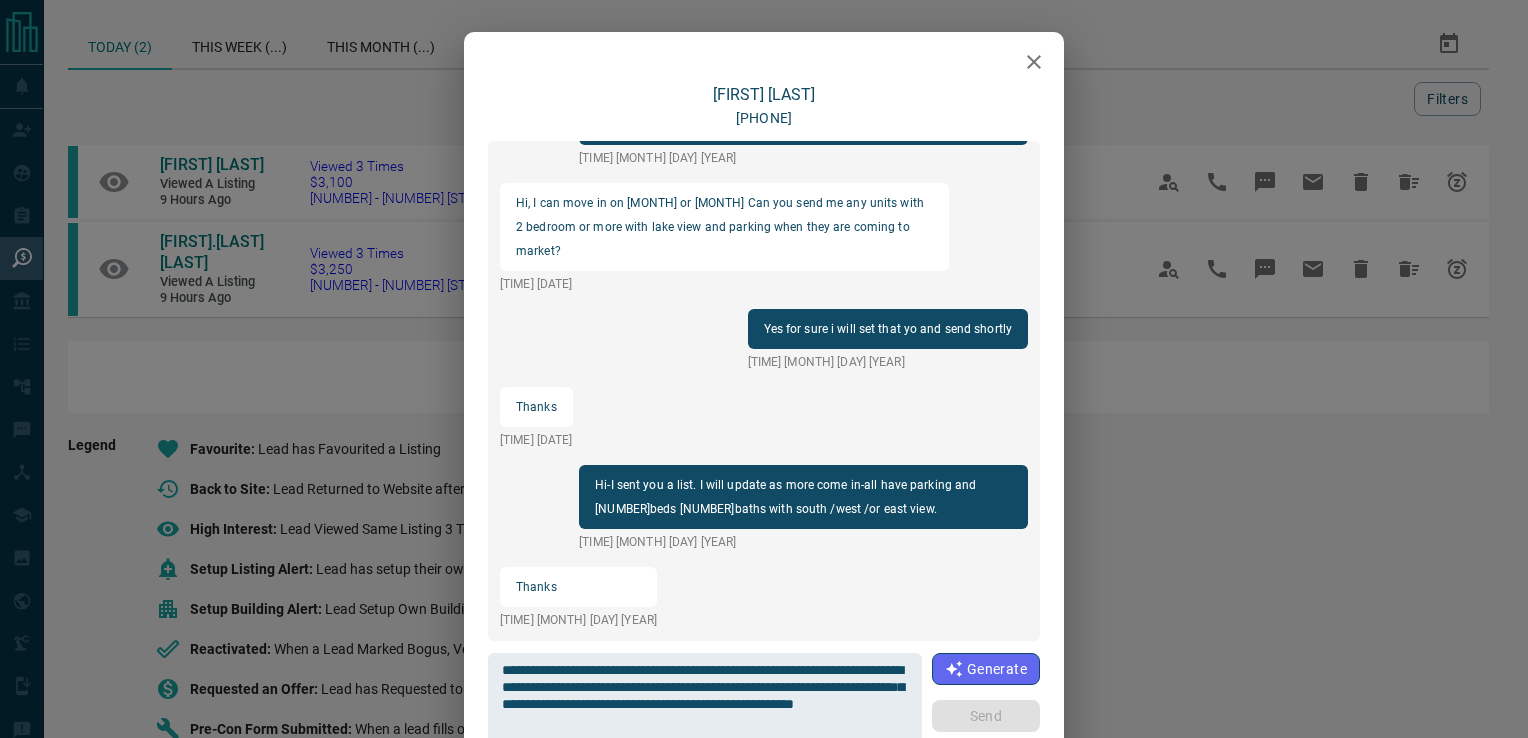 type 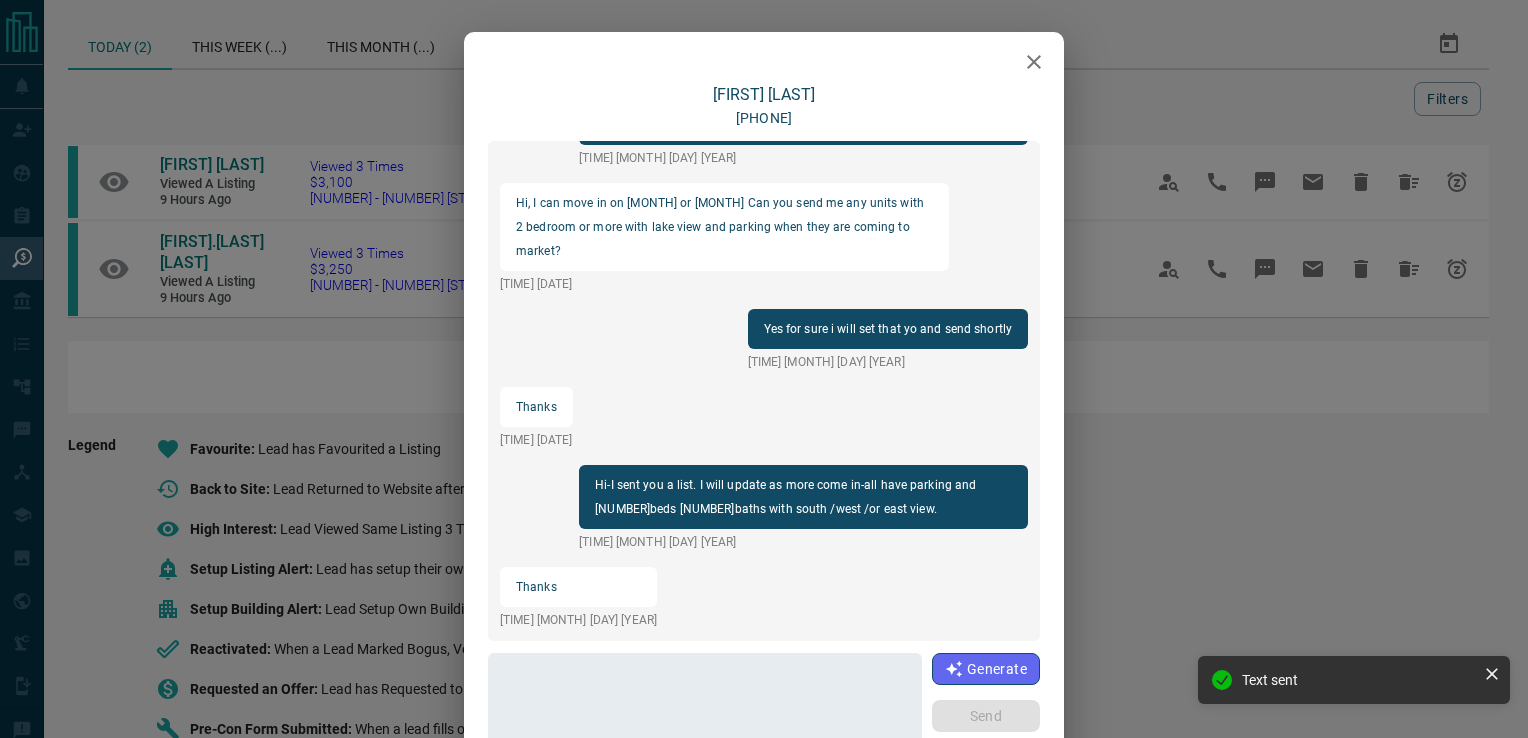 scroll, scrollTop: 396, scrollLeft: 0, axis: vertical 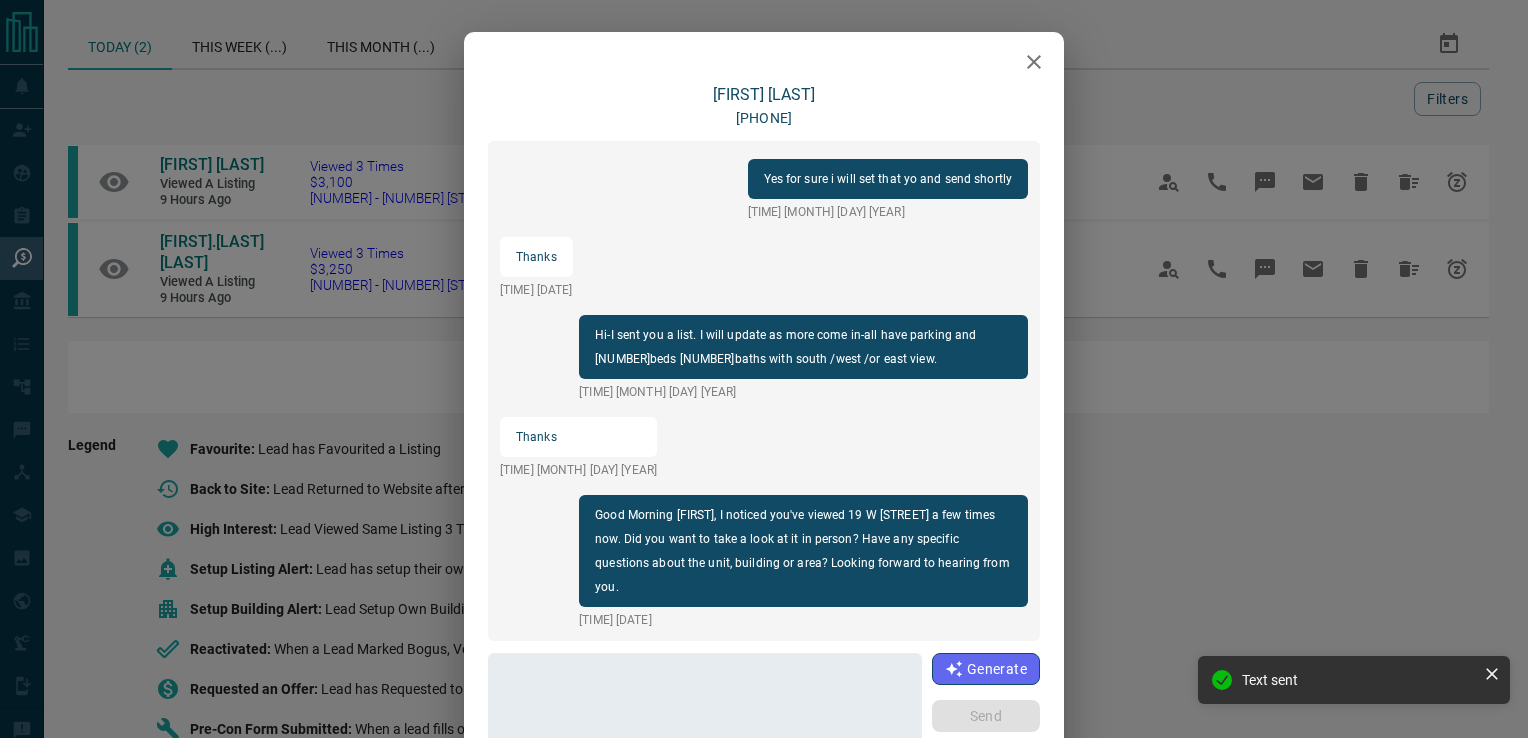 click 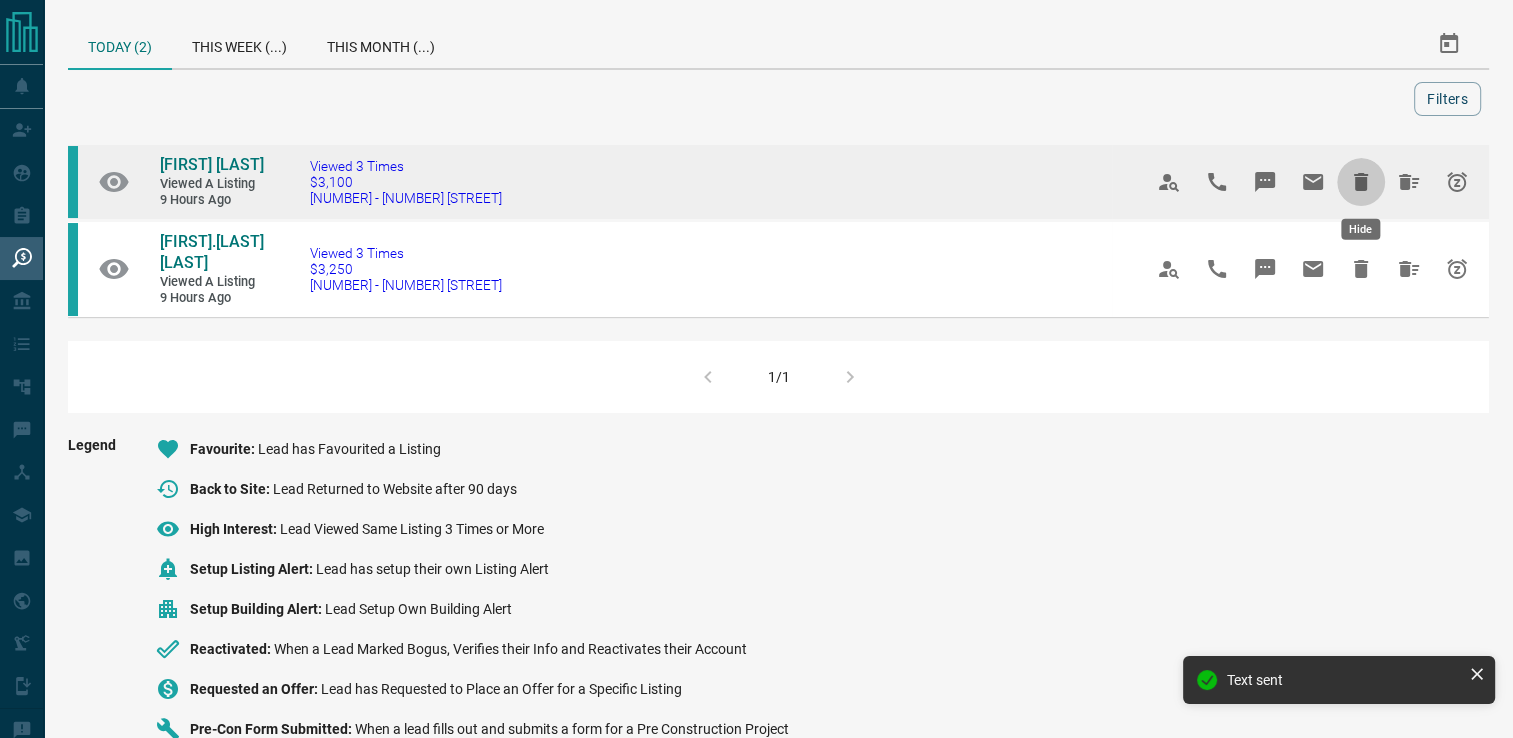 click 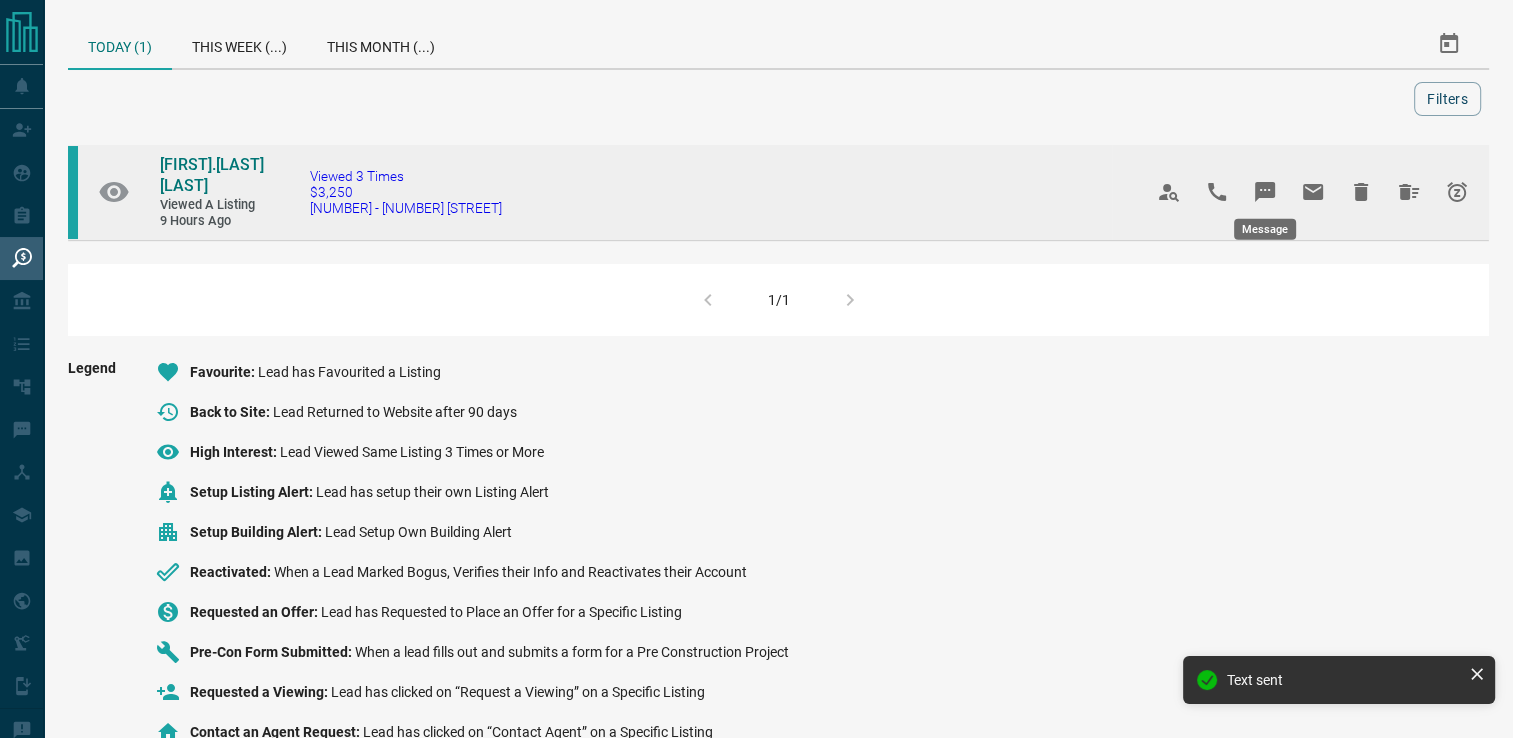 click 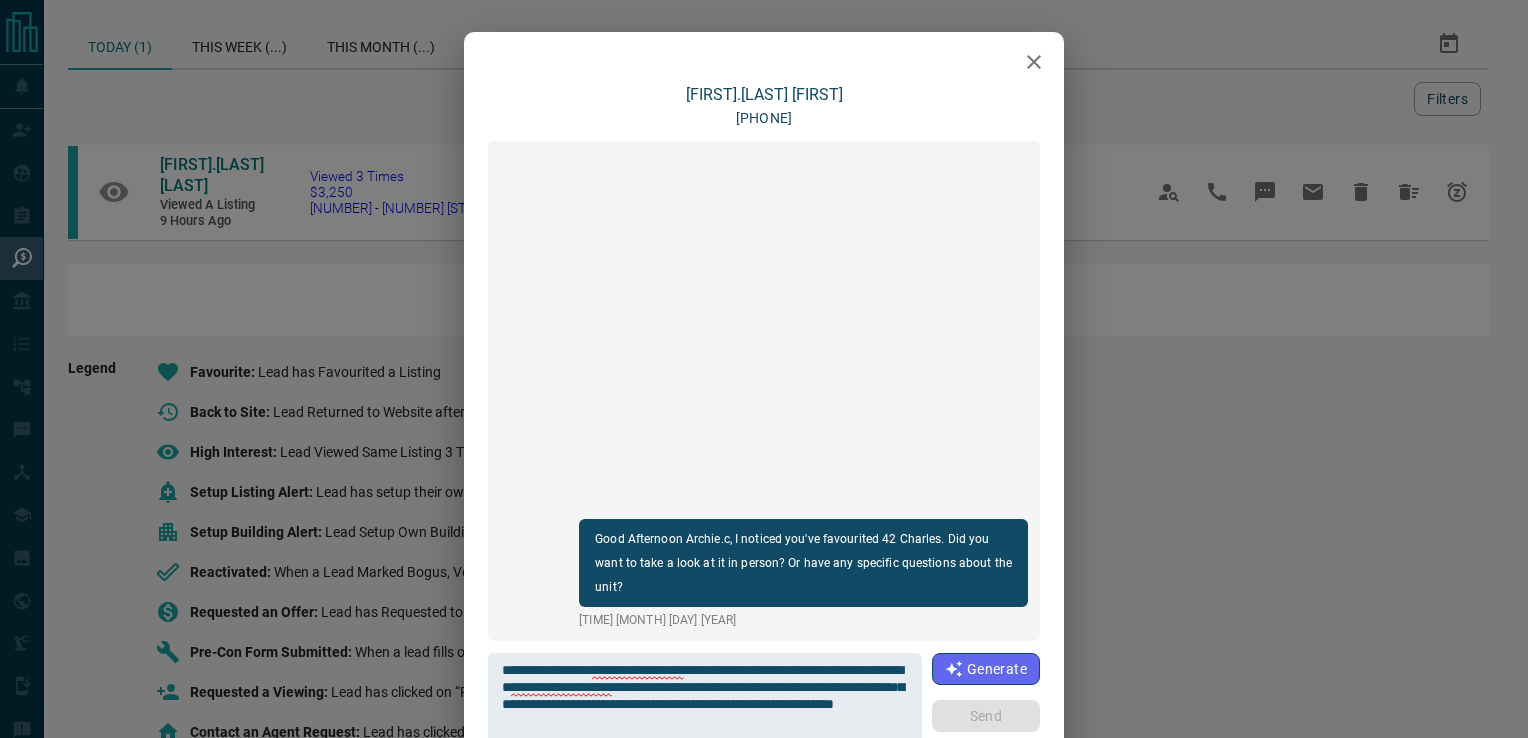 click at bounding box center (764, 57) 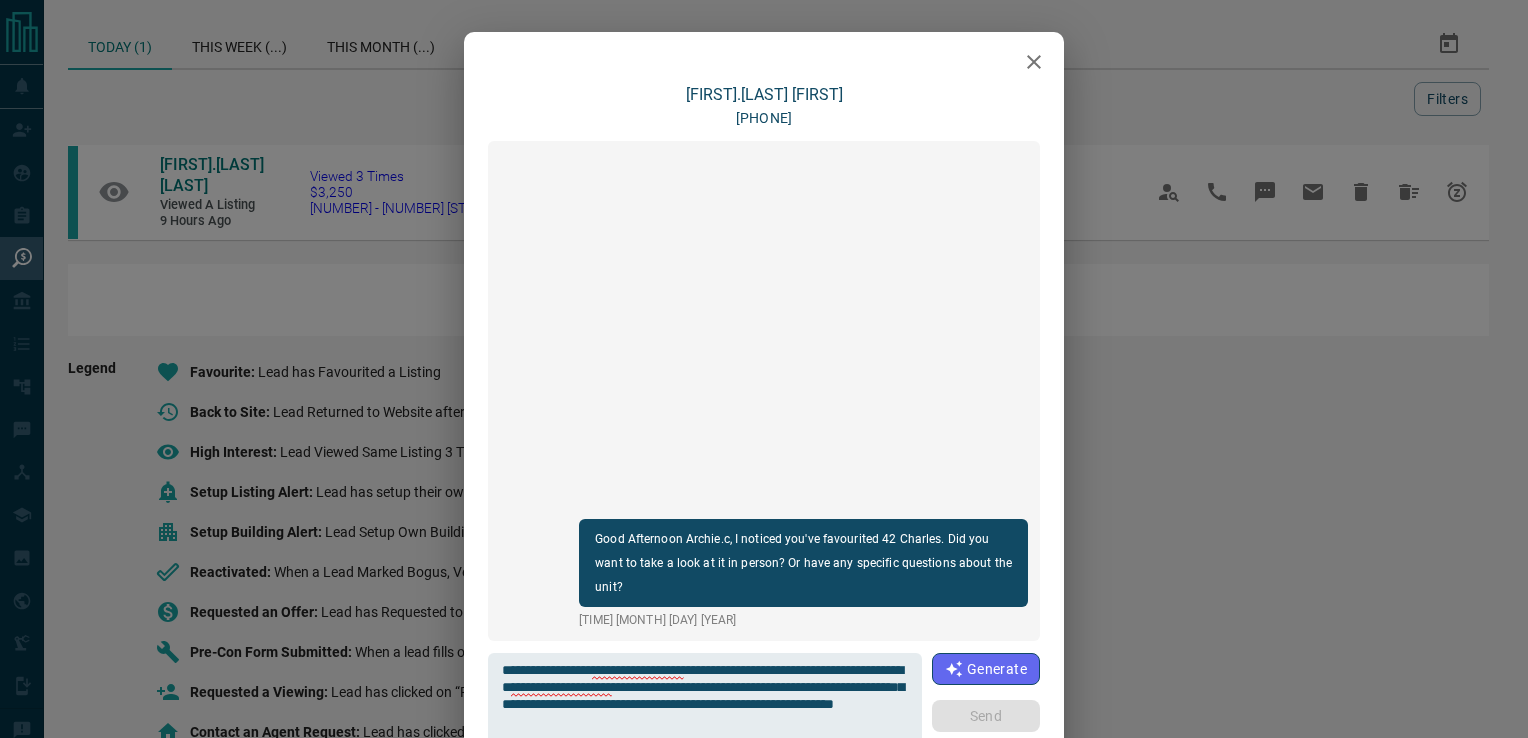 click 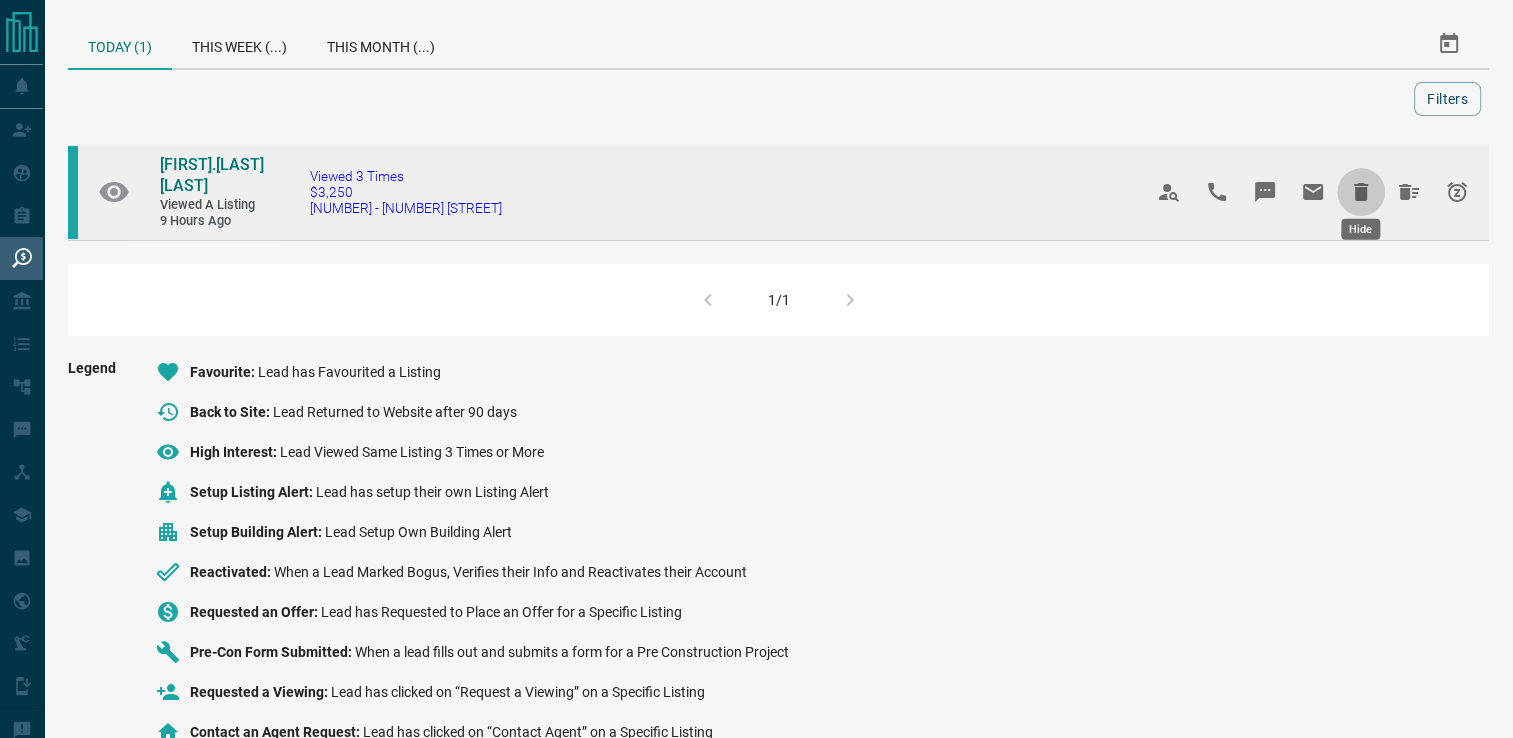 click 